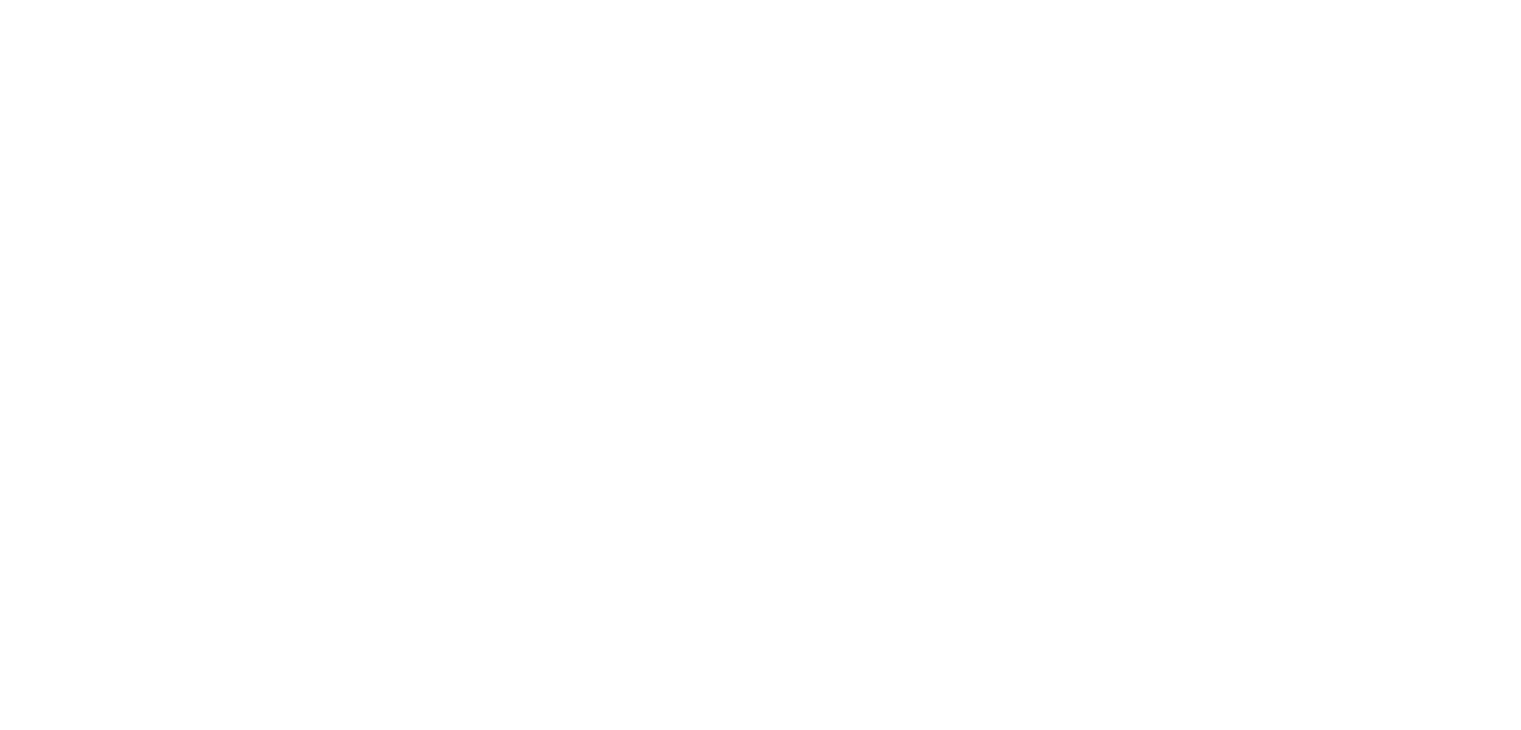 scroll, scrollTop: 0, scrollLeft: 0, axis: both 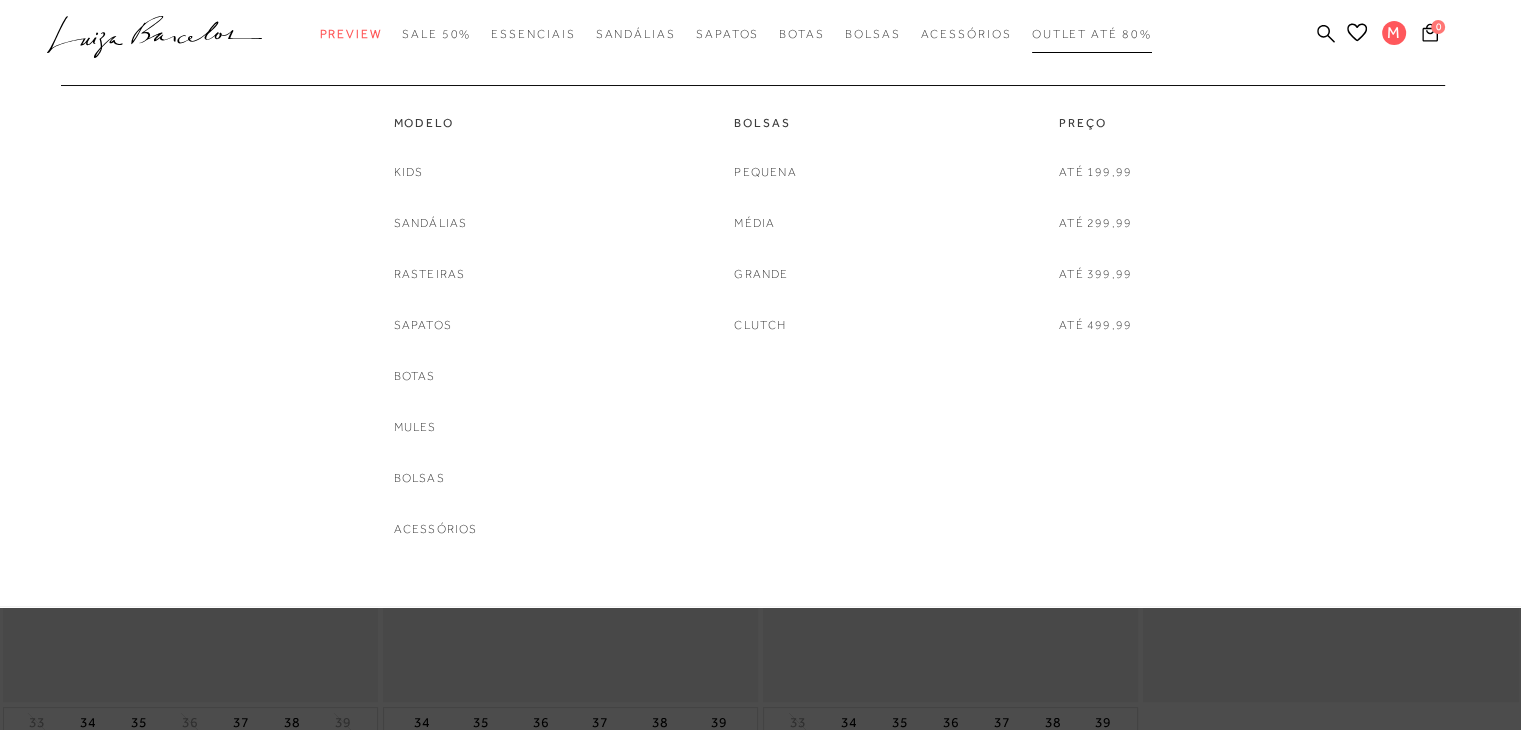 click on "Outlet até 80%" at bounding box center [1092, 34] 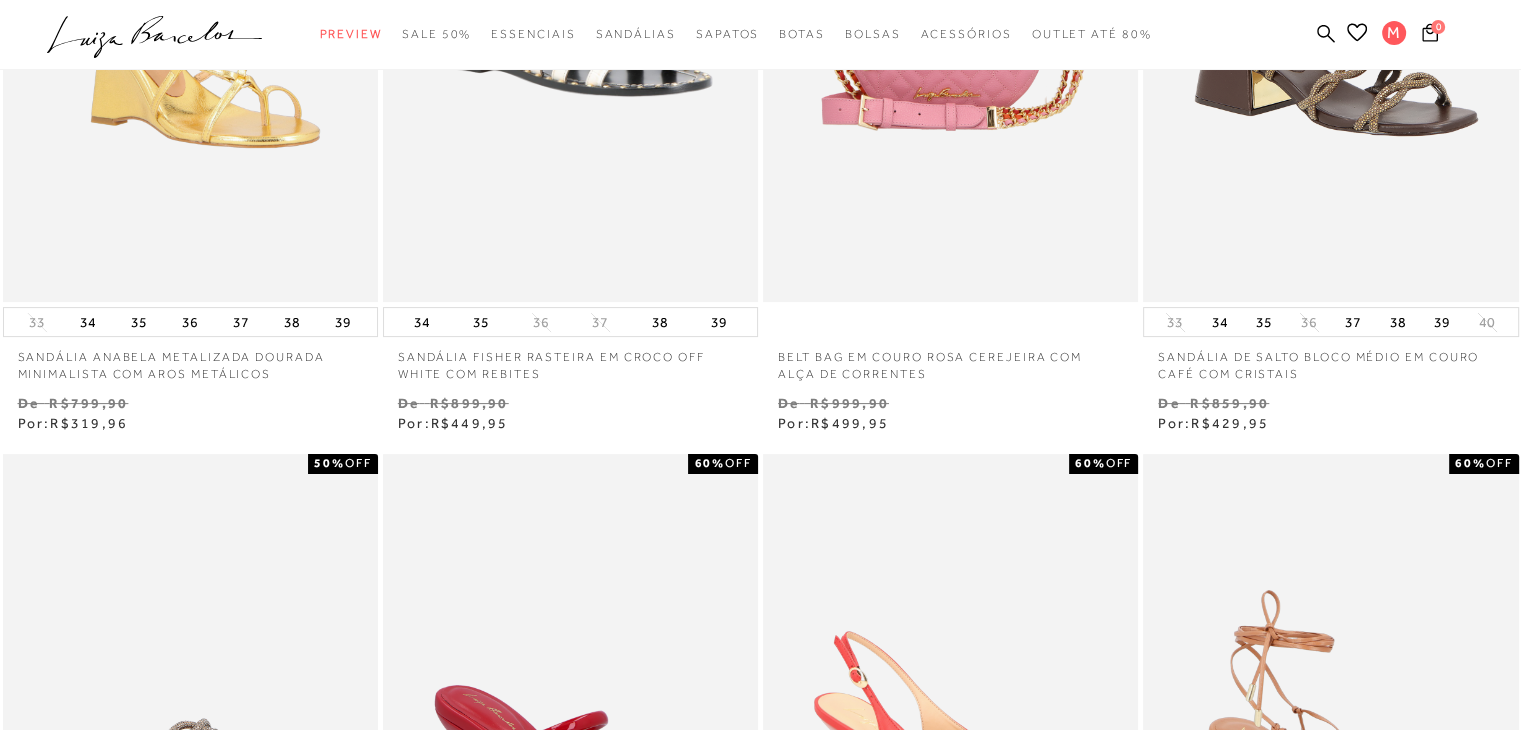 scroll, scrollTop: 0, scrollLeft: 0, axis: both 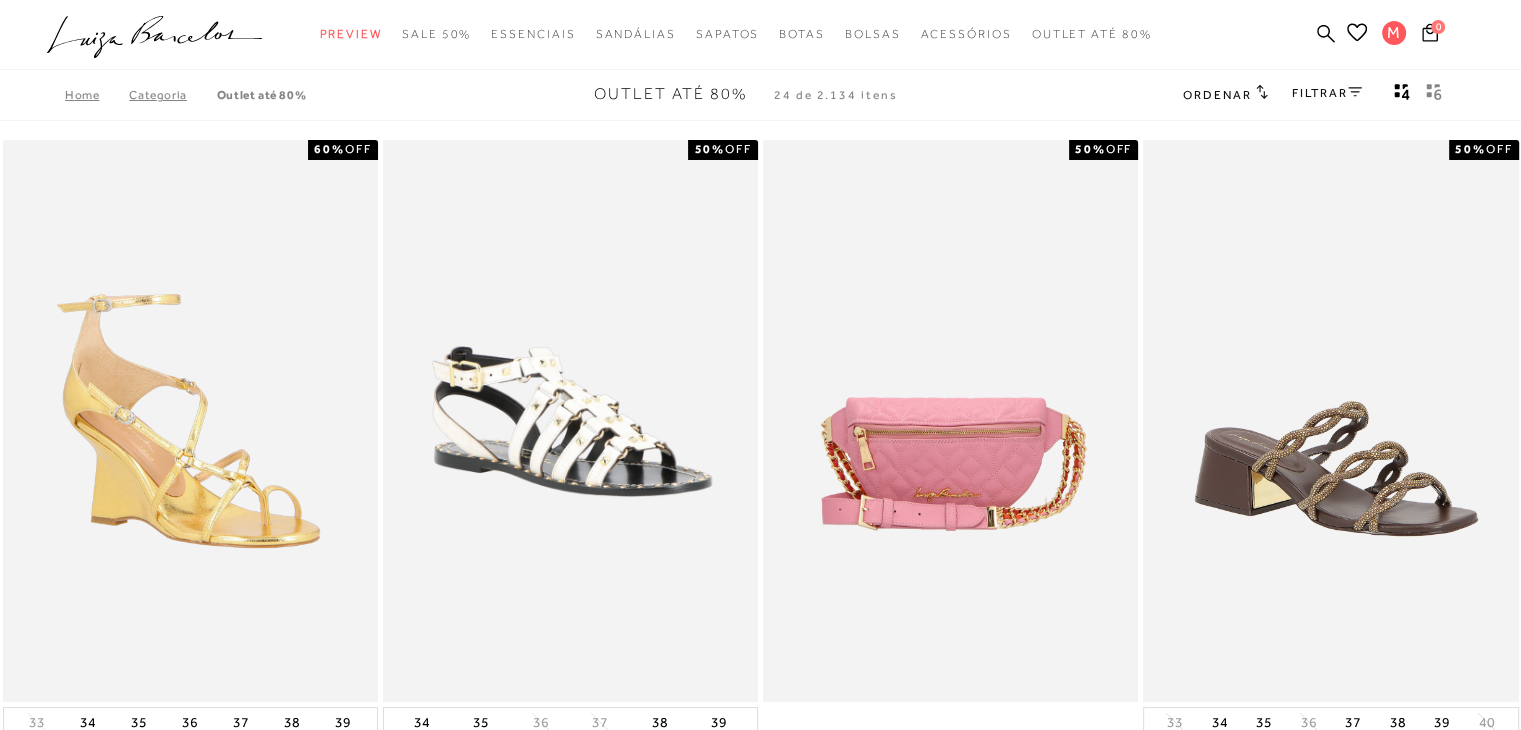 click on "FILTRAR" at bounding box center [1327, 93] 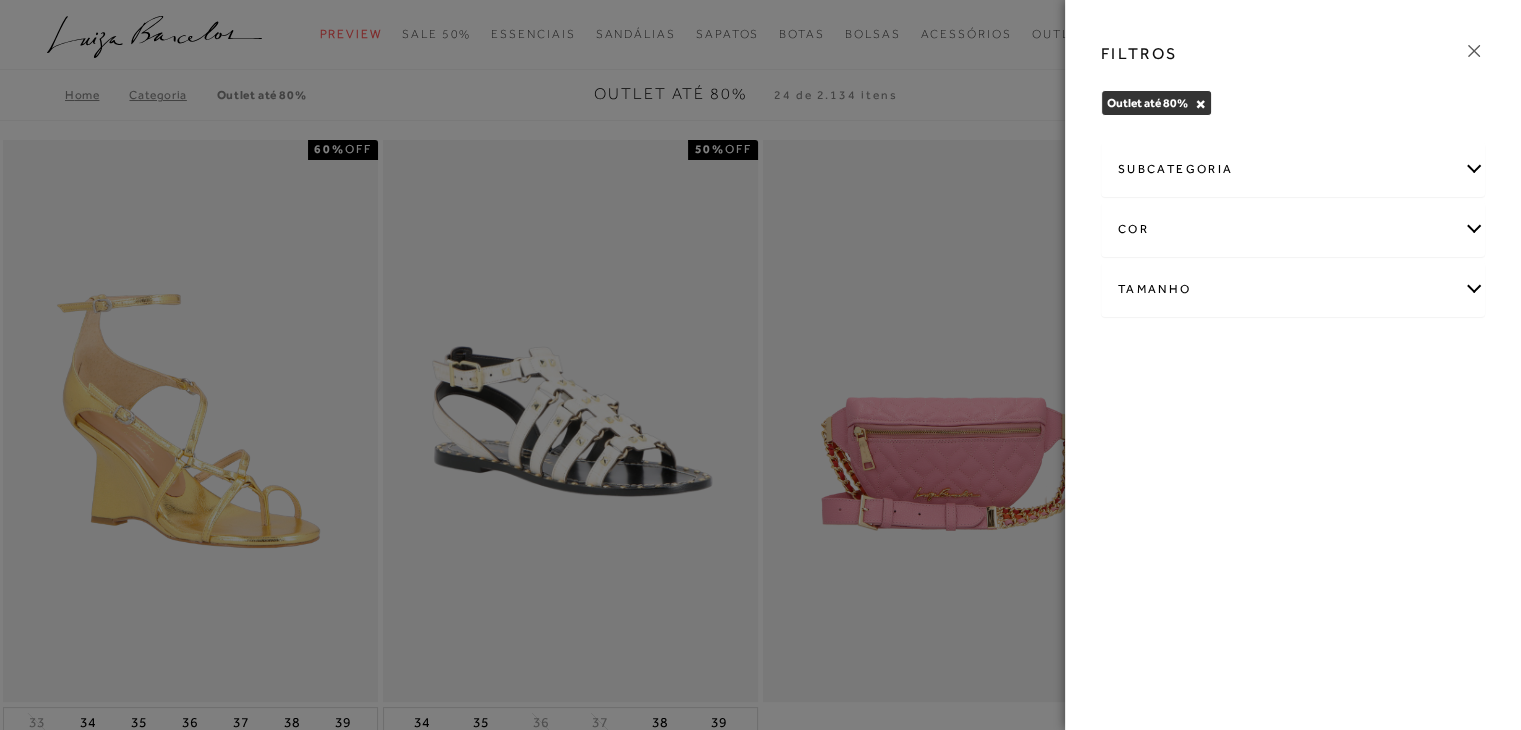 click on "Tamanho" at bounding box center (1293, 289) 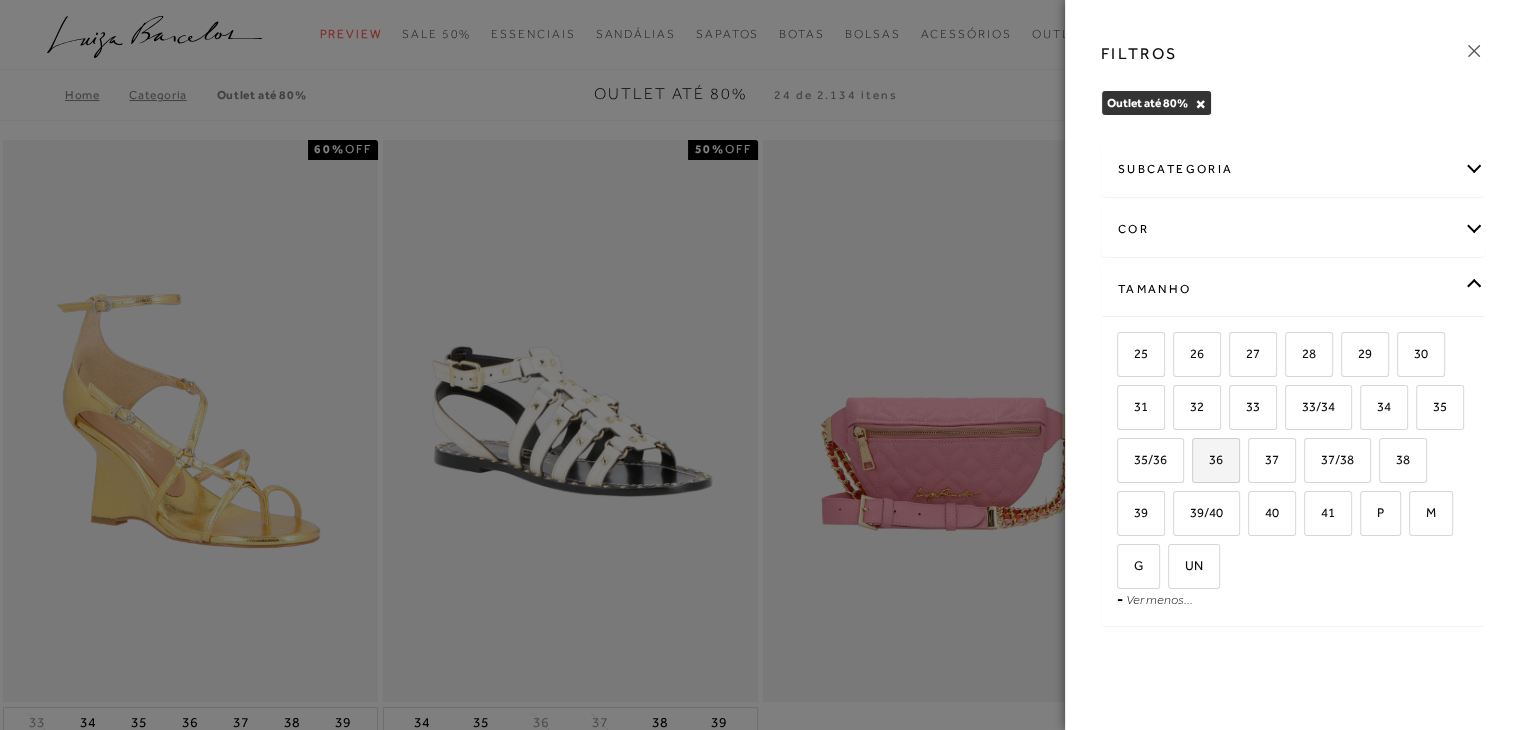 click on "36" at bounding box center (1208, 459) 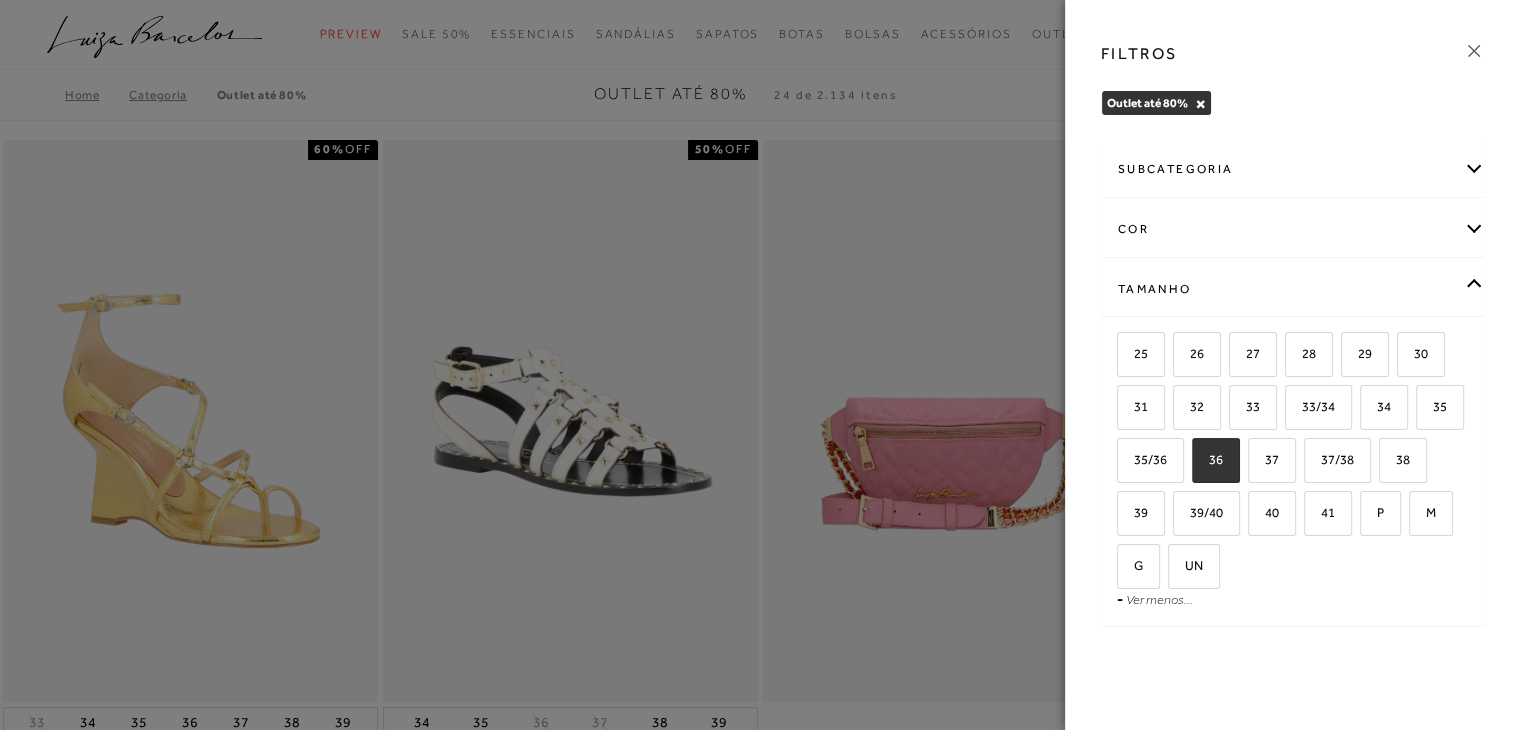 checkbox on "true" 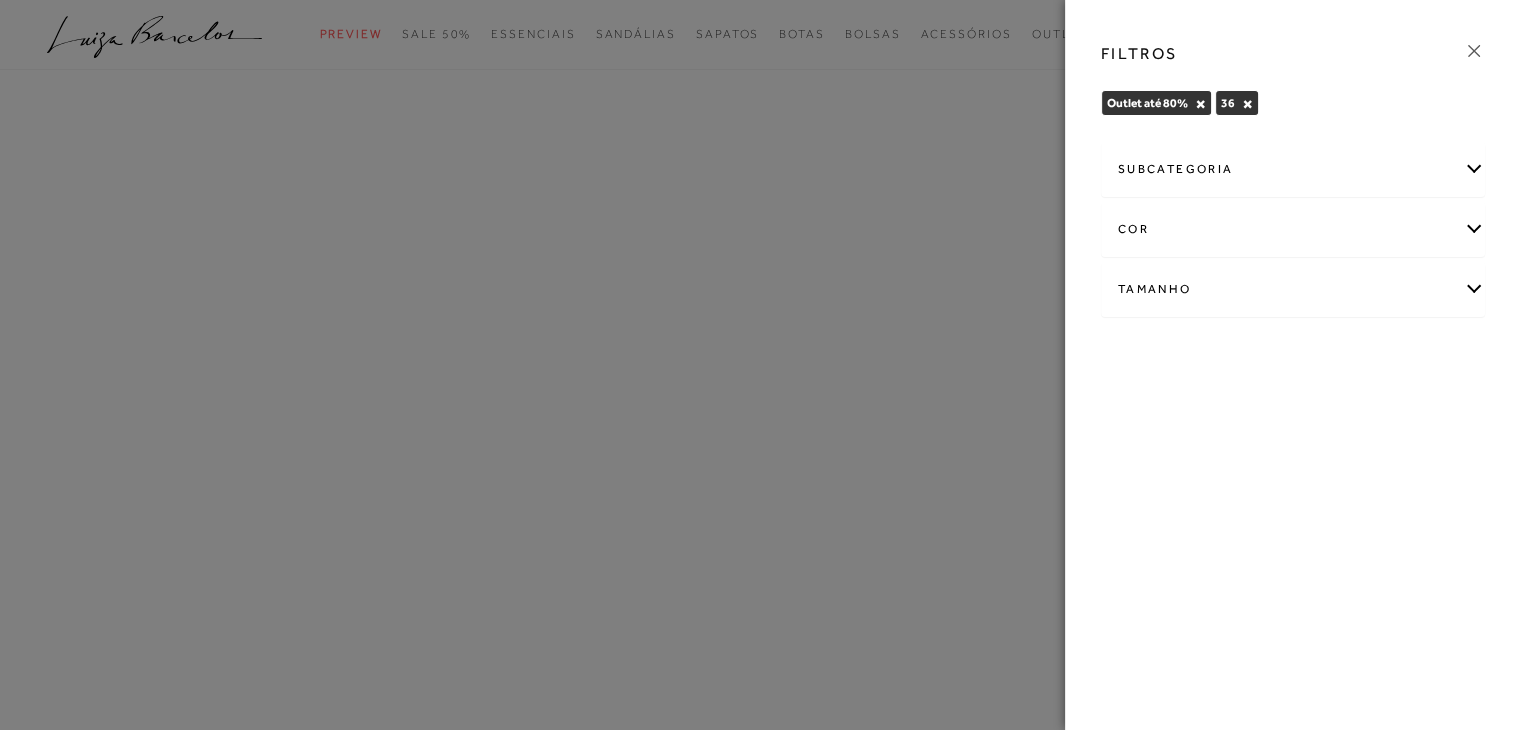 click on "subcategoria" at bounding box center (1293, 169) 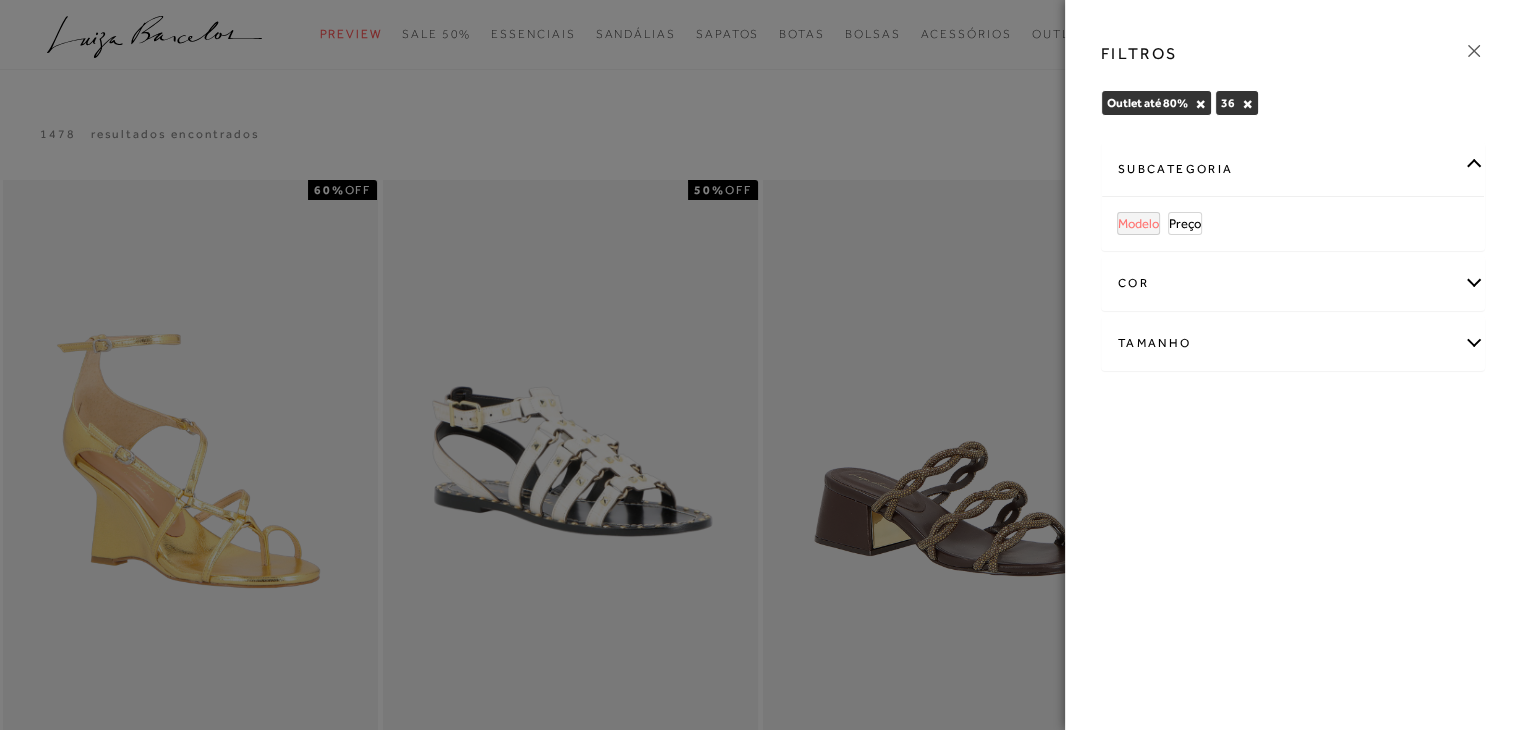 click on "Modelo" at bounding box center [1138, 223] 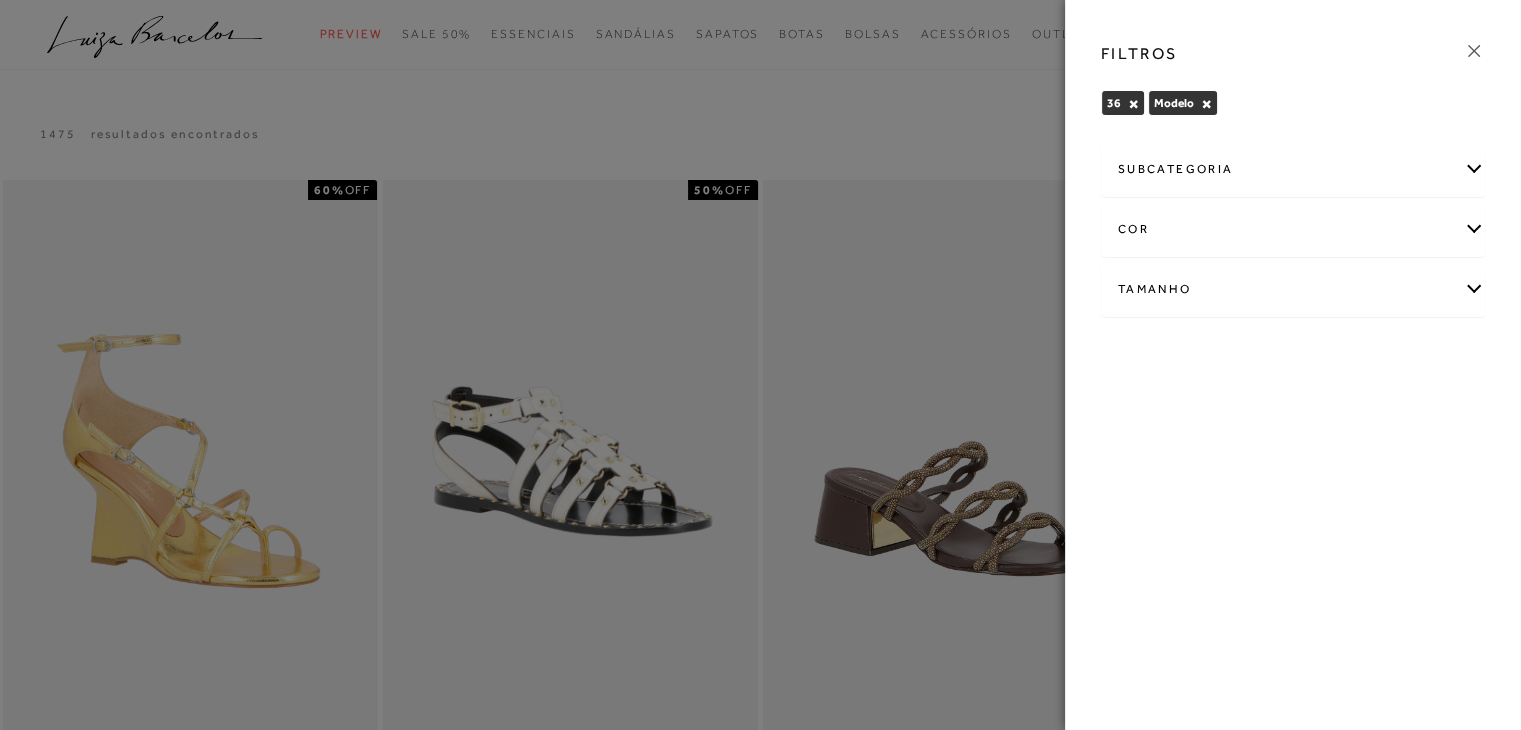 click on "subcategoria" at bounding box center (1293, 169) 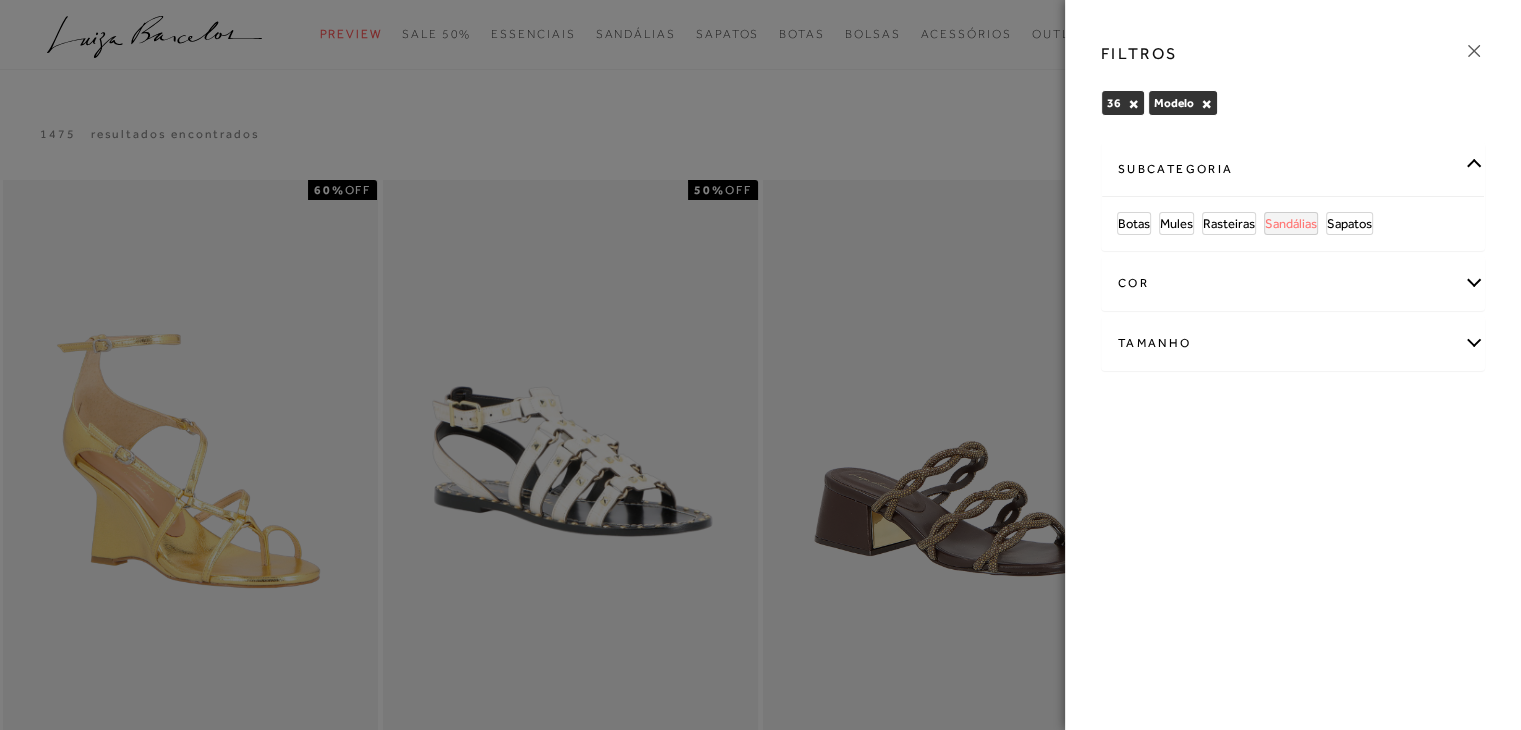 click on "Sandálias" at bounding box center [1291, 223] 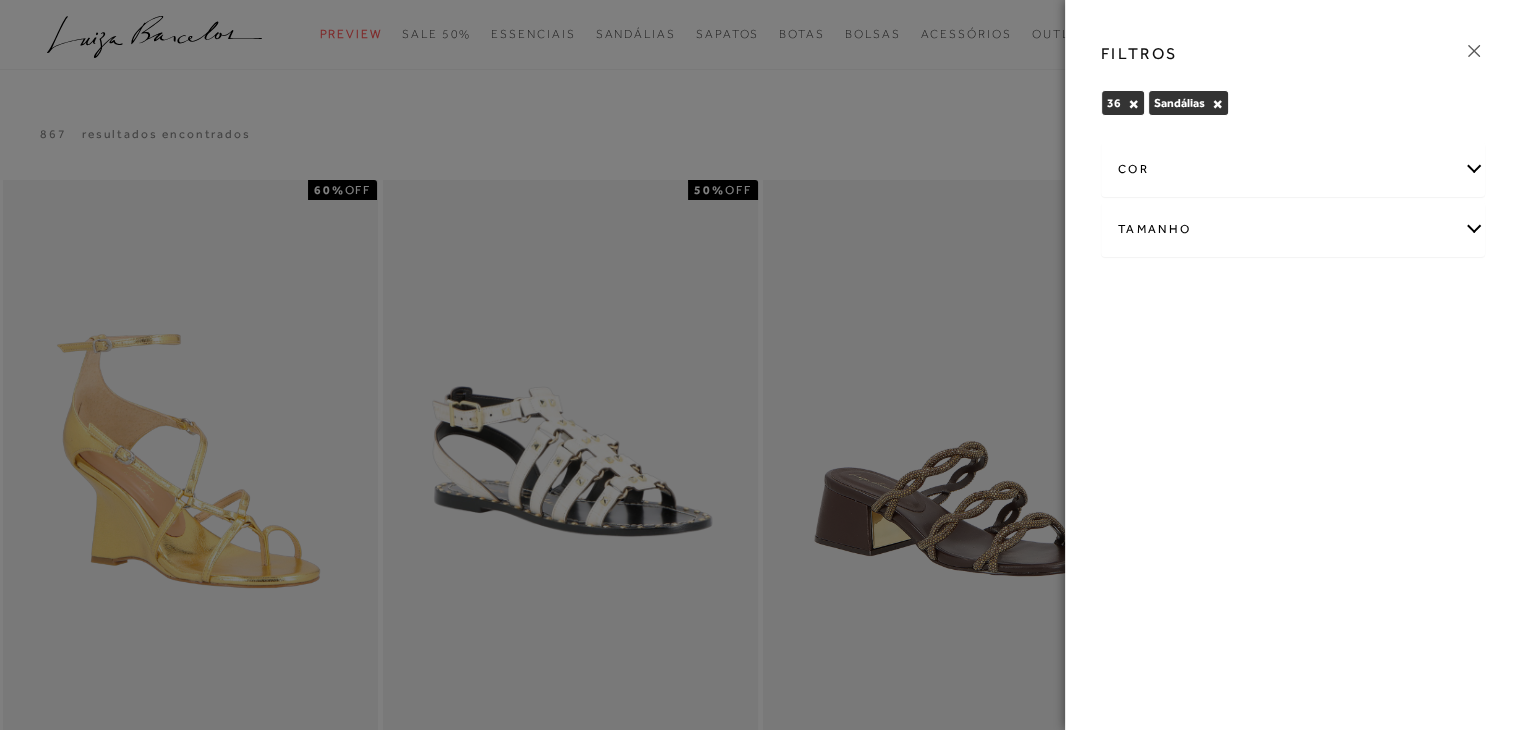 click 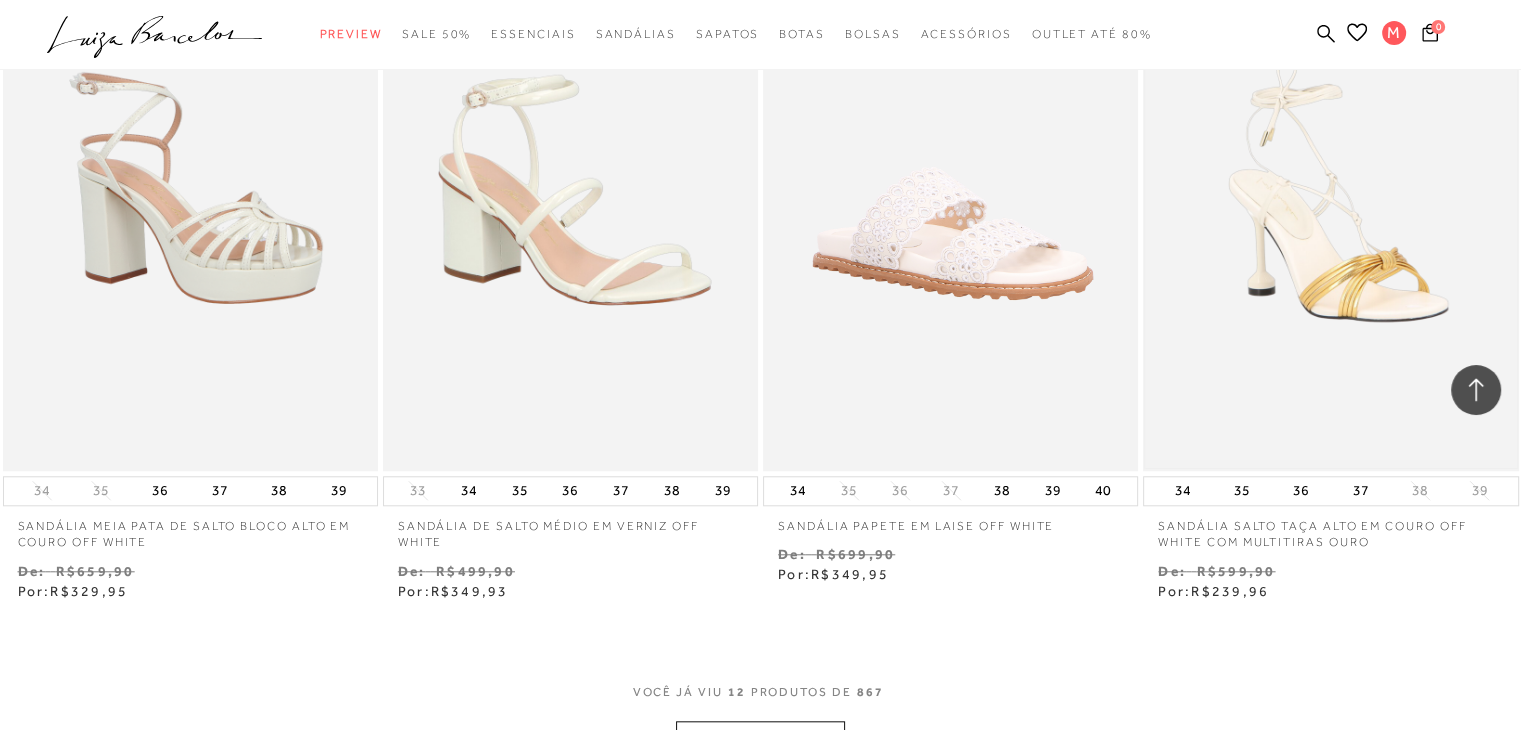 scroll, scrollTop: 1800, scrollLeft: 0, axis: vertical 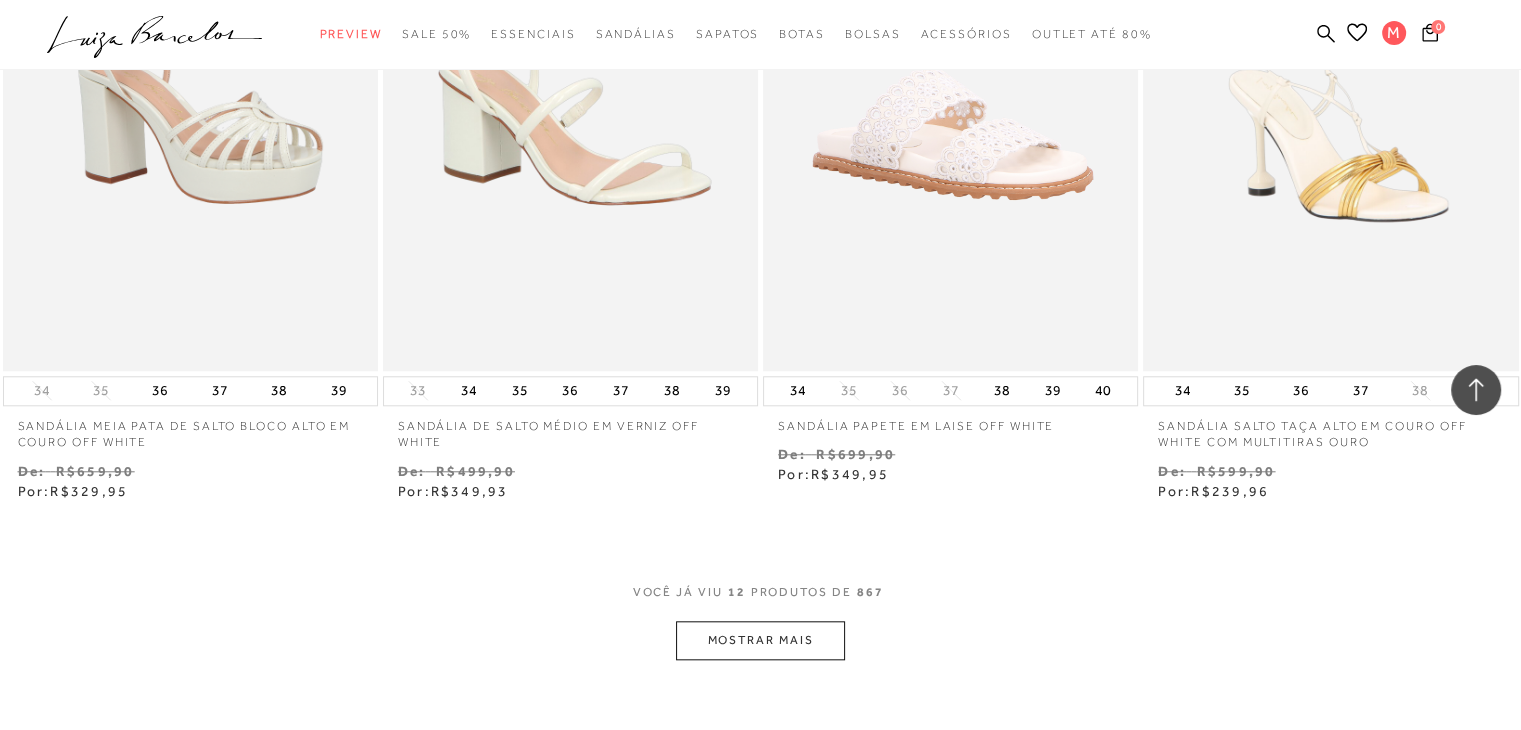 click on "MOSTRAR MAIS" at bounding box center (760, 640) 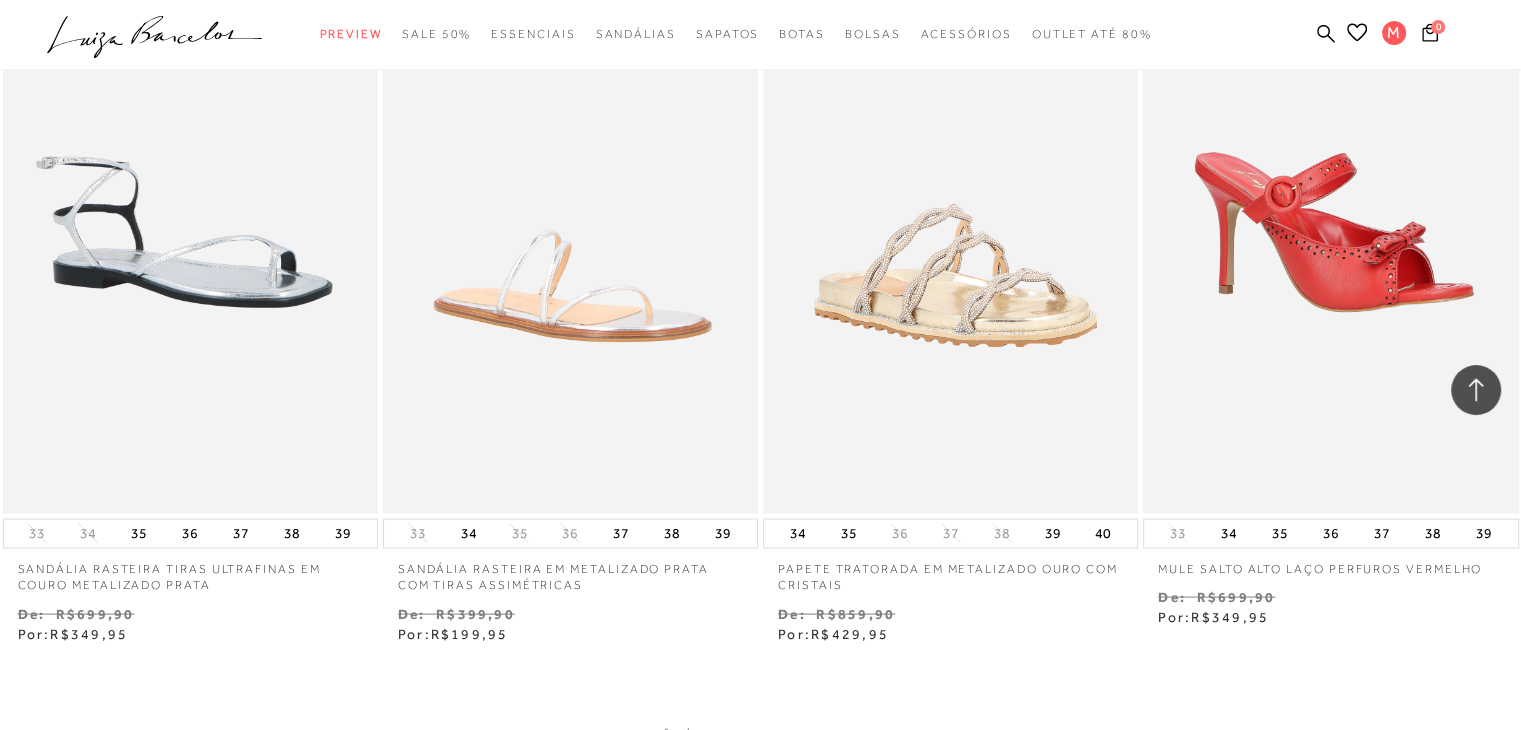 scroll, scrollTop: 4300, scrollLeft: 0, axis: vertical 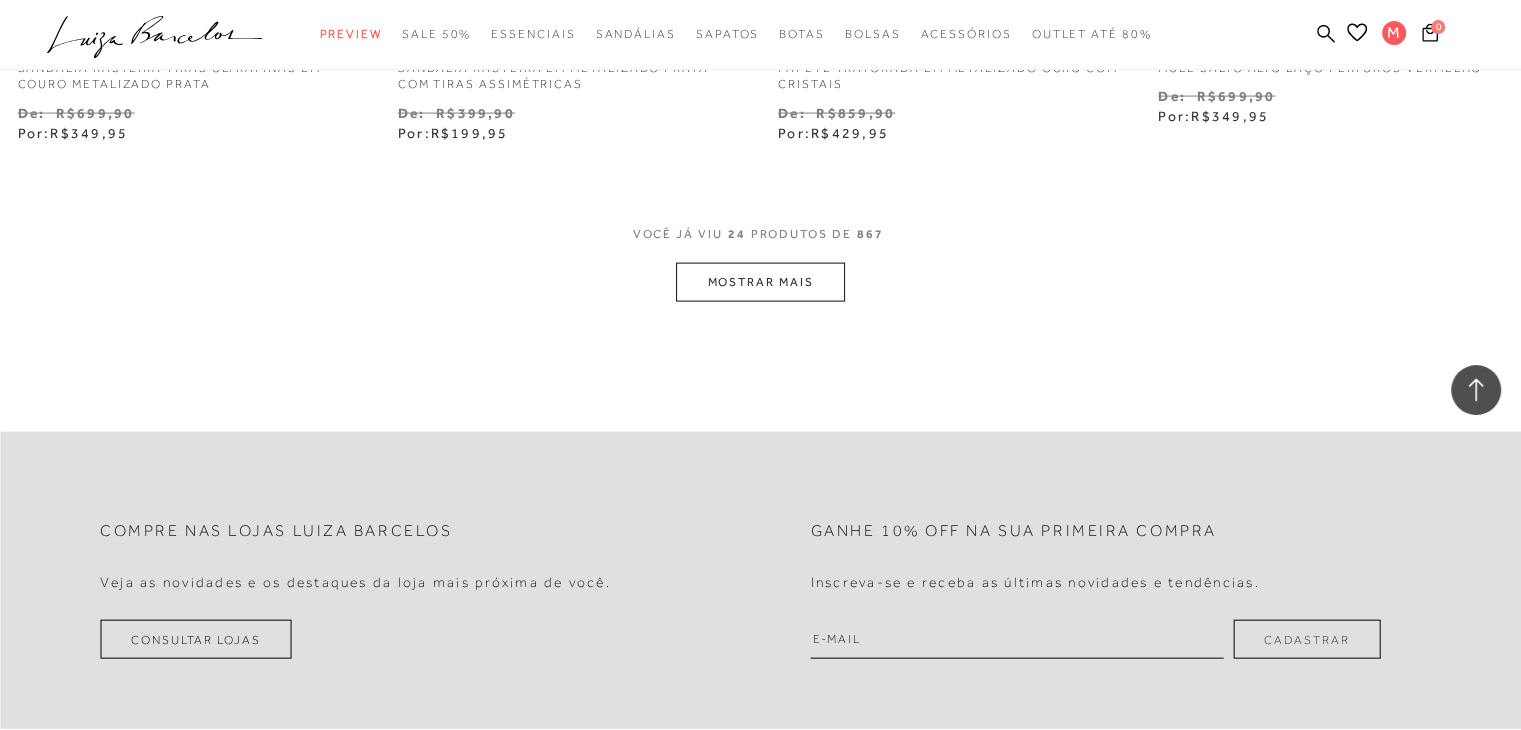 click on "MOSTRAR MAIS" at bounding box center [760, 282] 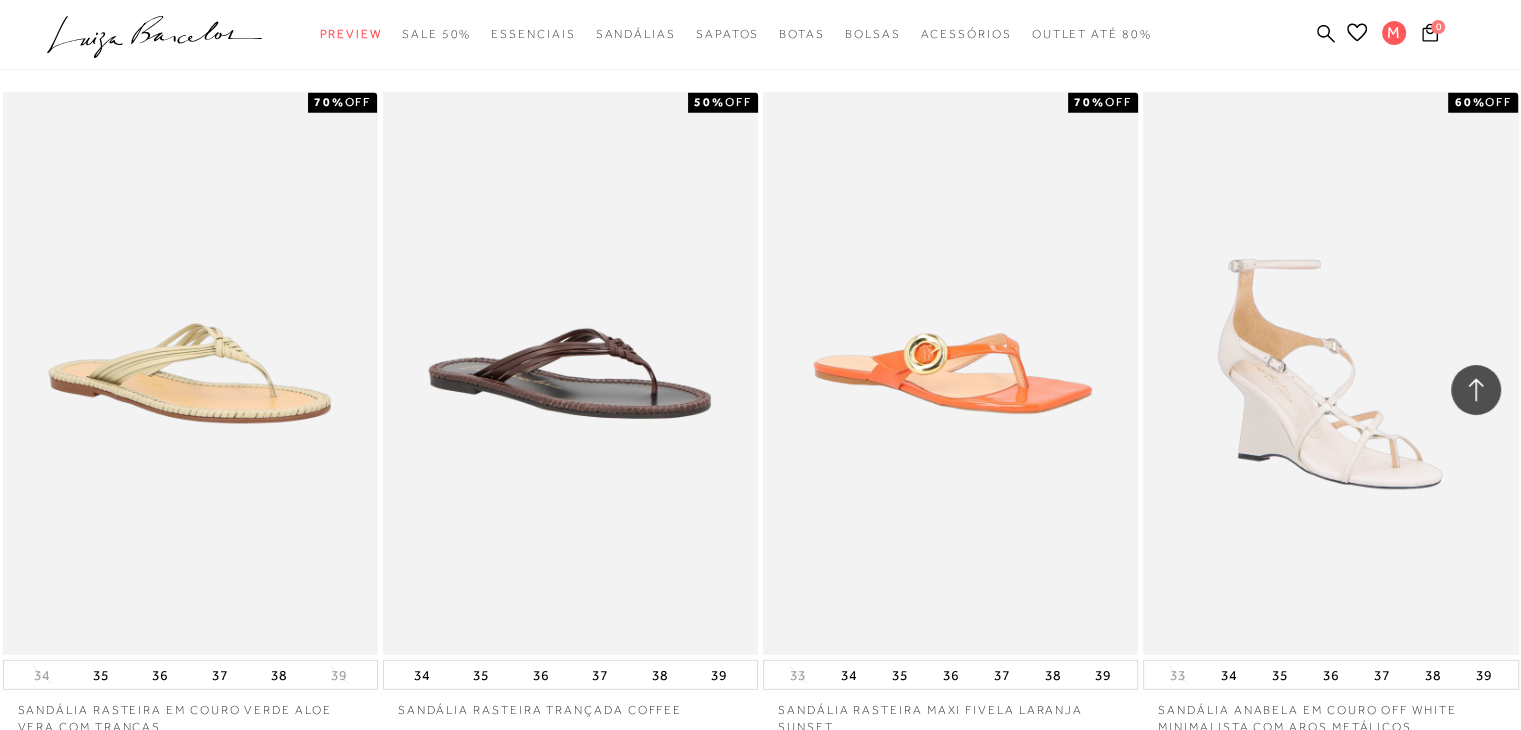 scroll, scrollTop: 5900, scrollLeft: 0, axis: vertical 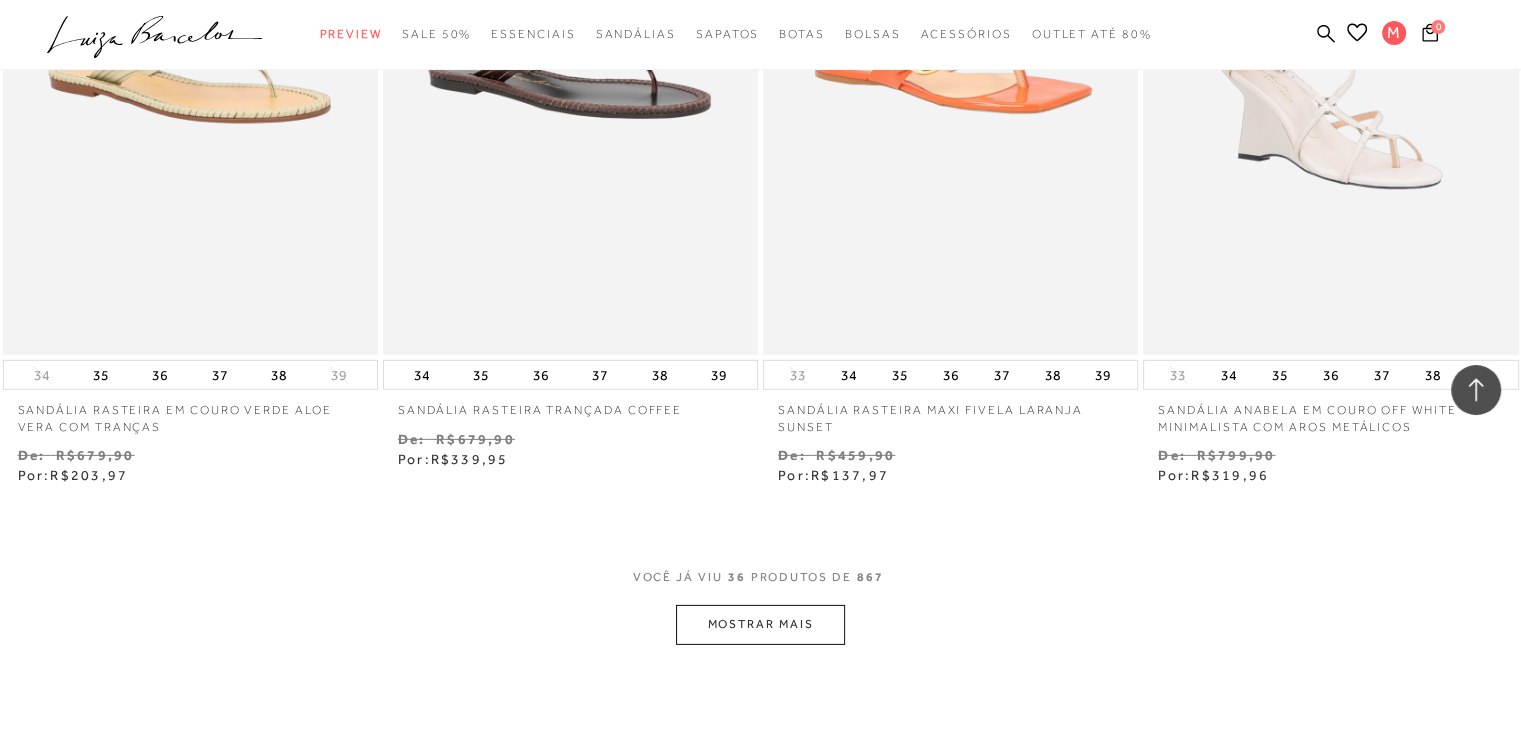 click on "MOSTRAR MAIS" at bounding box center [760, 624] 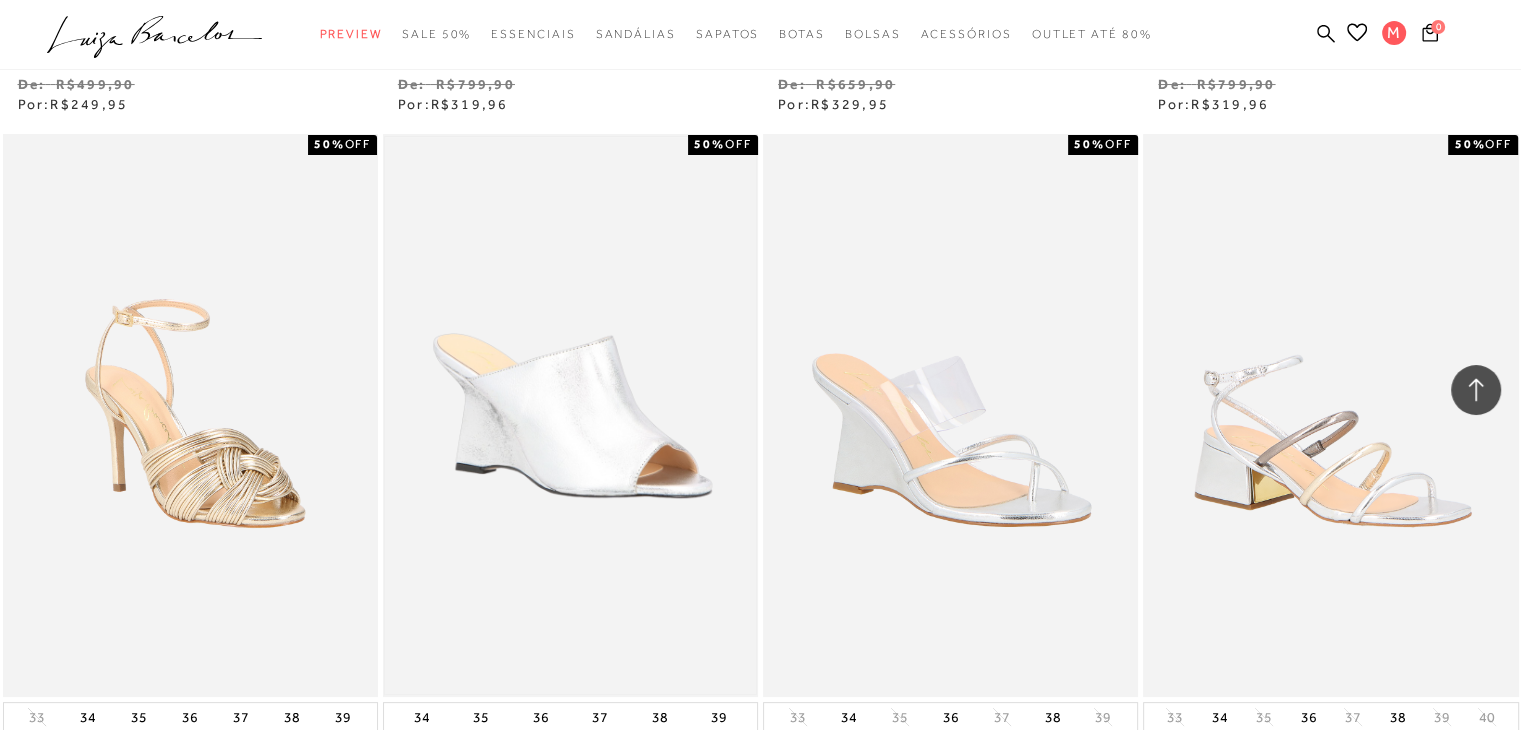 scroll, scrollTop: 8300, scrollLeft: 0, axis: vertical 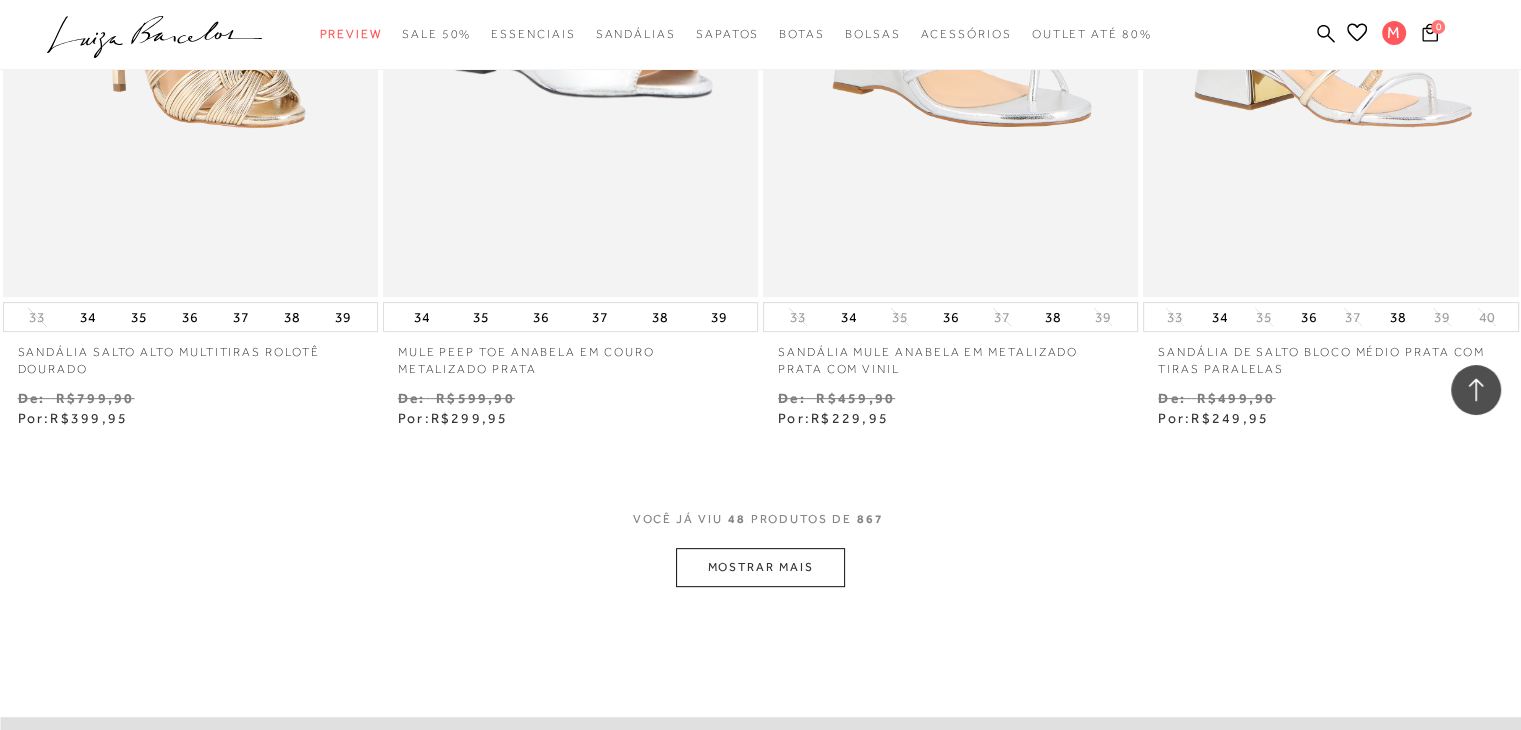 click on "MOSTRAR MAIS" at bounding box center [760, 567] 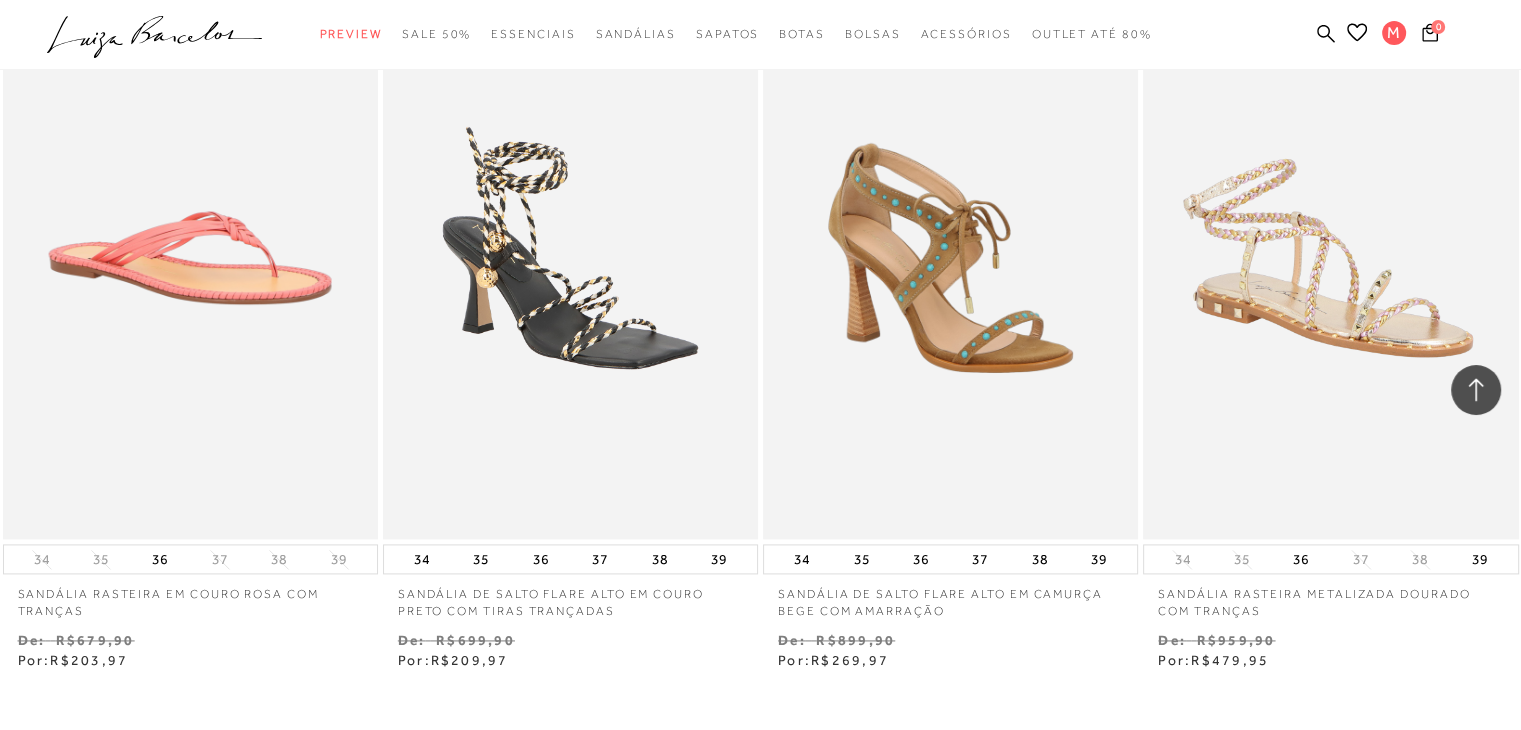 scroll, scrollTop: 10400, scrollLeft: 0, axis: vertical 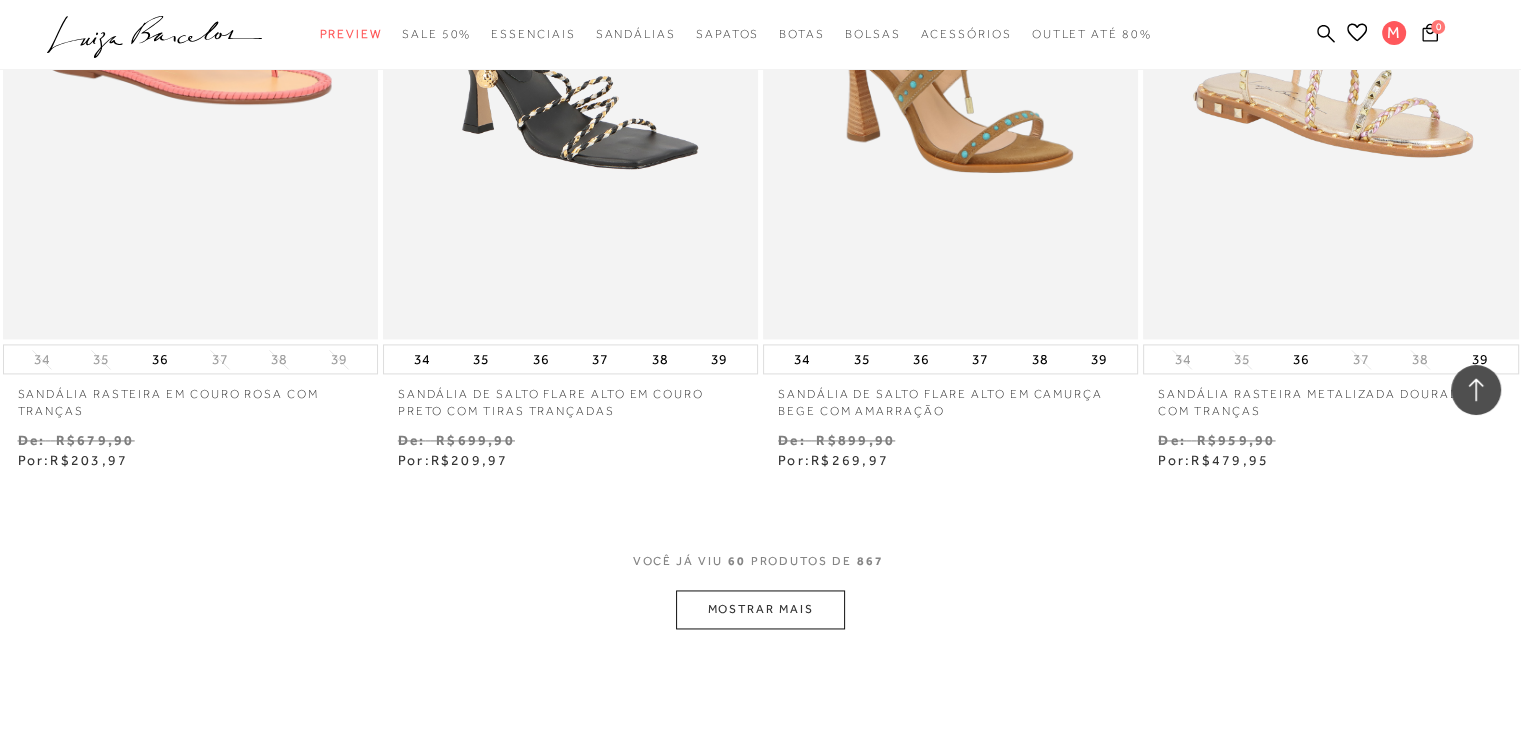 click on "MOSTRAR MAIS" at bounding box center (760, 609) 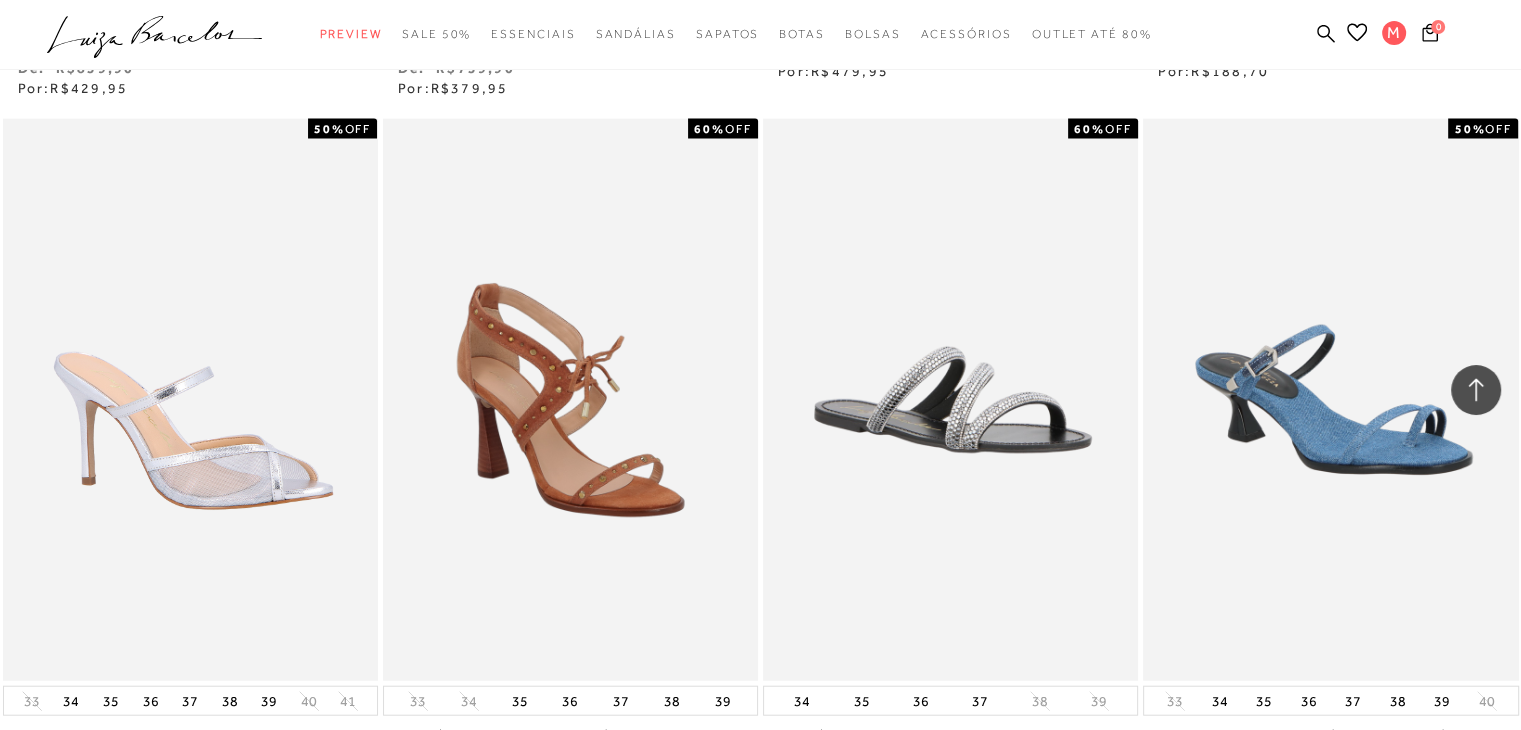 scroll, scrollTop: 12400, scrollLeft: 0, axis: vertical 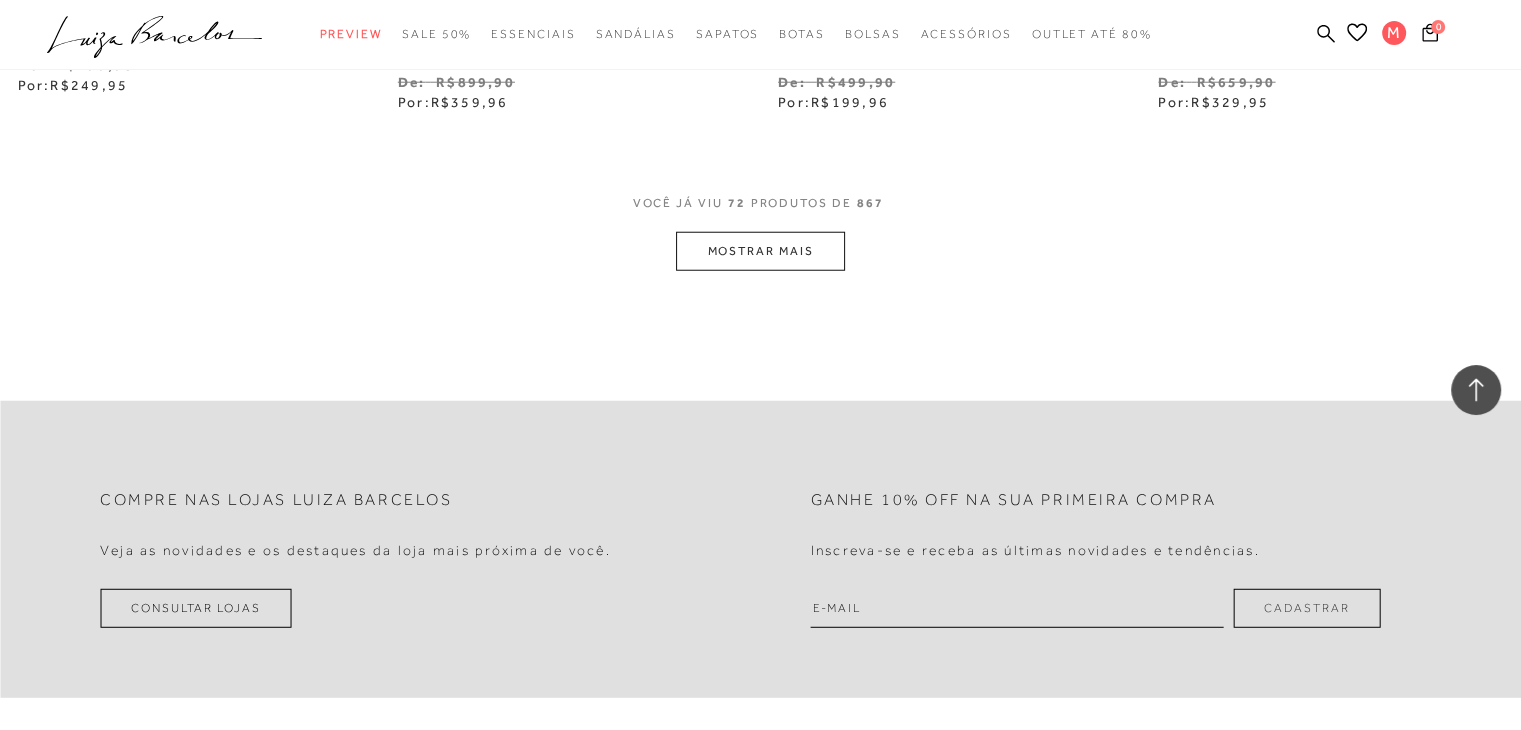 click on "MOSTRAR MAIS" at bounding box center (760, 251) 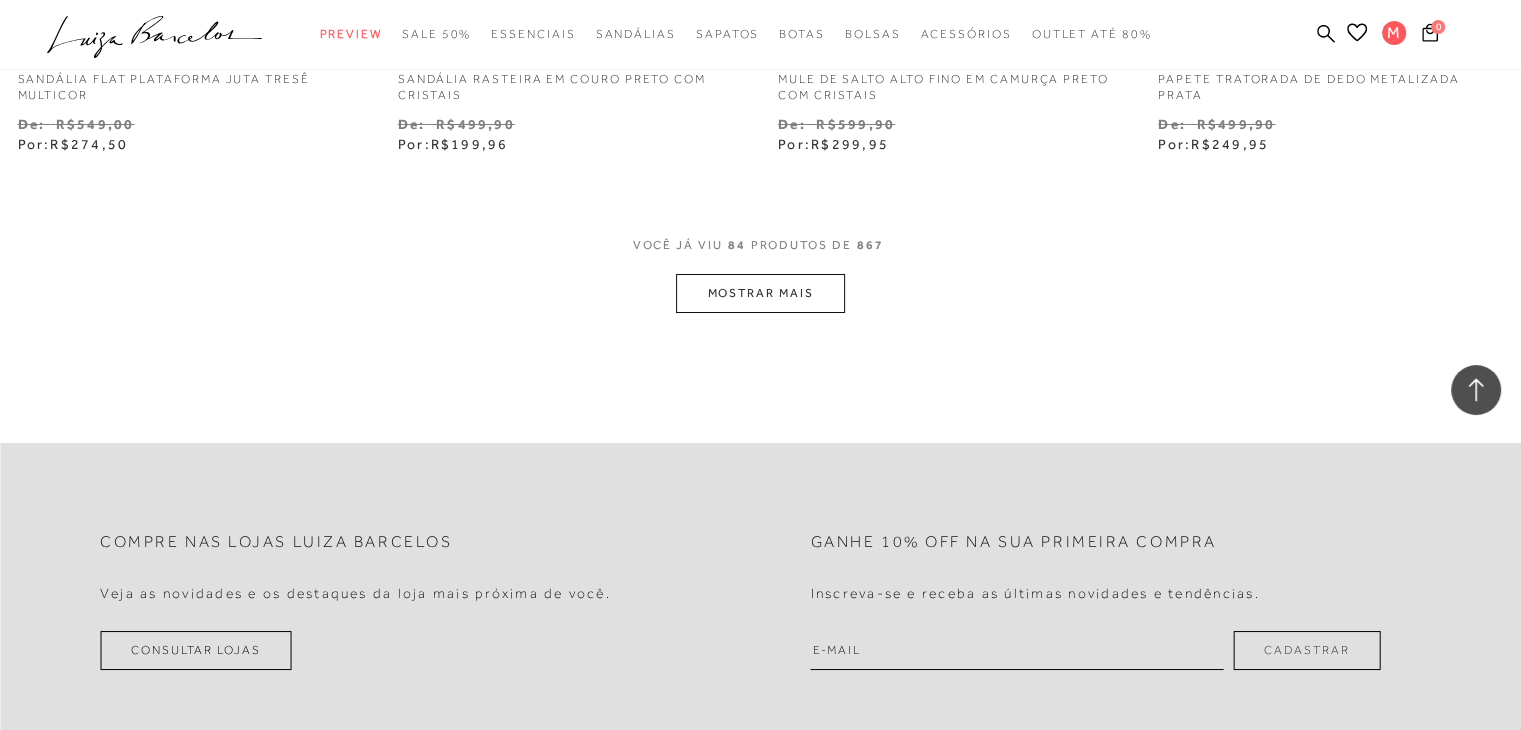 scroll, scrollTop: 15100, scrollLeft: 0, axis: vertical 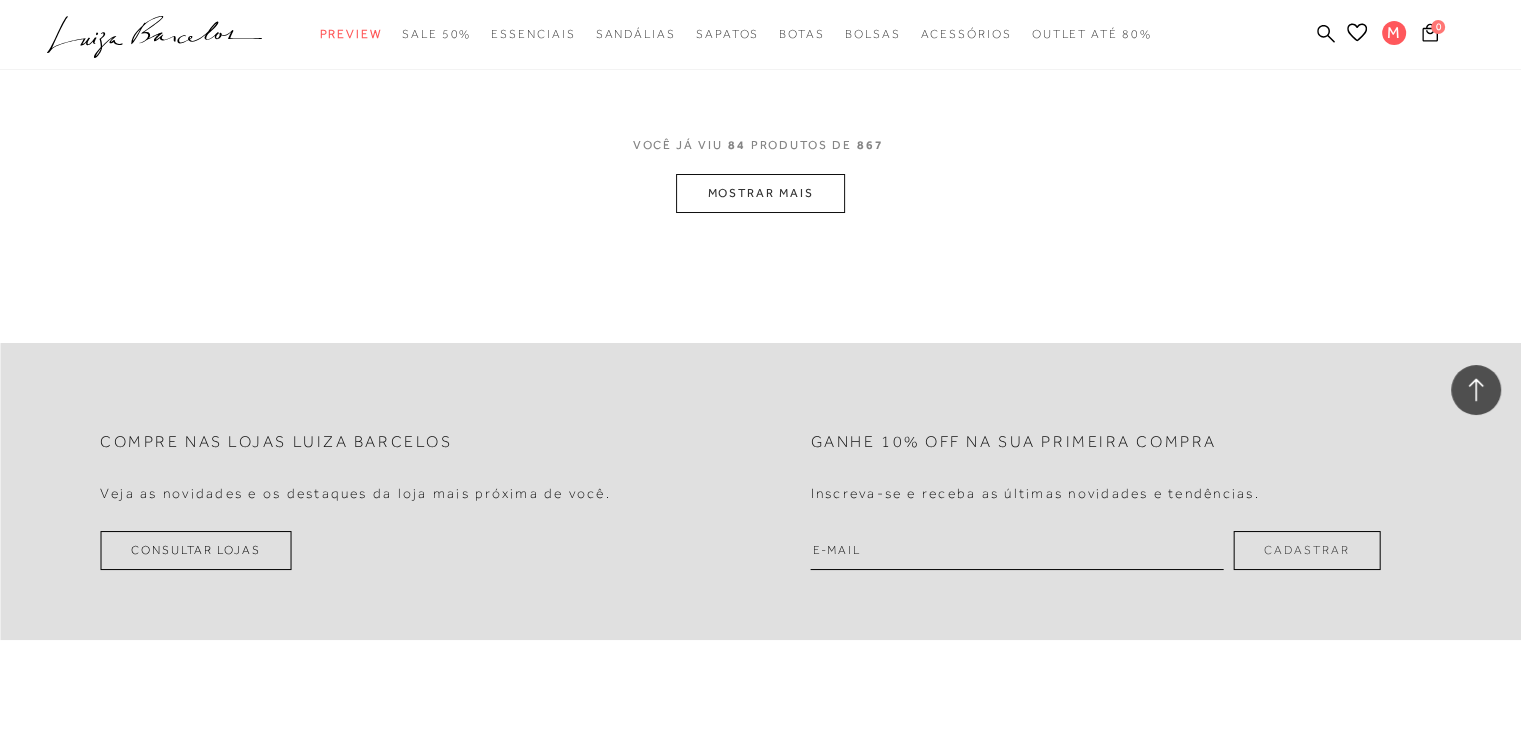 click on "MOSTRAR MAIS" at bounding box center [760, 193] 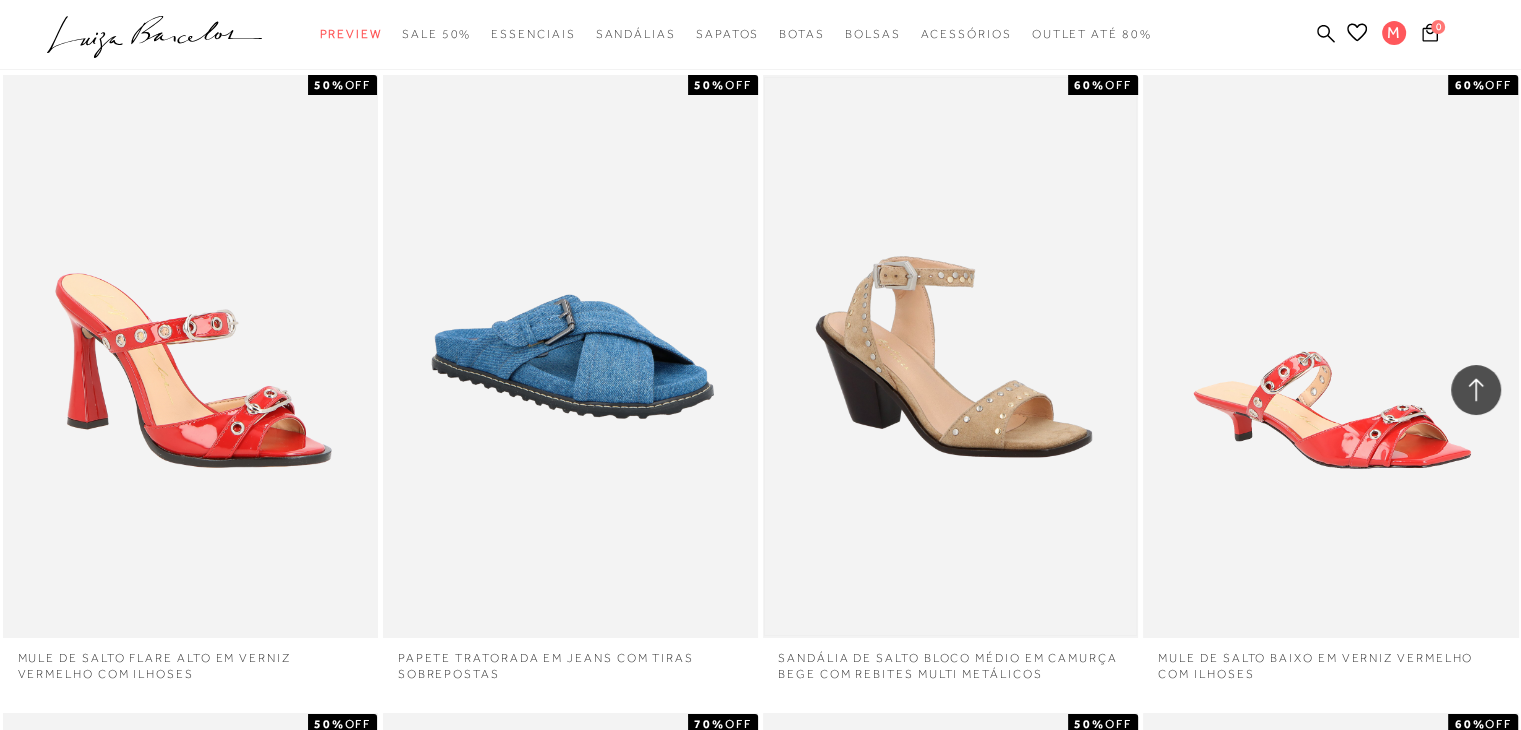scroll, scrollTop: 15300, scrollLeft: 0, axis: vertical 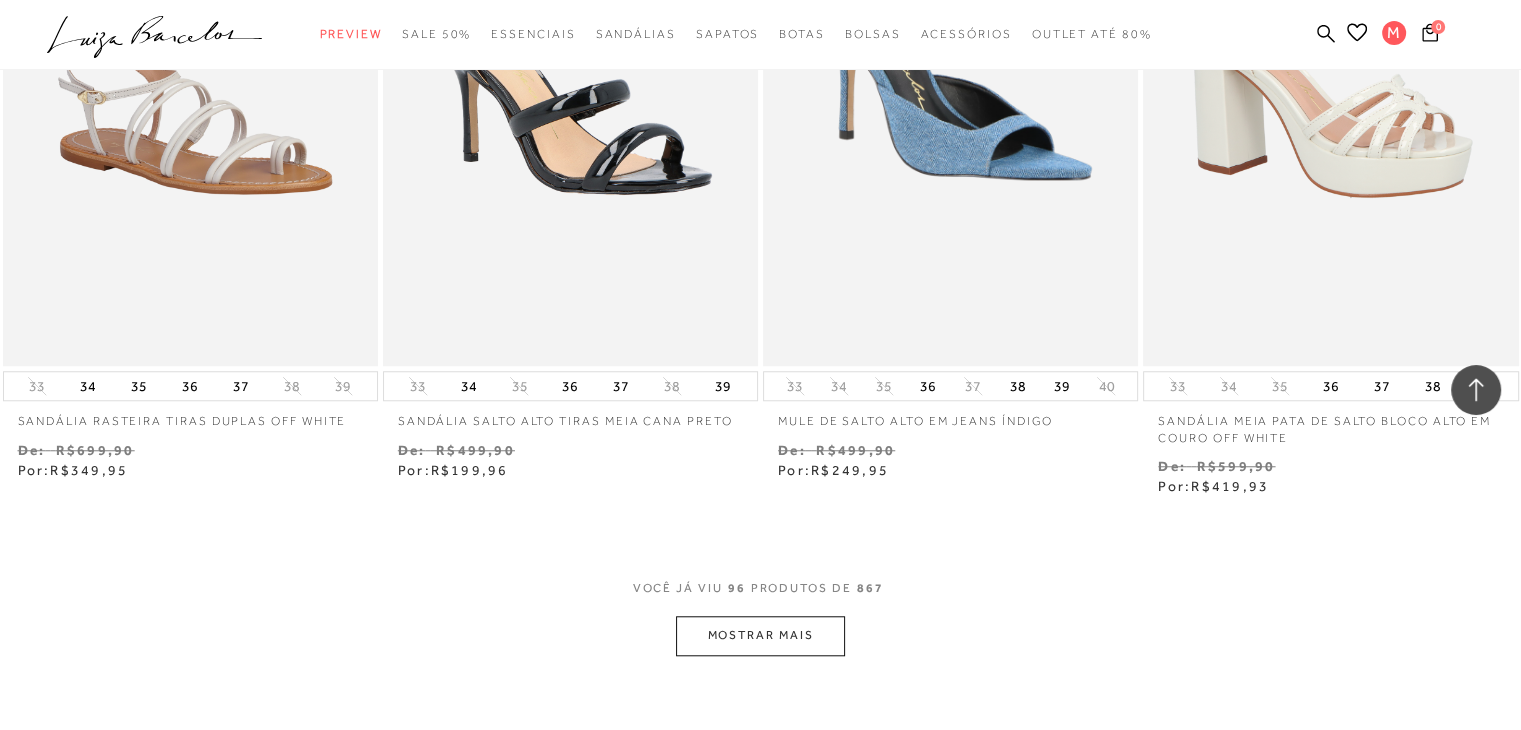 click on "MOSTRAR MAIS" at bounding box center [760, 635] 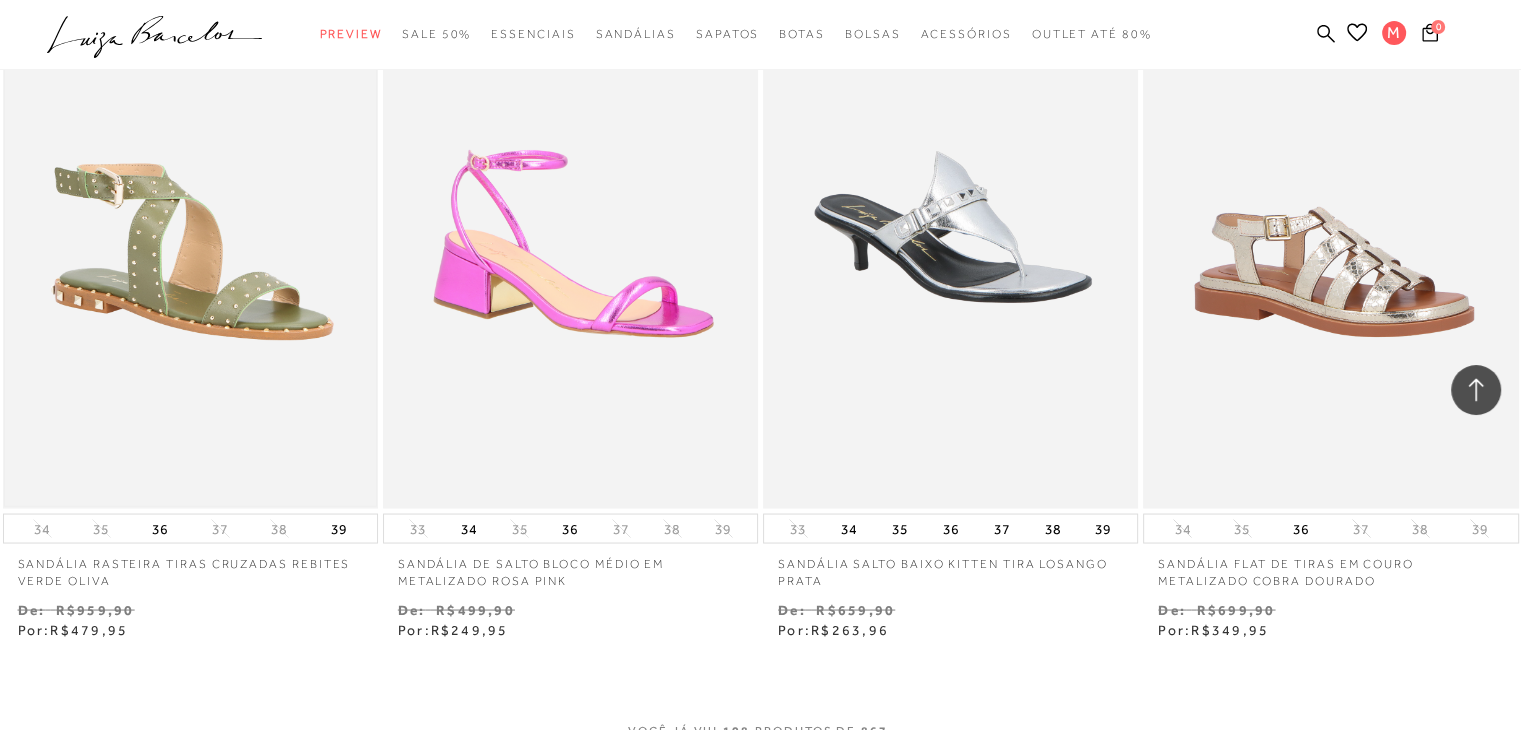 scroll, scrollTop: 19100, scrollLeft: 0, axis: vertical 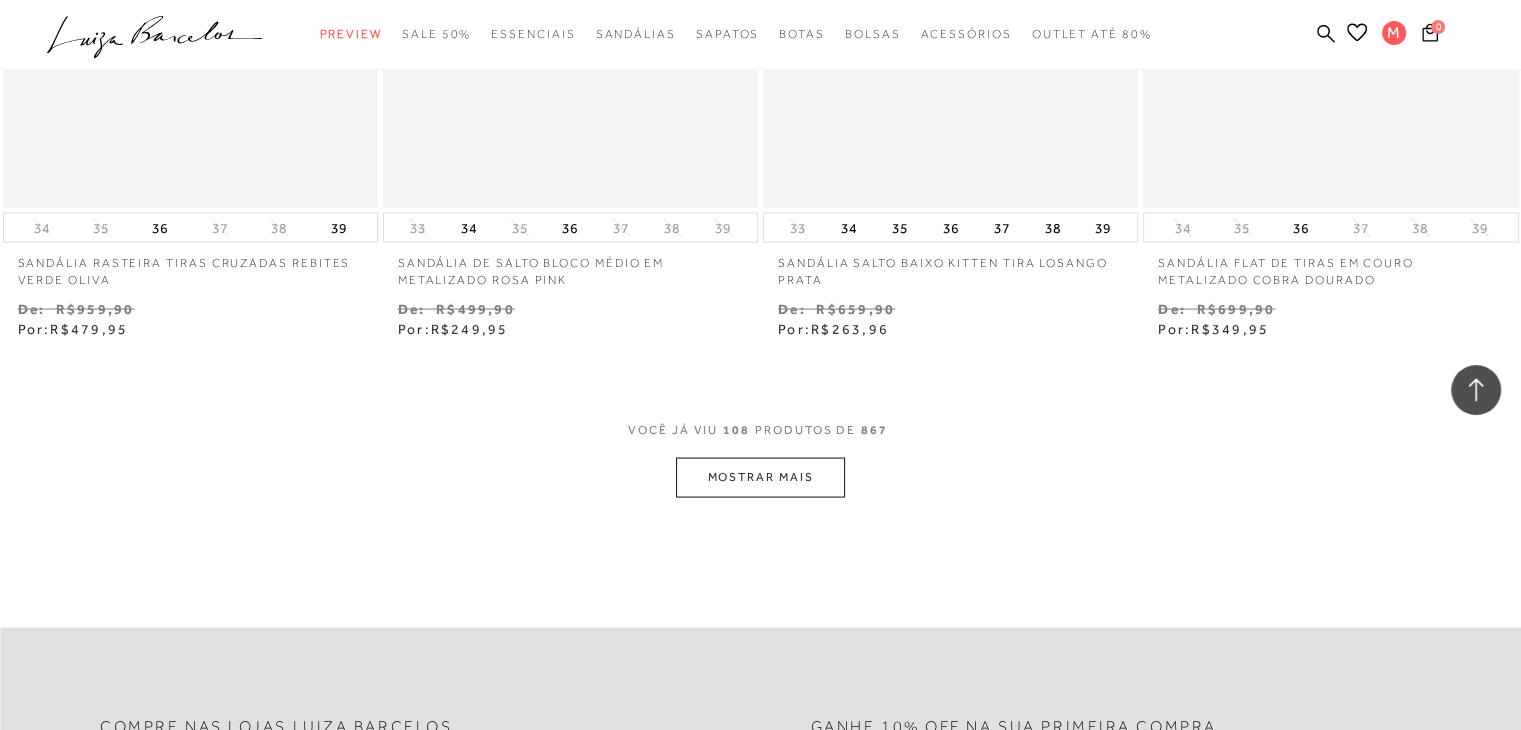 click on "MOSTRAR MAIS" at bounding box center [760, 477] 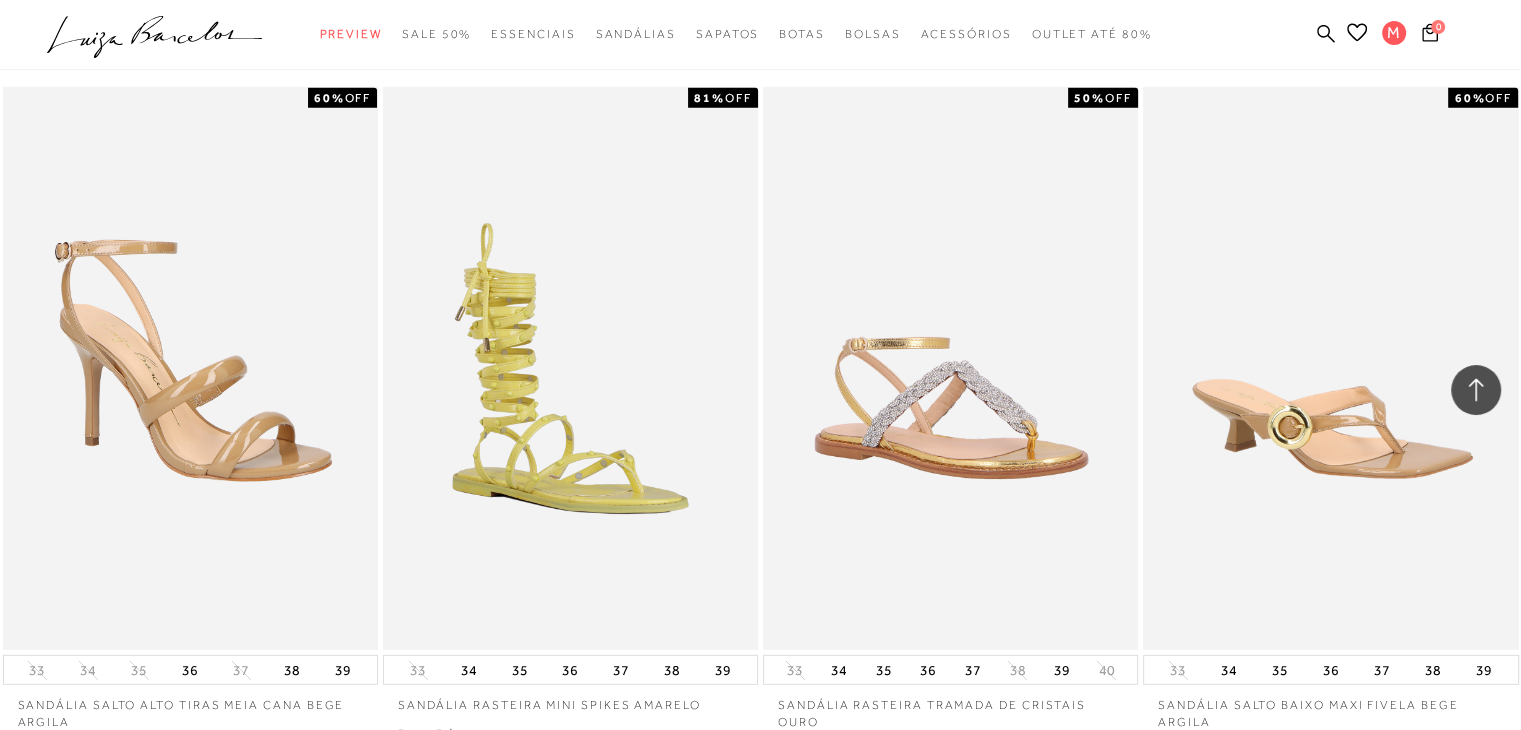 scroll, scrollTop: 21000, scrollLeft: 0, axis: vertical 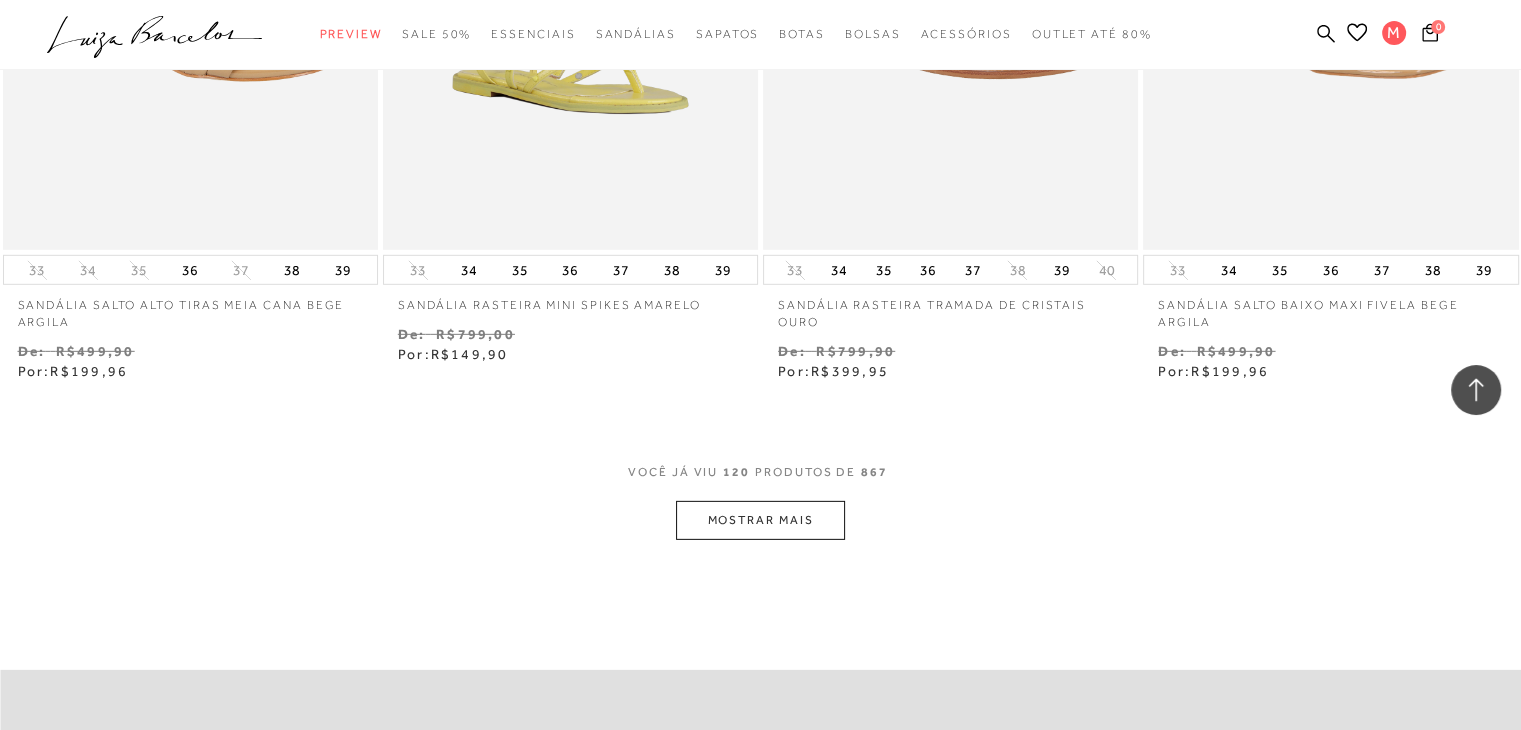 click on "MOSTRAR MAIS" at bounding box center [760, 520] 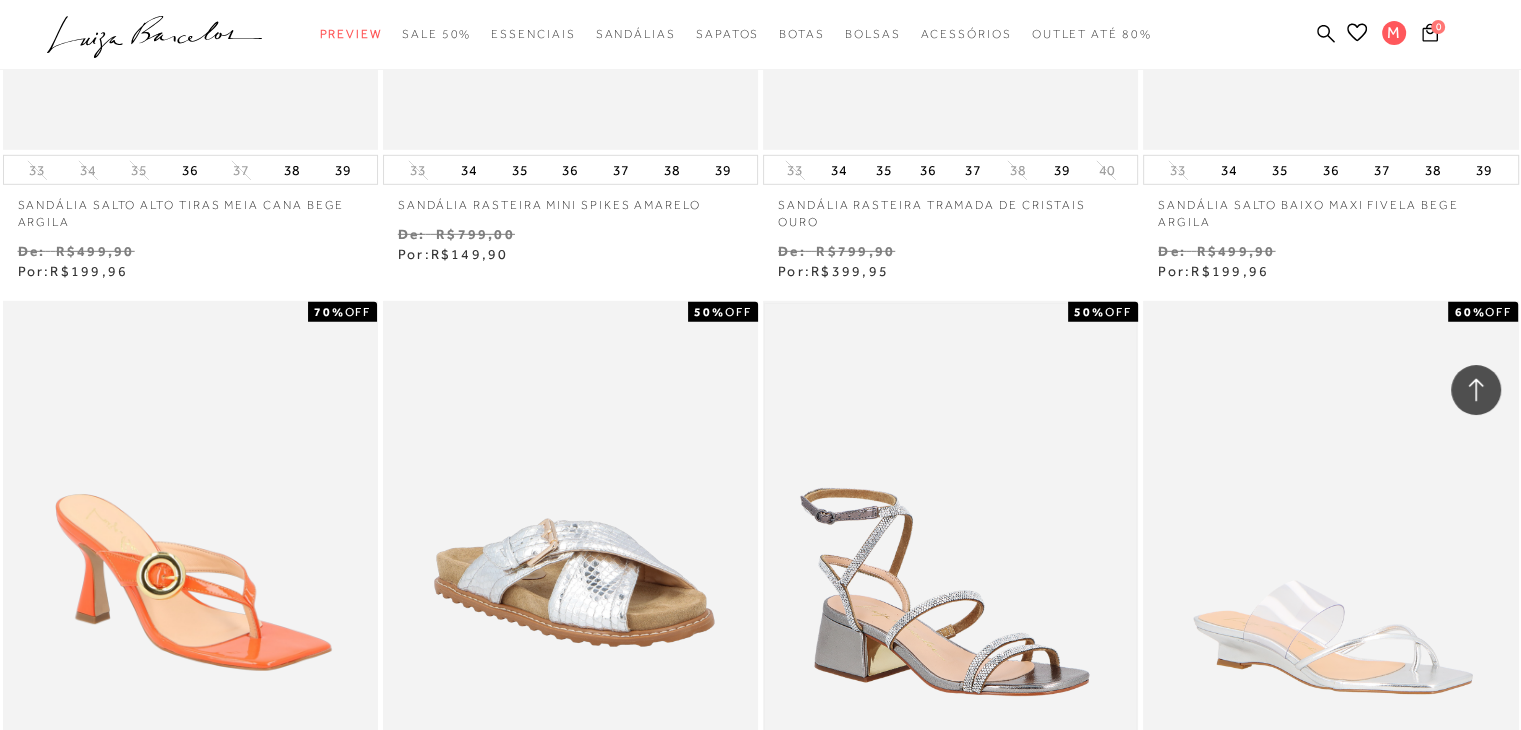 scroll, scrollTop: 21600, scrollLeft: 0, axis: vertical 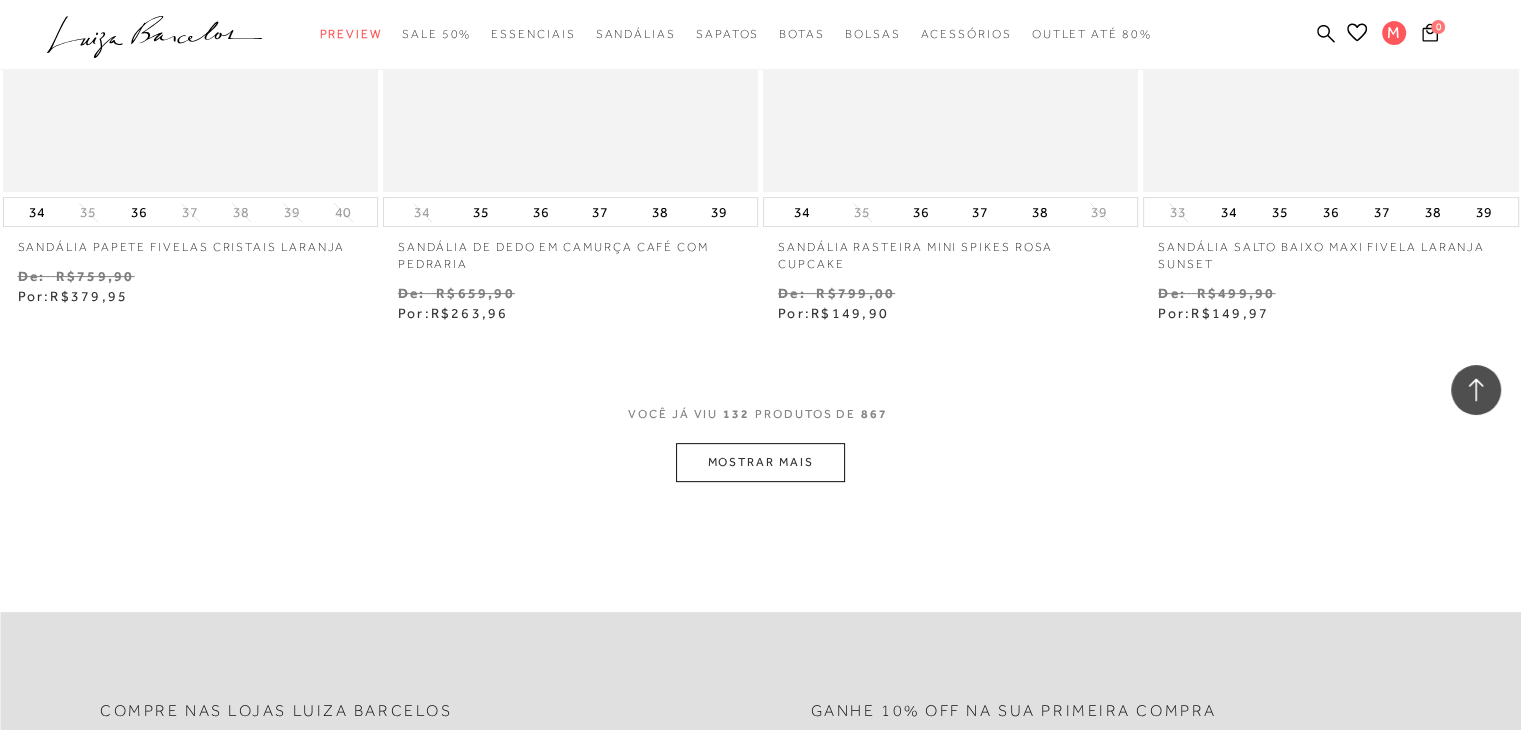 click on "MOSTRAR MAIS" at bounding box center (760, 462) 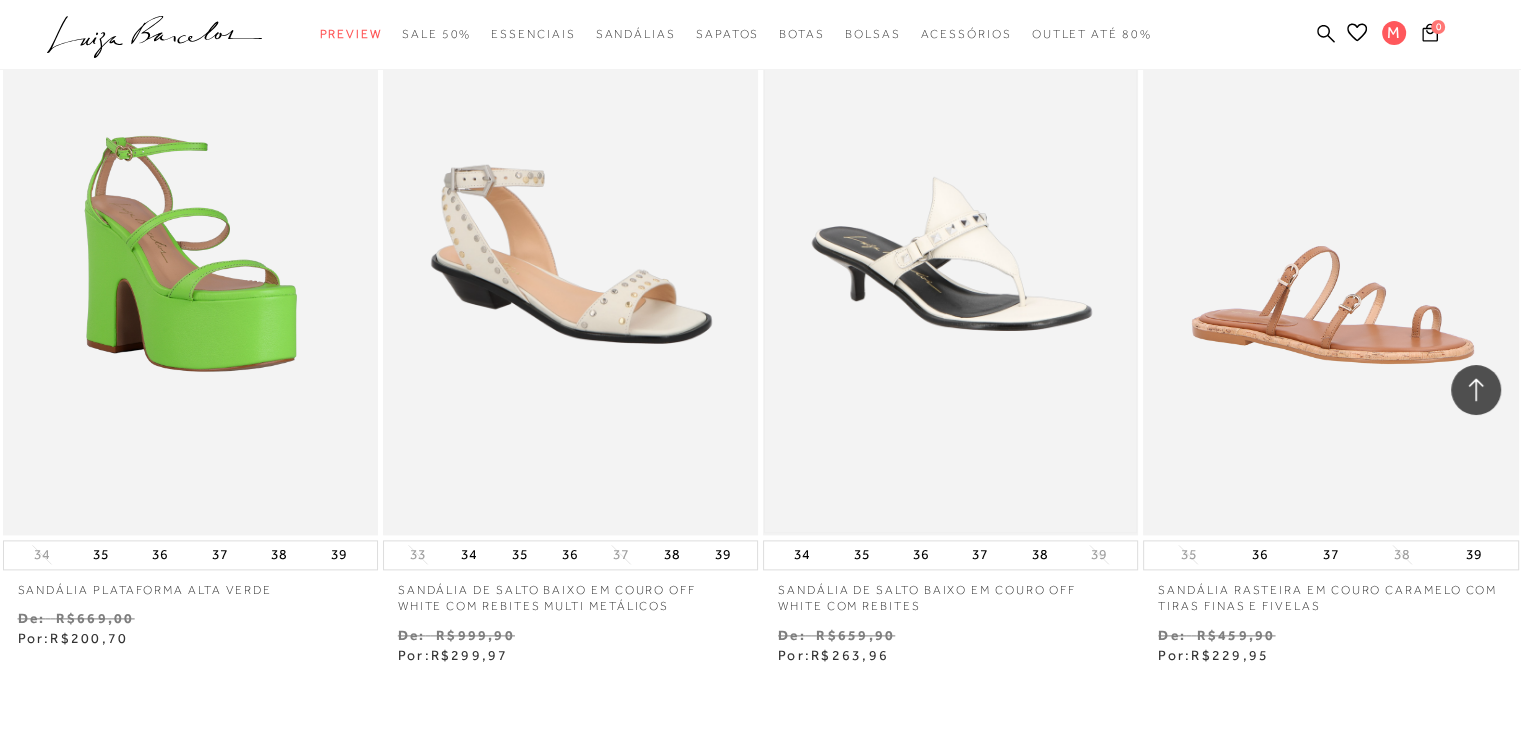 scroll, scrollTop: 25300, scrollLeft: 0, axis: vertical 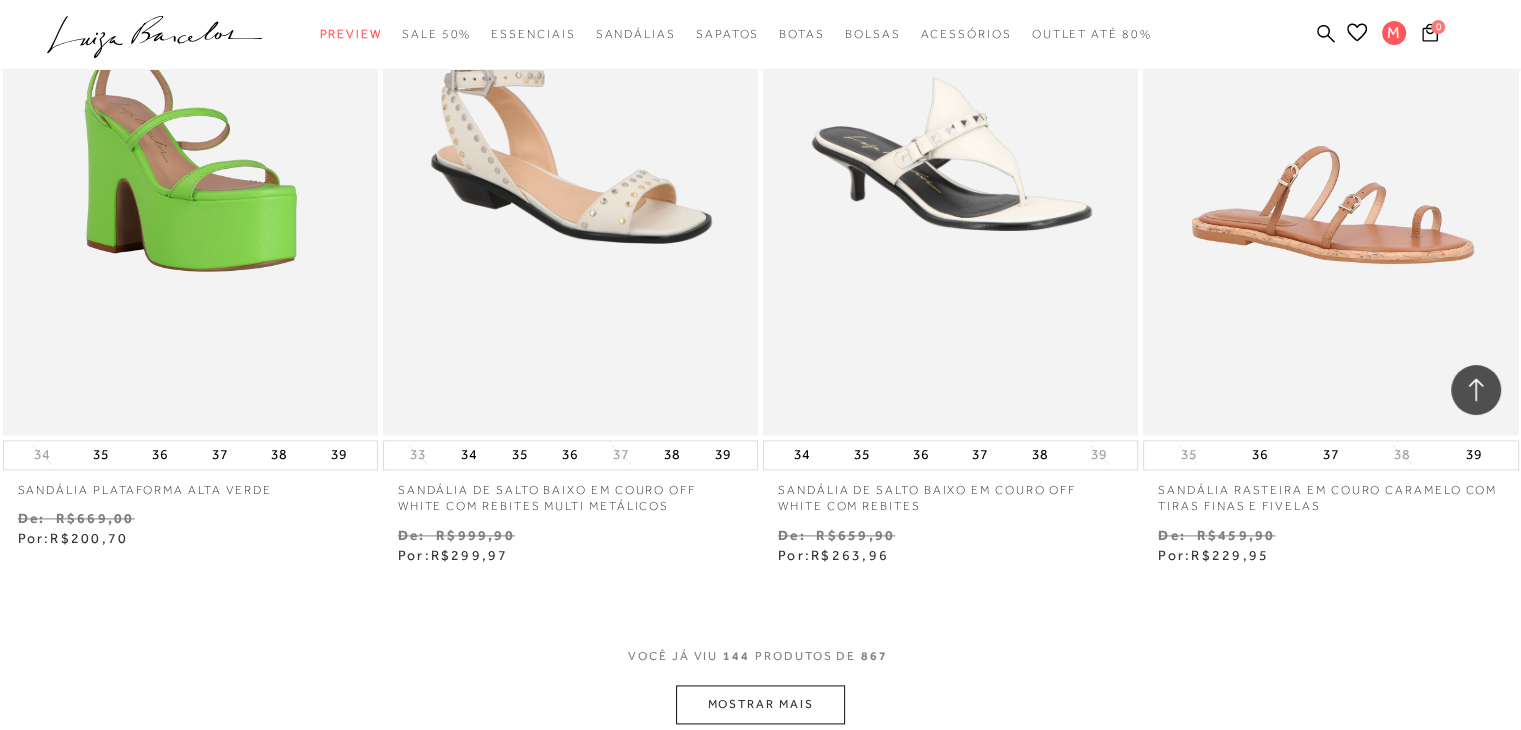 click on "MOSTRAR MAIS" at bounding box center (760, 704) 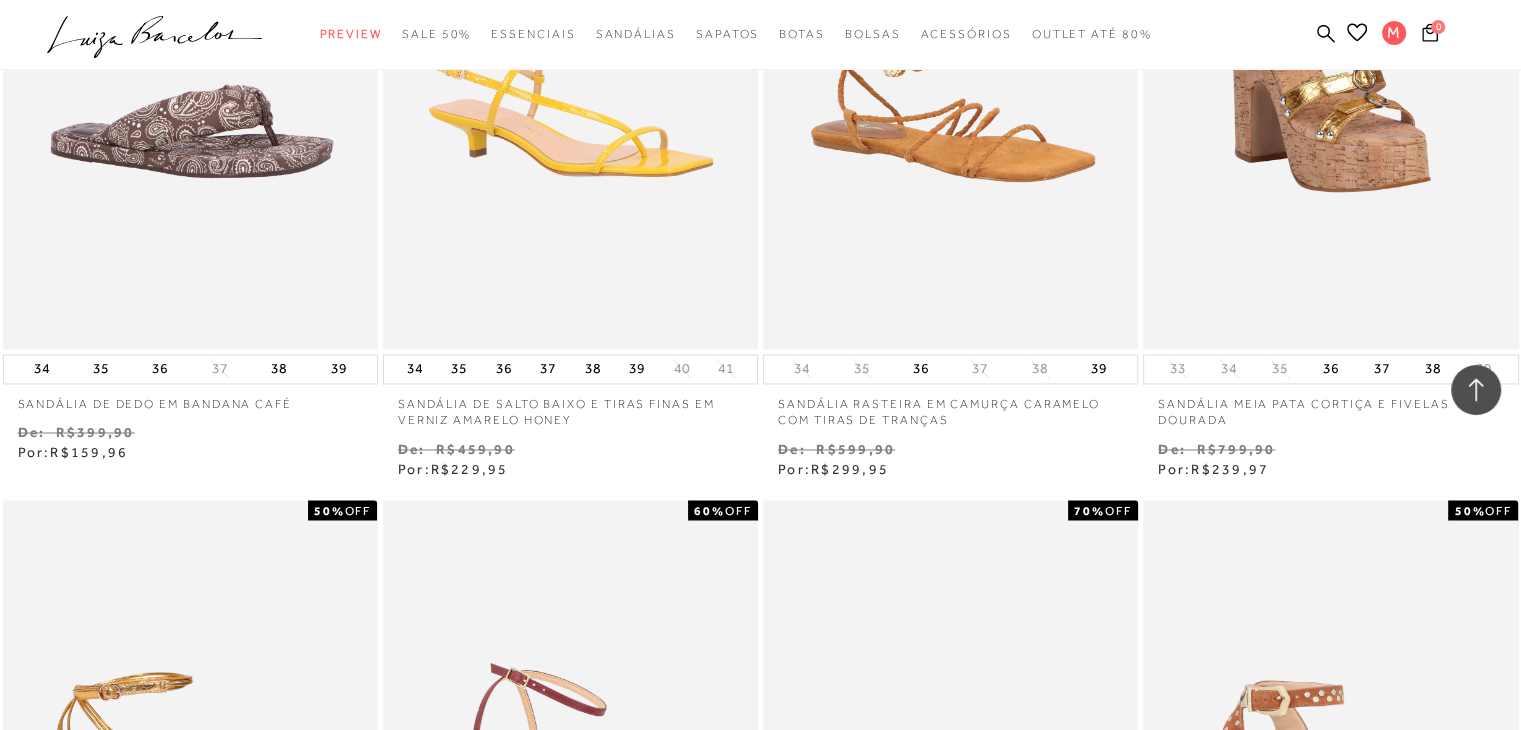 scroll, scrollTop: 26000, scrollLeft: 0, axis: vertical 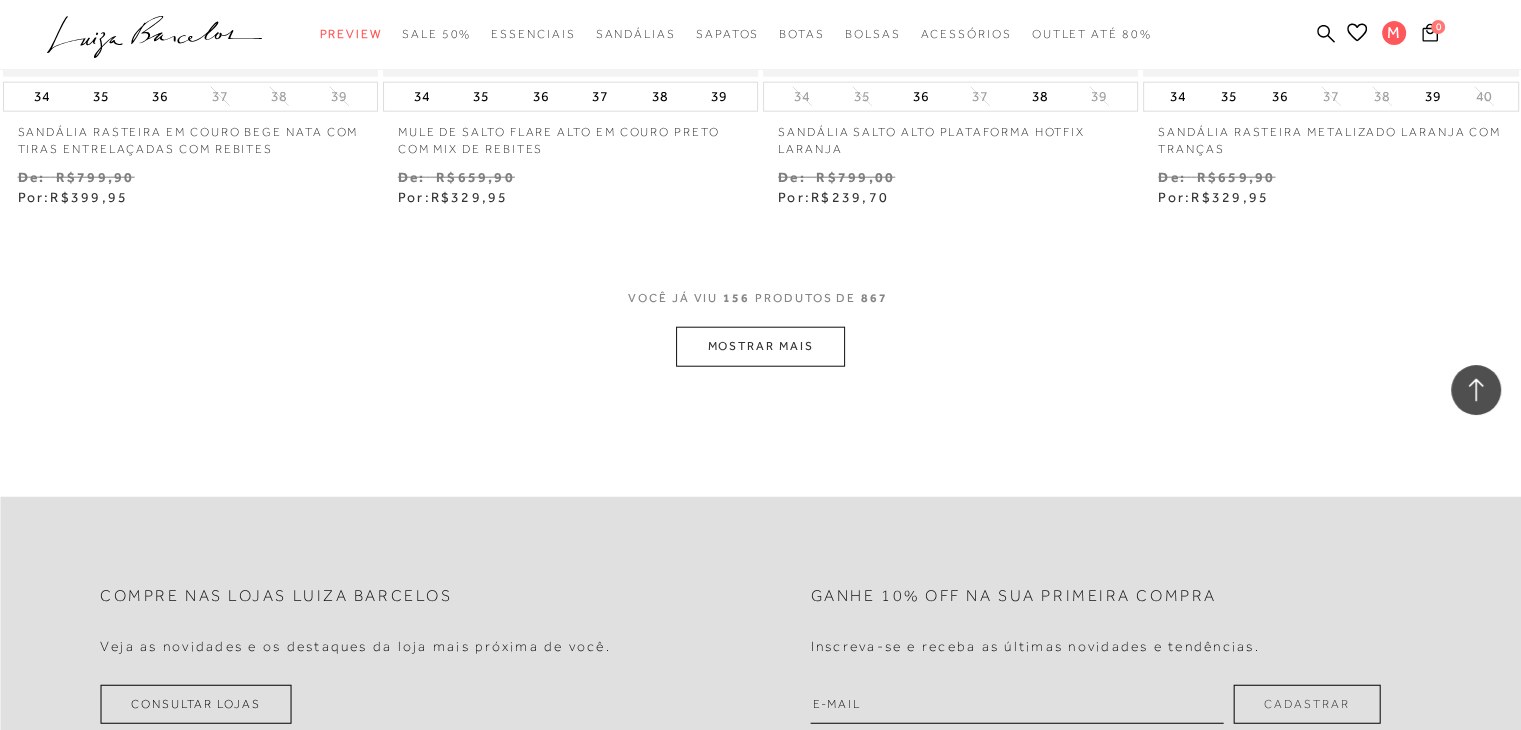 click on "MOSTRAR MAIS" at bounding box center [760, 346] 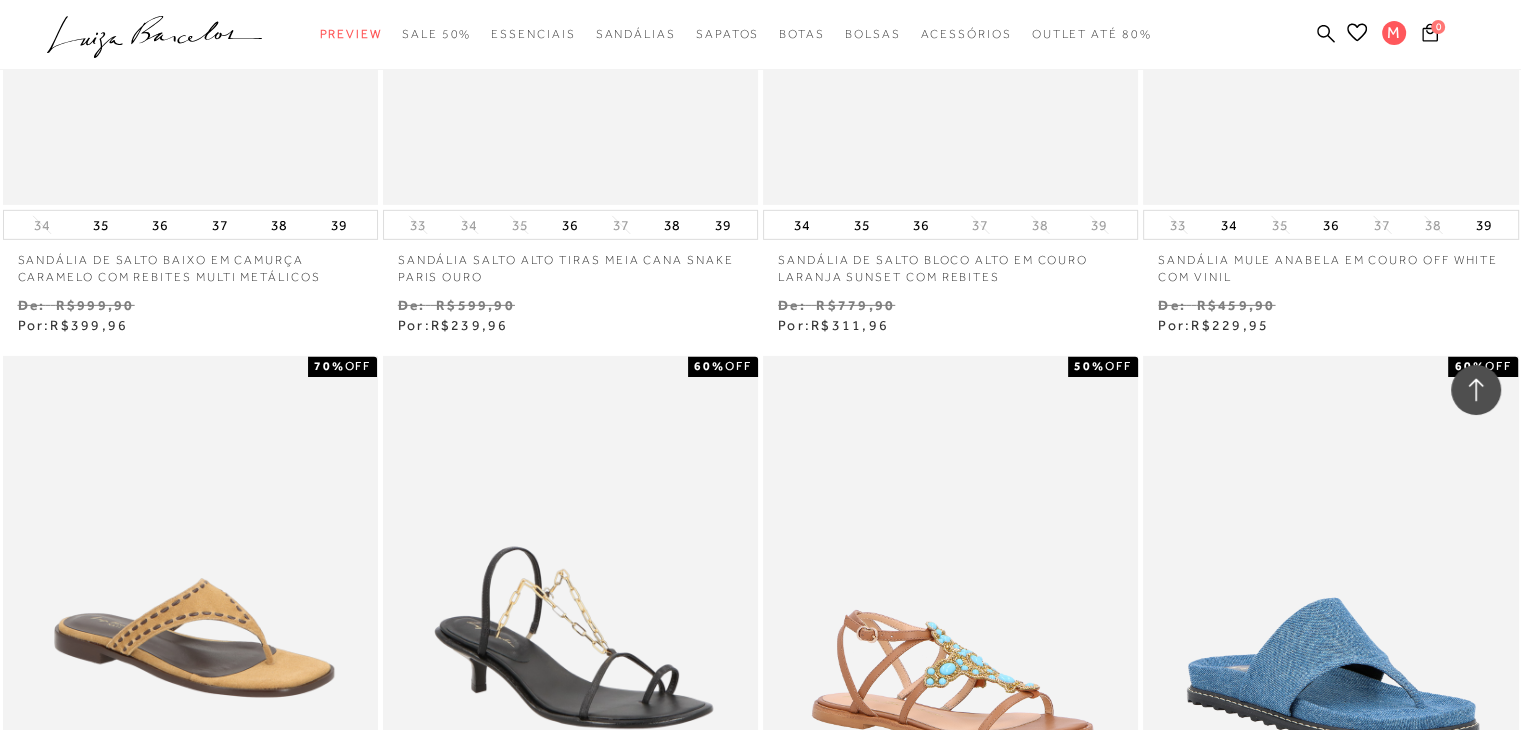 scroll, scrollTop: 29300, scrollLeft: 0, axis: vertical 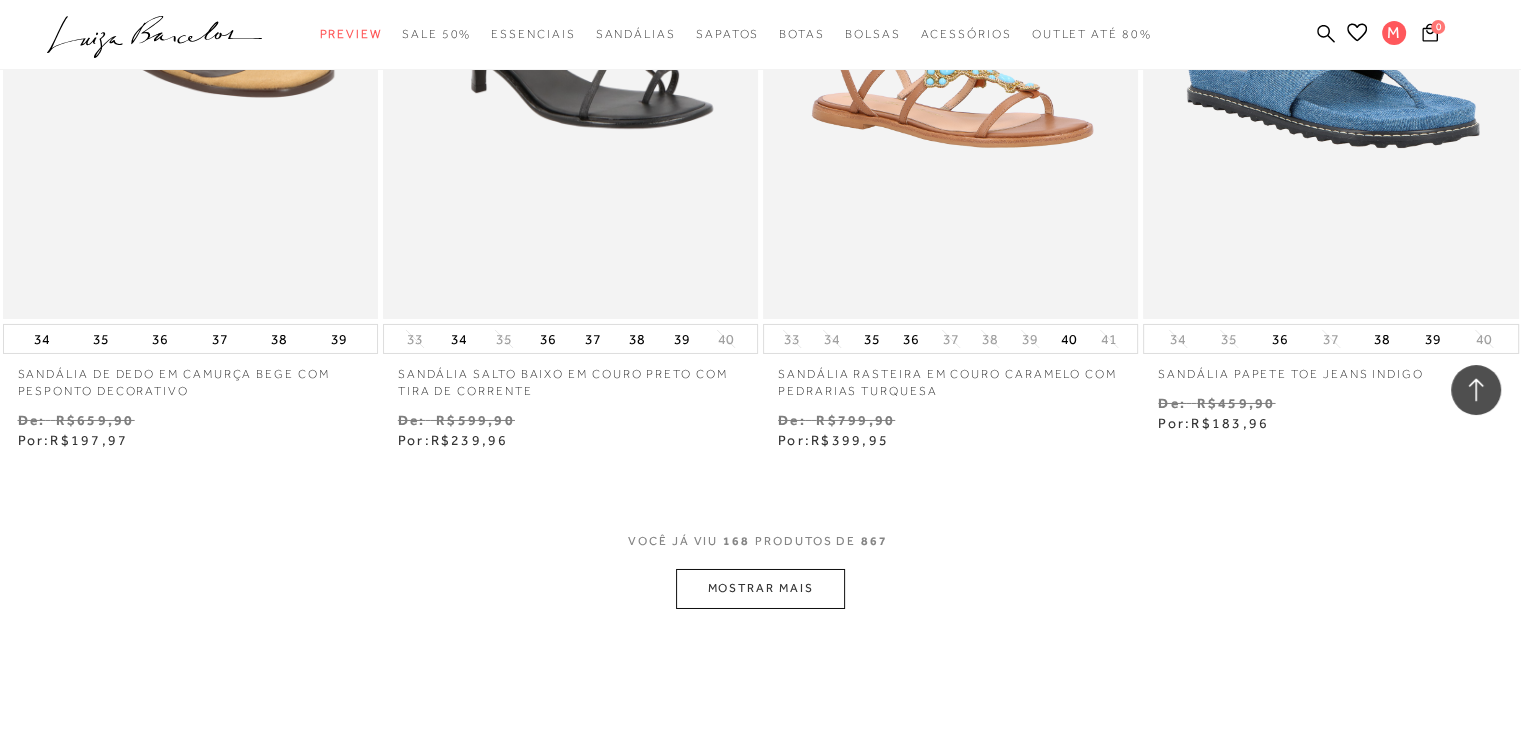 click on "MOSTRAR MAIS" at bounding box center (760, 588) 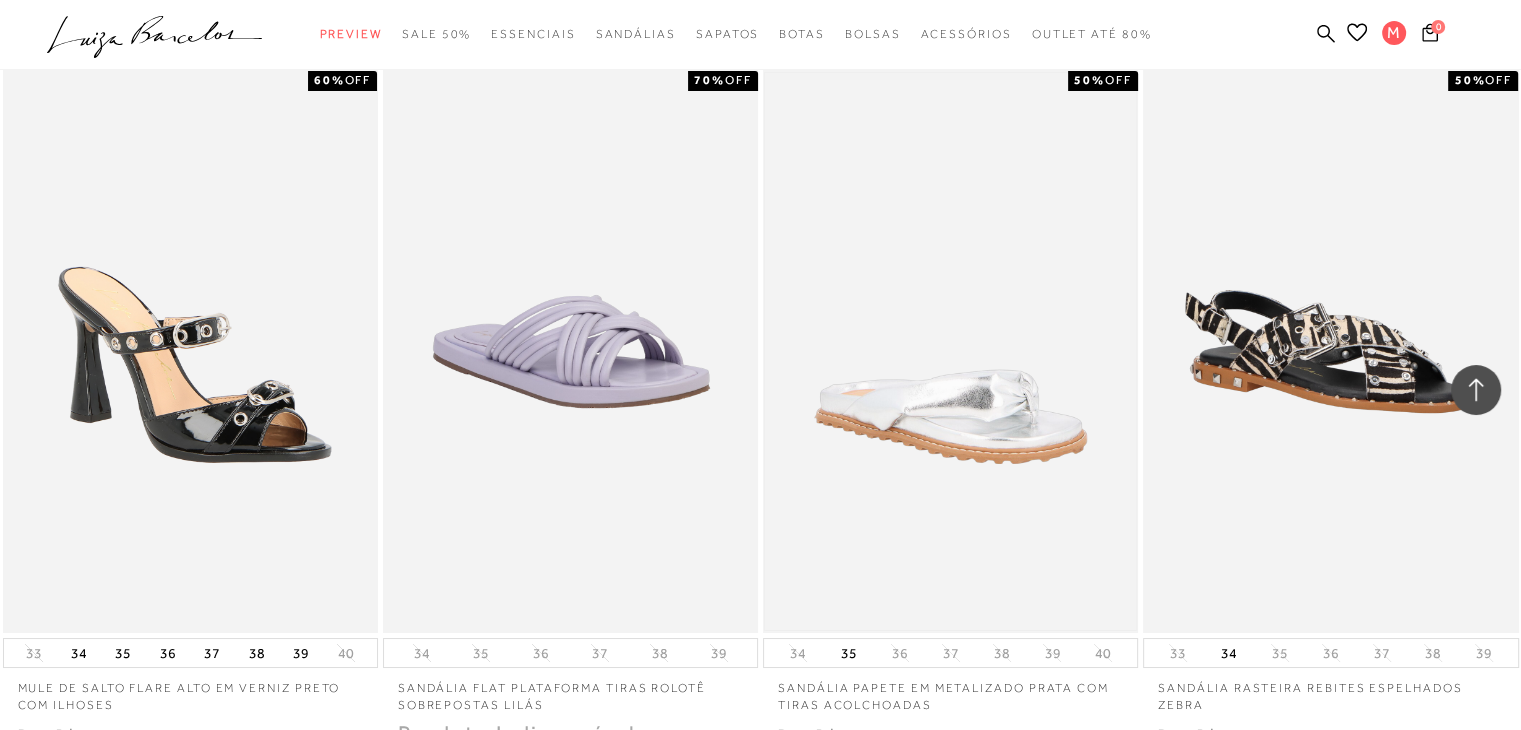 scroll, scrollTop: 30200, scrollLeft: 0, axis: vertical 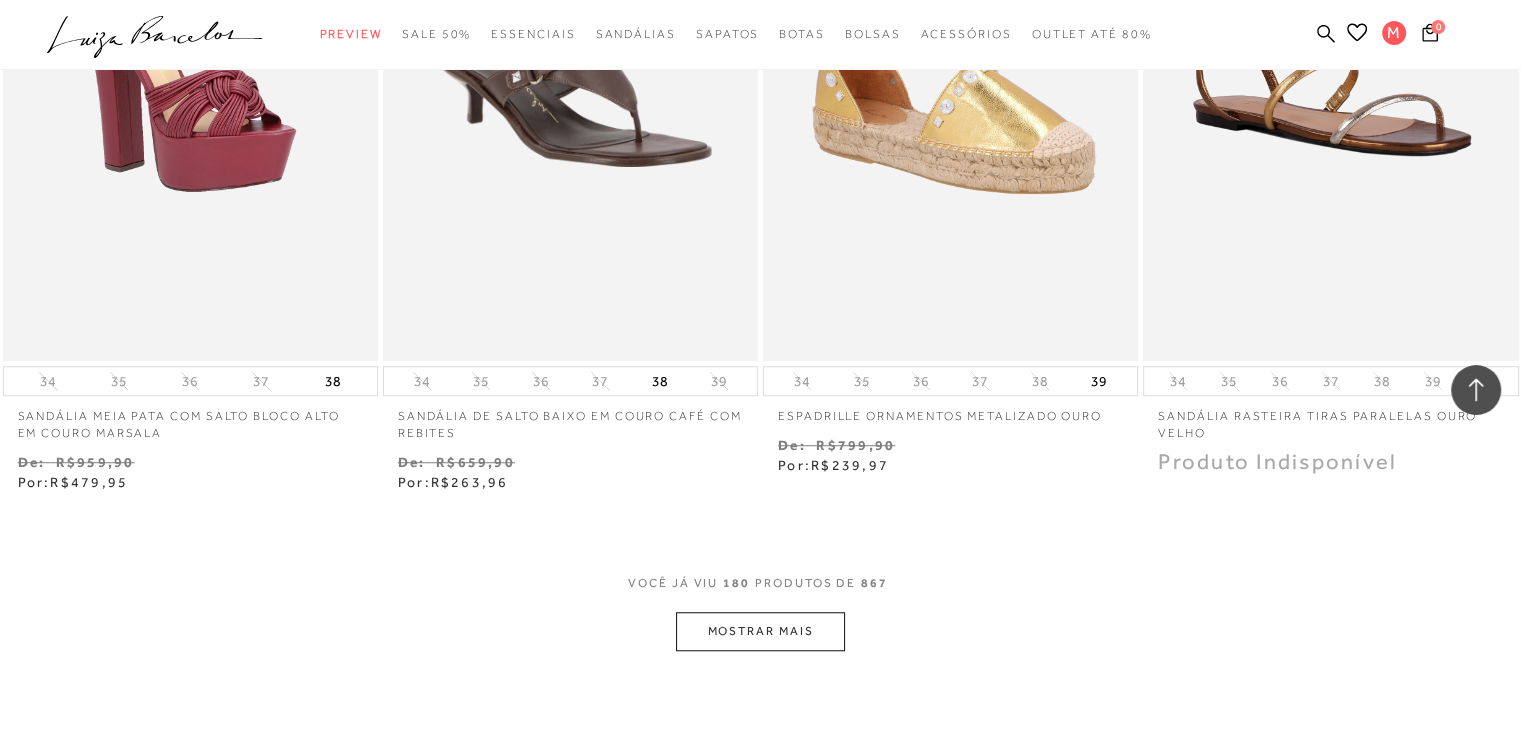 click on "MOSTRAR MAIS" at bounding box center (760, 631) 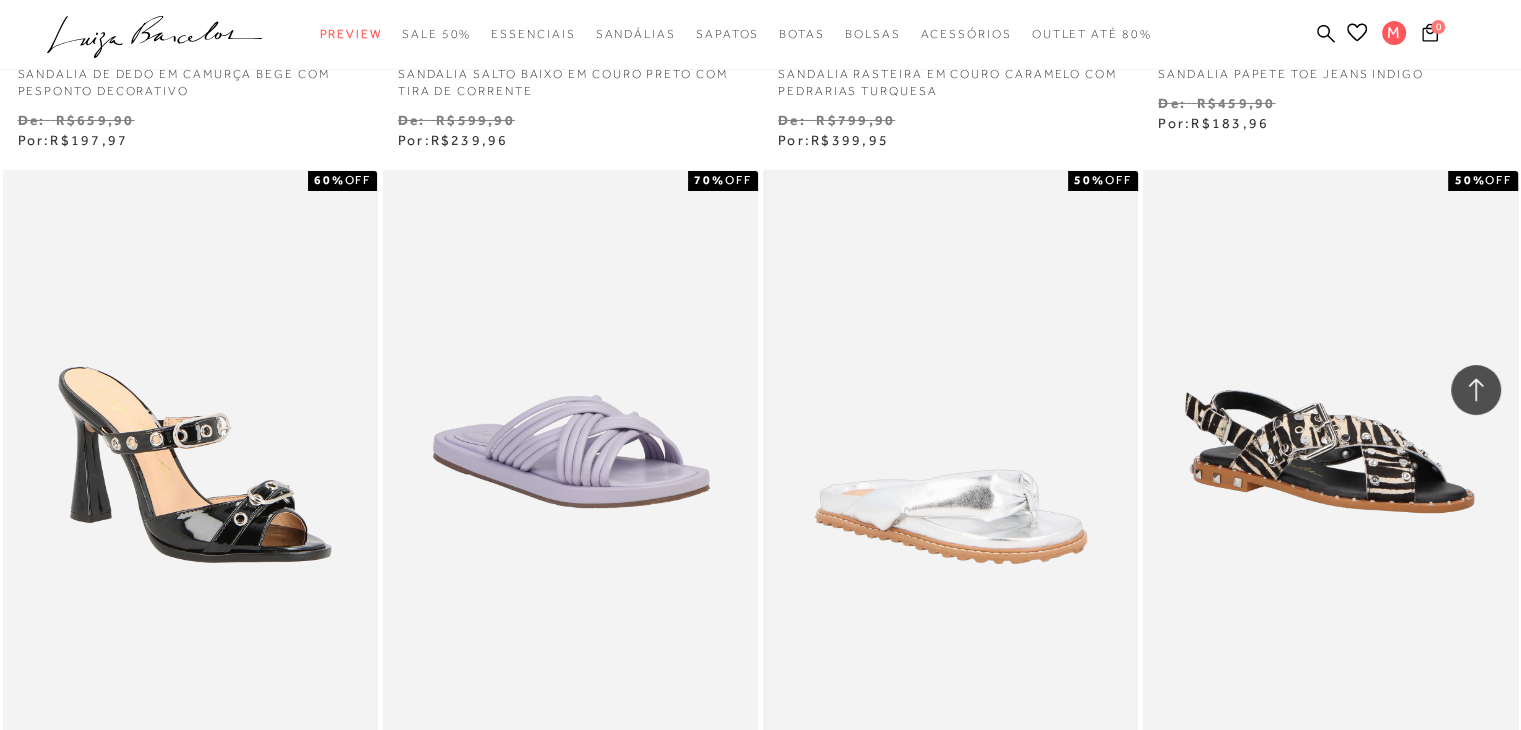 scroll, scrollTop: 30200, scrollLeft: 0, axis: vertical 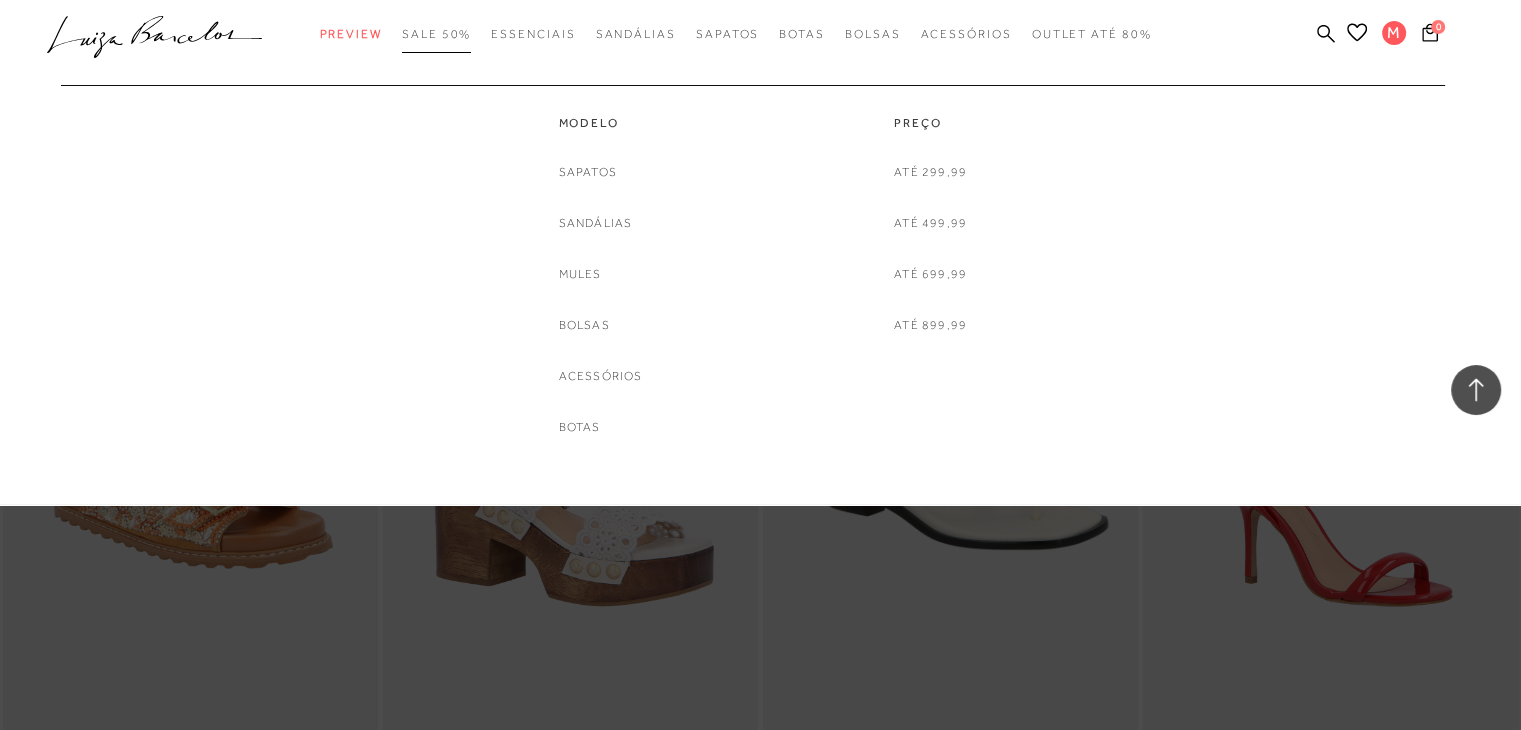 click on "SALE 50%" at bounding box center (436, 34) 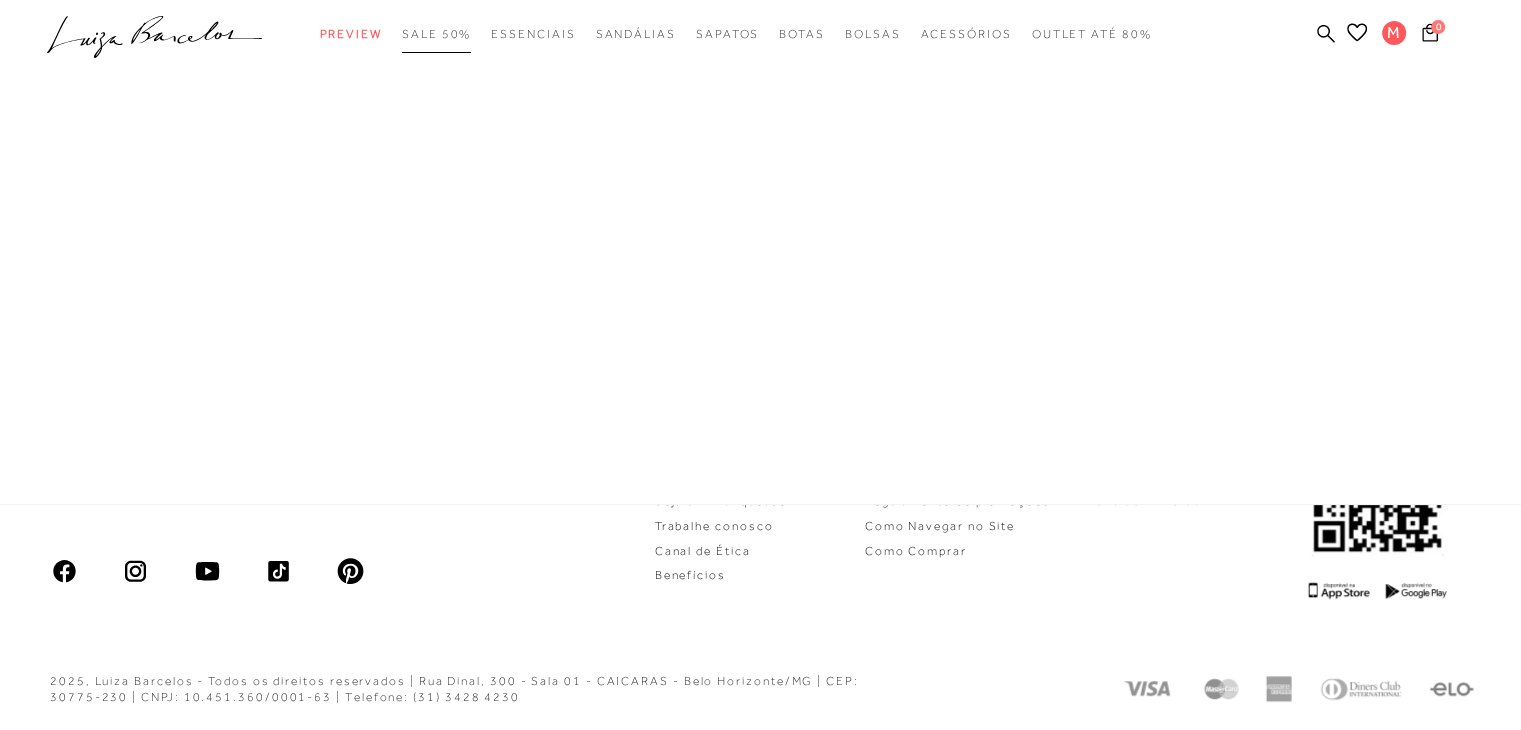 scroll, scrollTop: 1076, scrollLeft: 0, axis: vertical 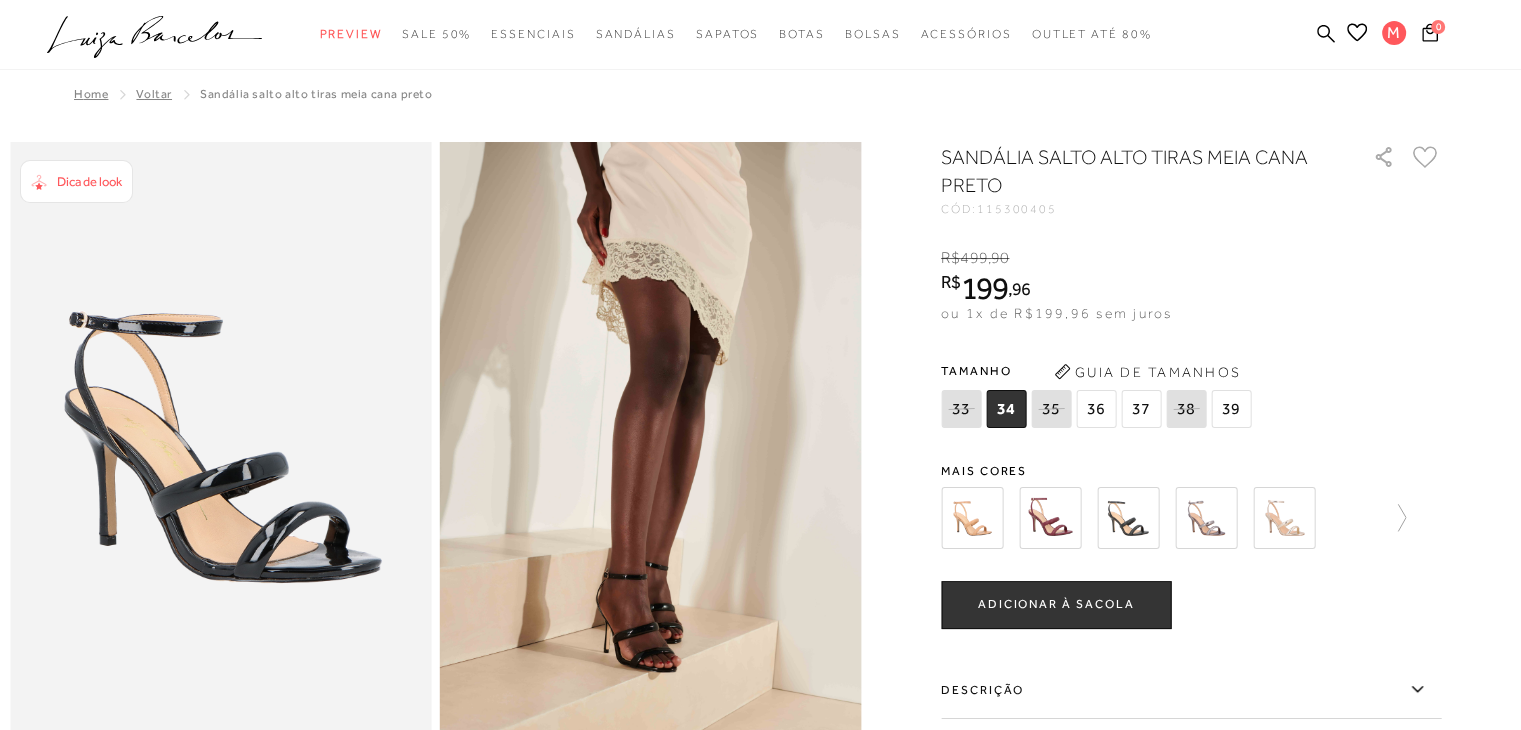 click at bounding box center (972, 518) 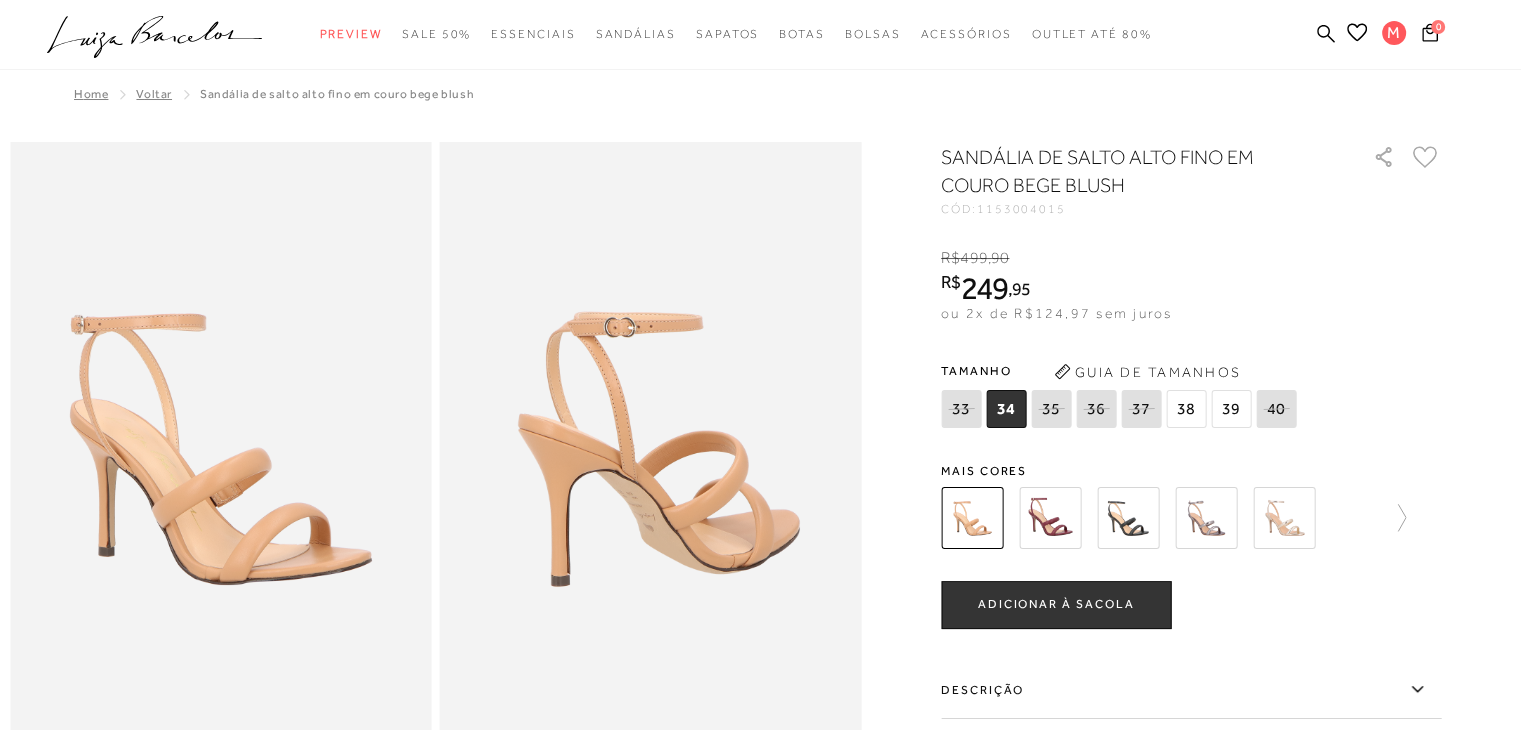 click at bounding box center [1284, 518] 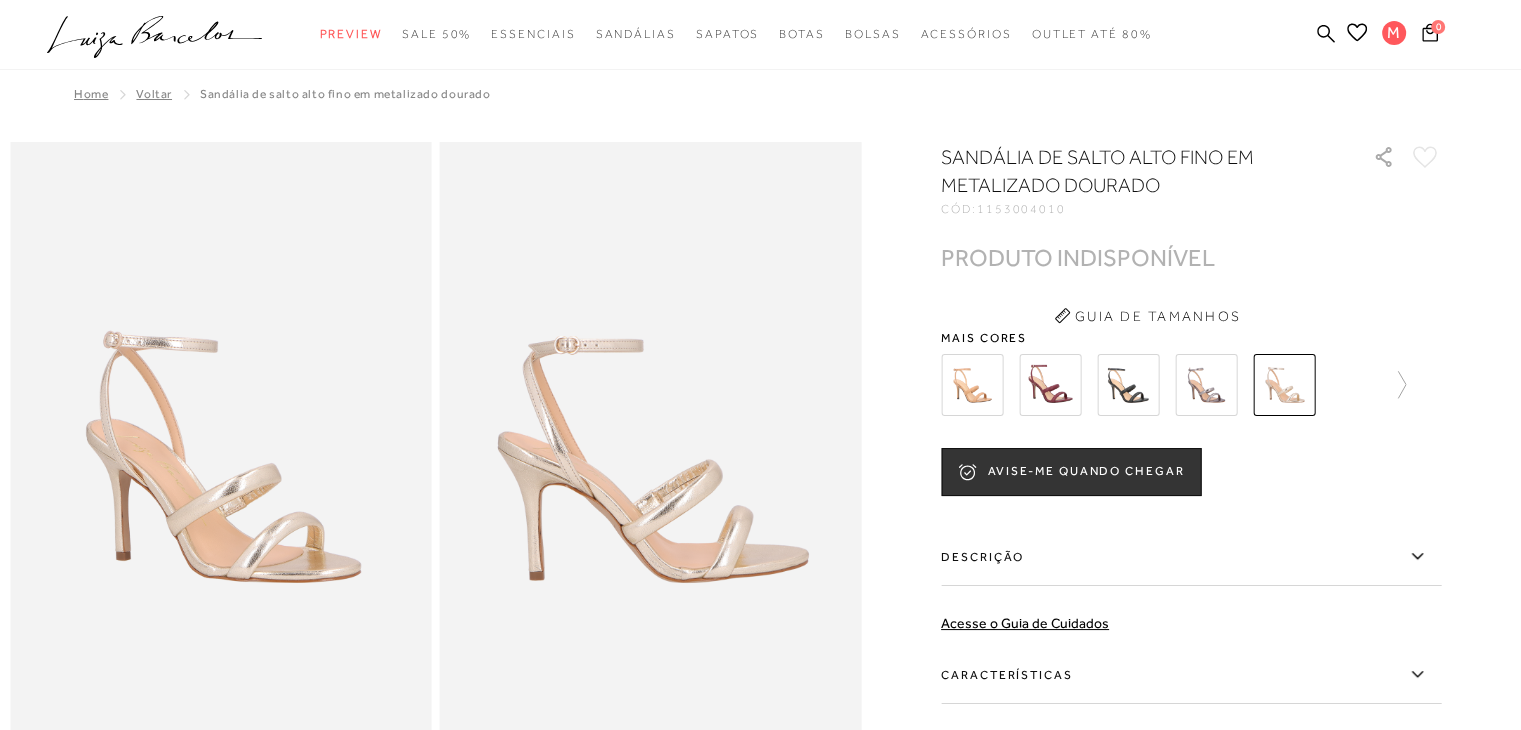 click at bounding box center (972, 385) 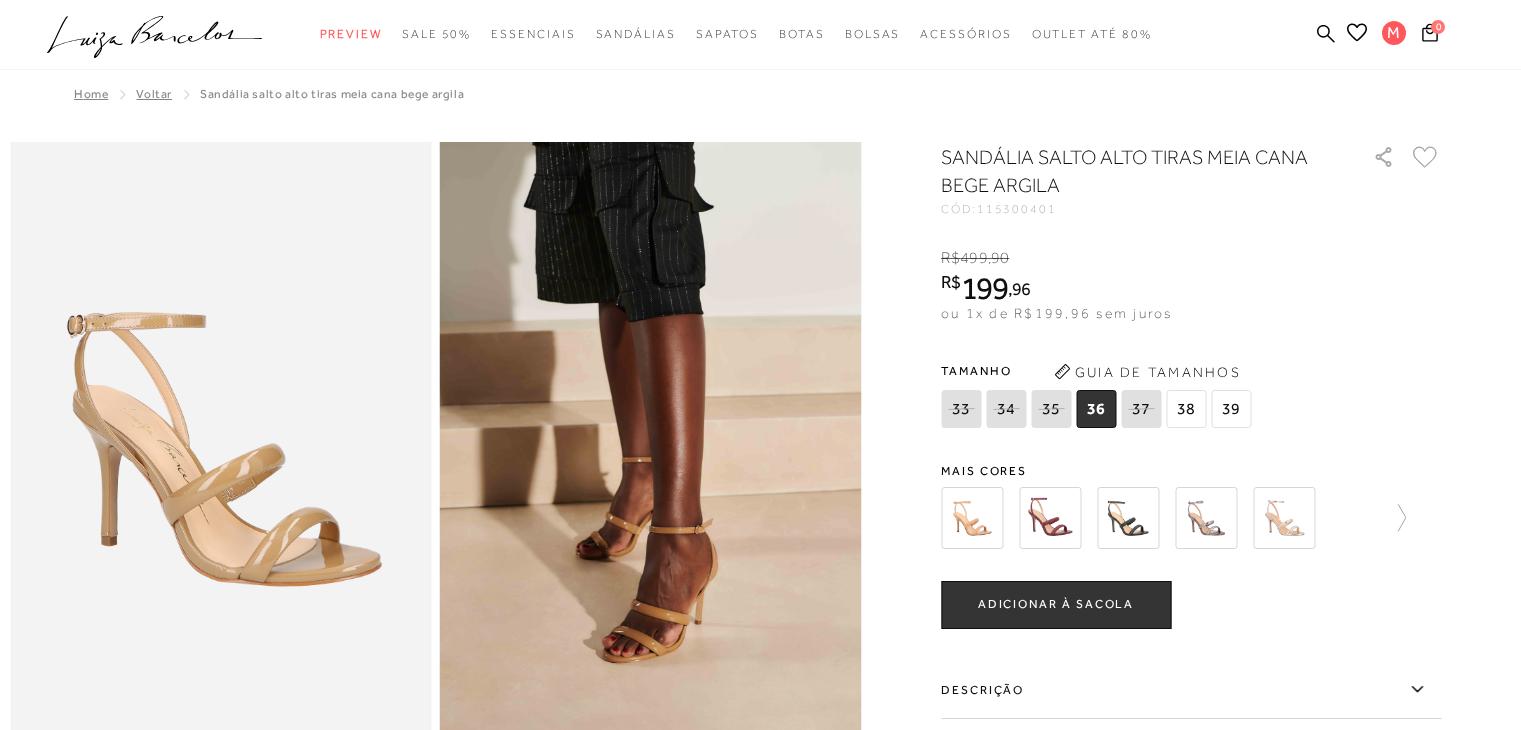 scroll, scrollTop: 0, scrollLeft: 0, axis: both 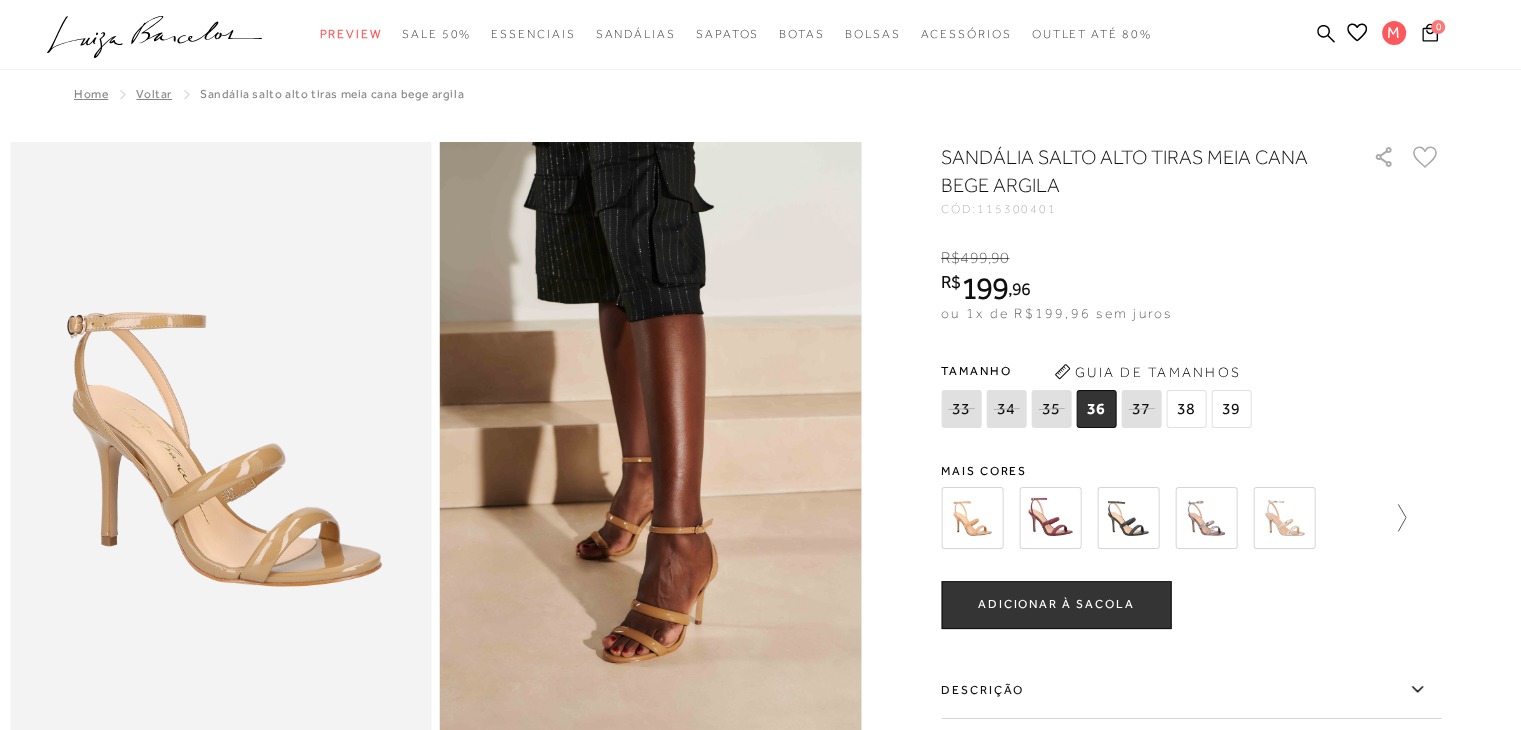 click 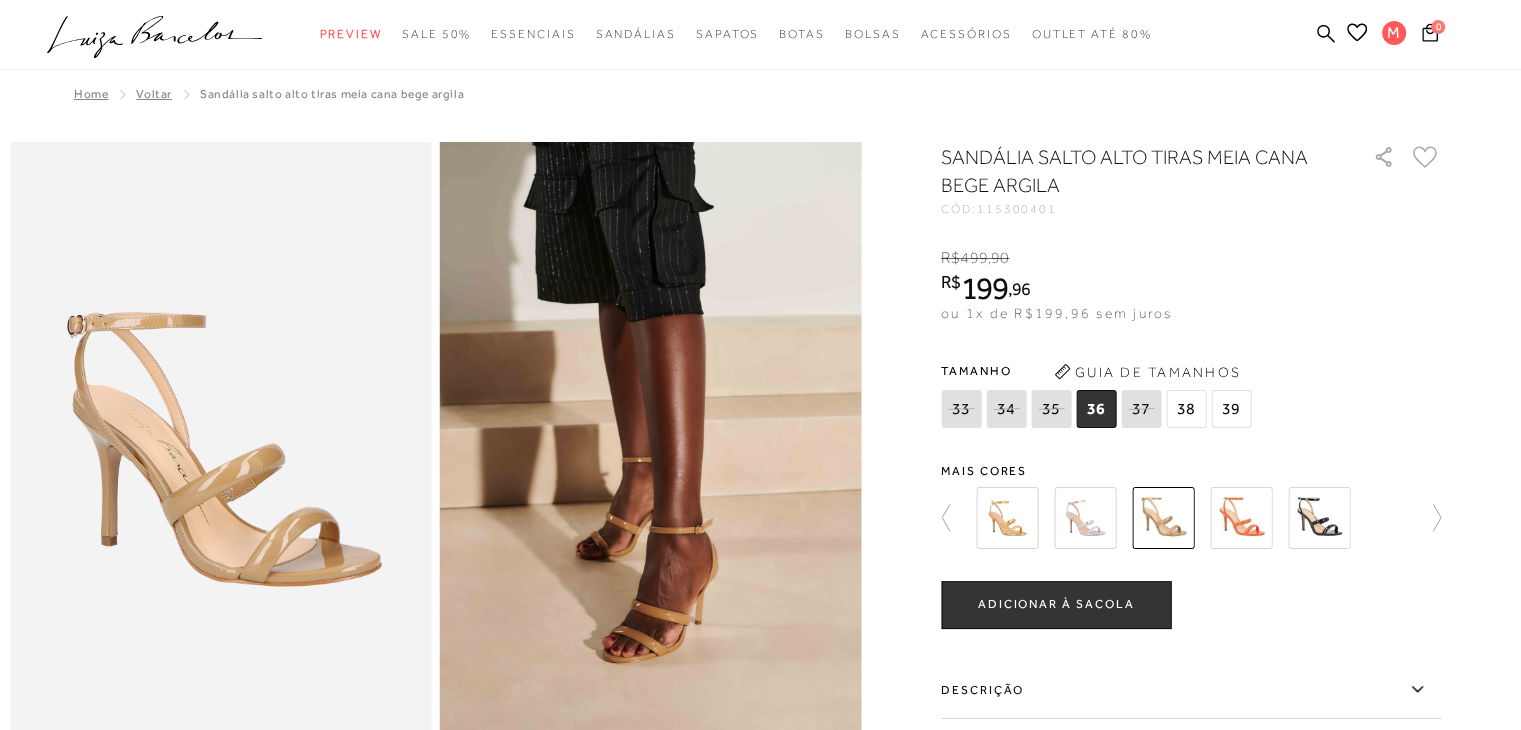 click at bounding box center (1241, 518) 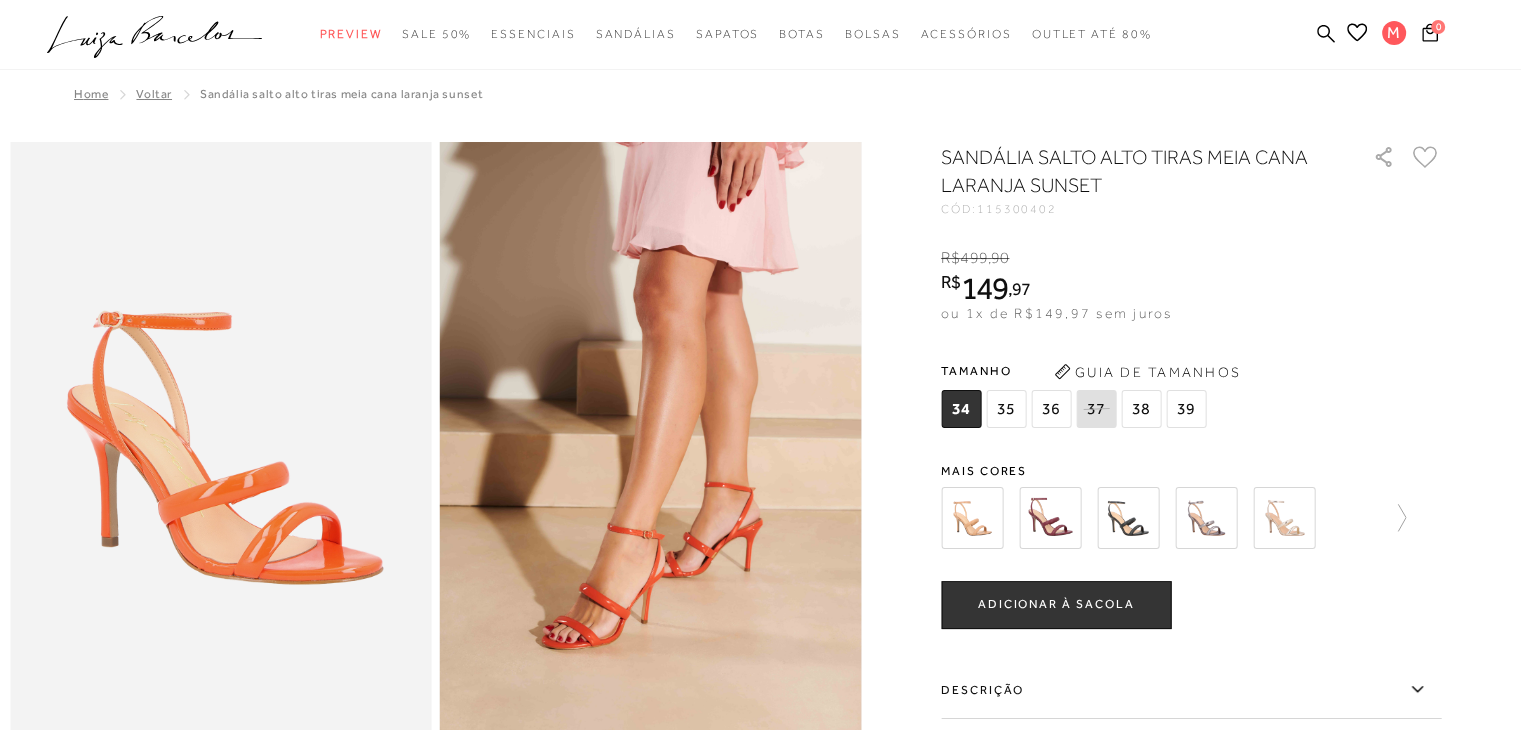 click at bounding box center (1191, 518) 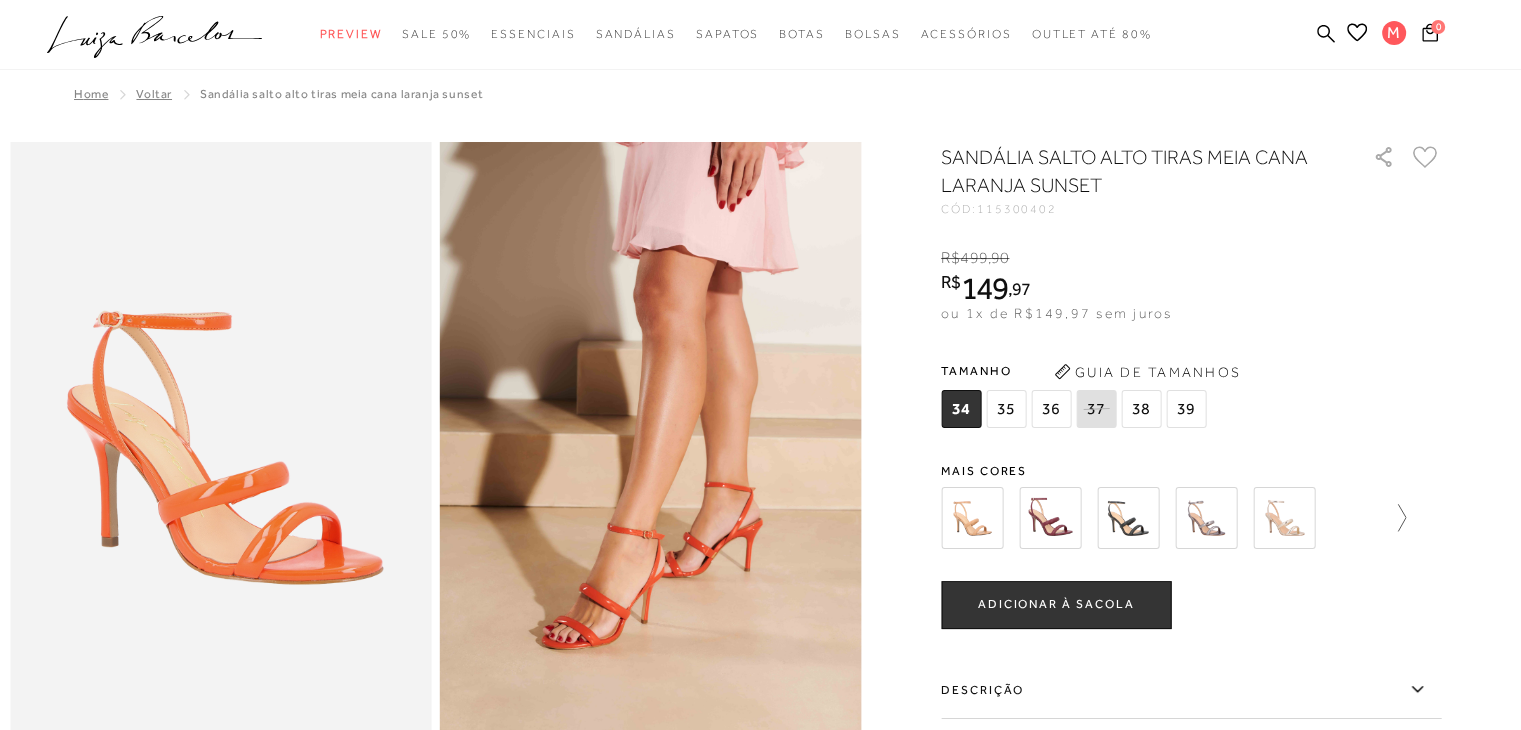 click 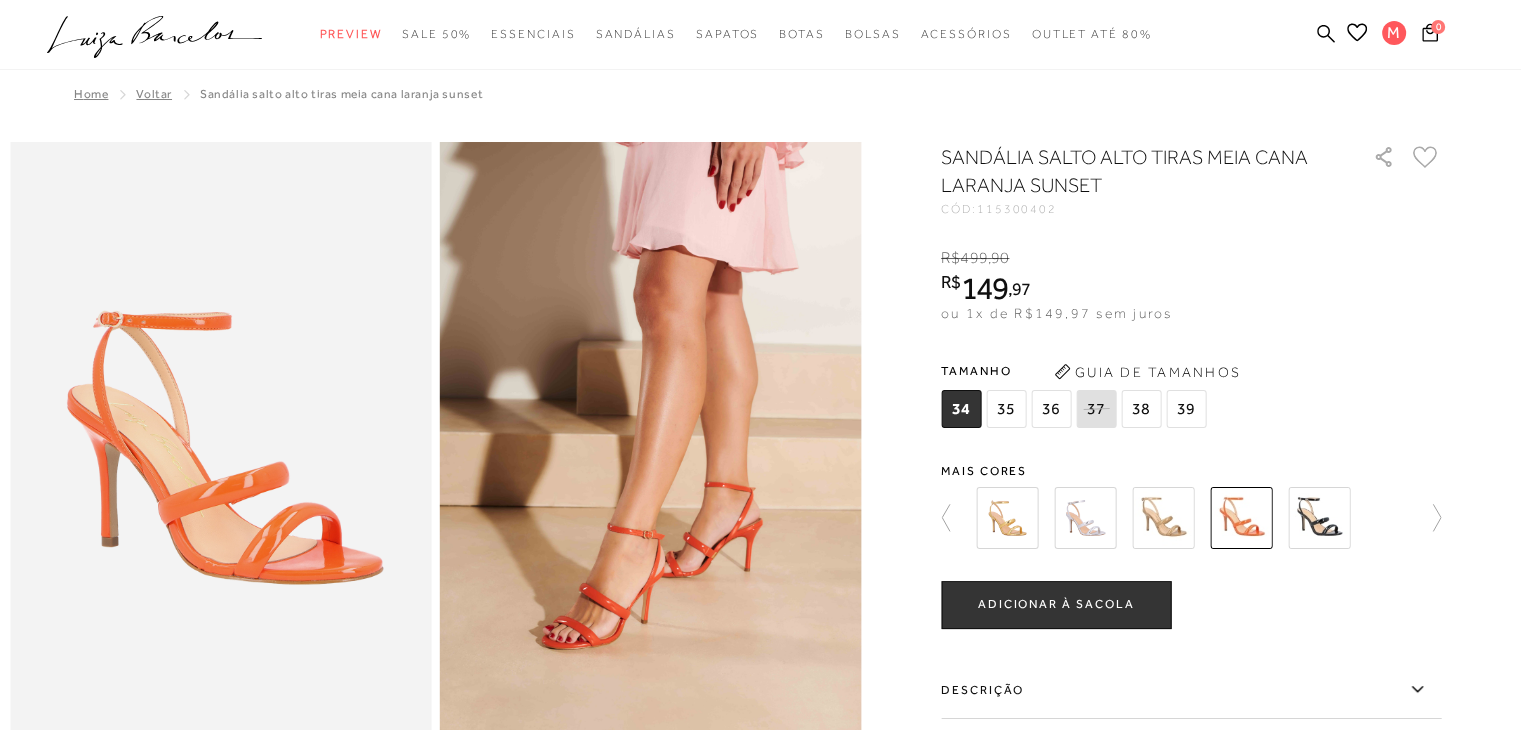 click at bounding box center [760, 671] 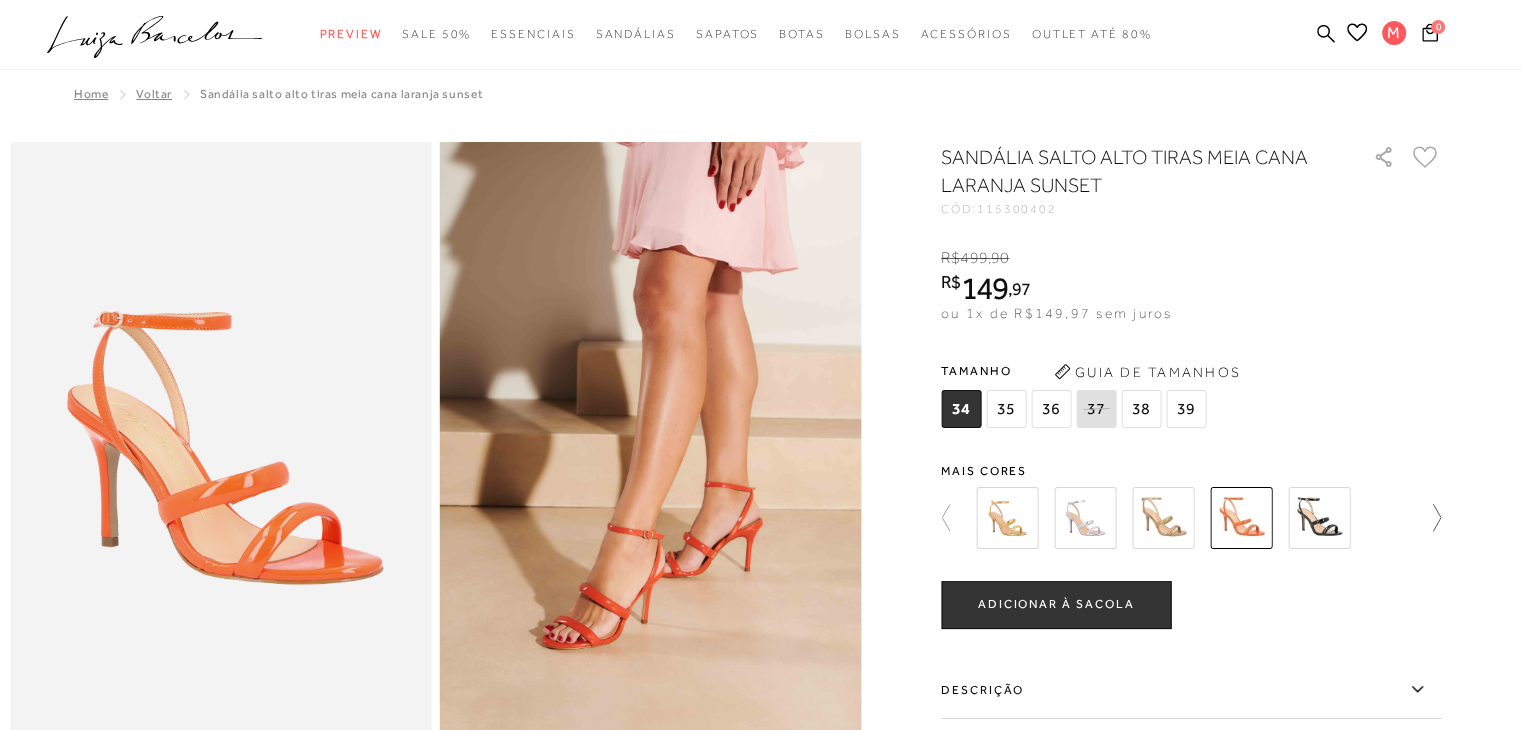 click 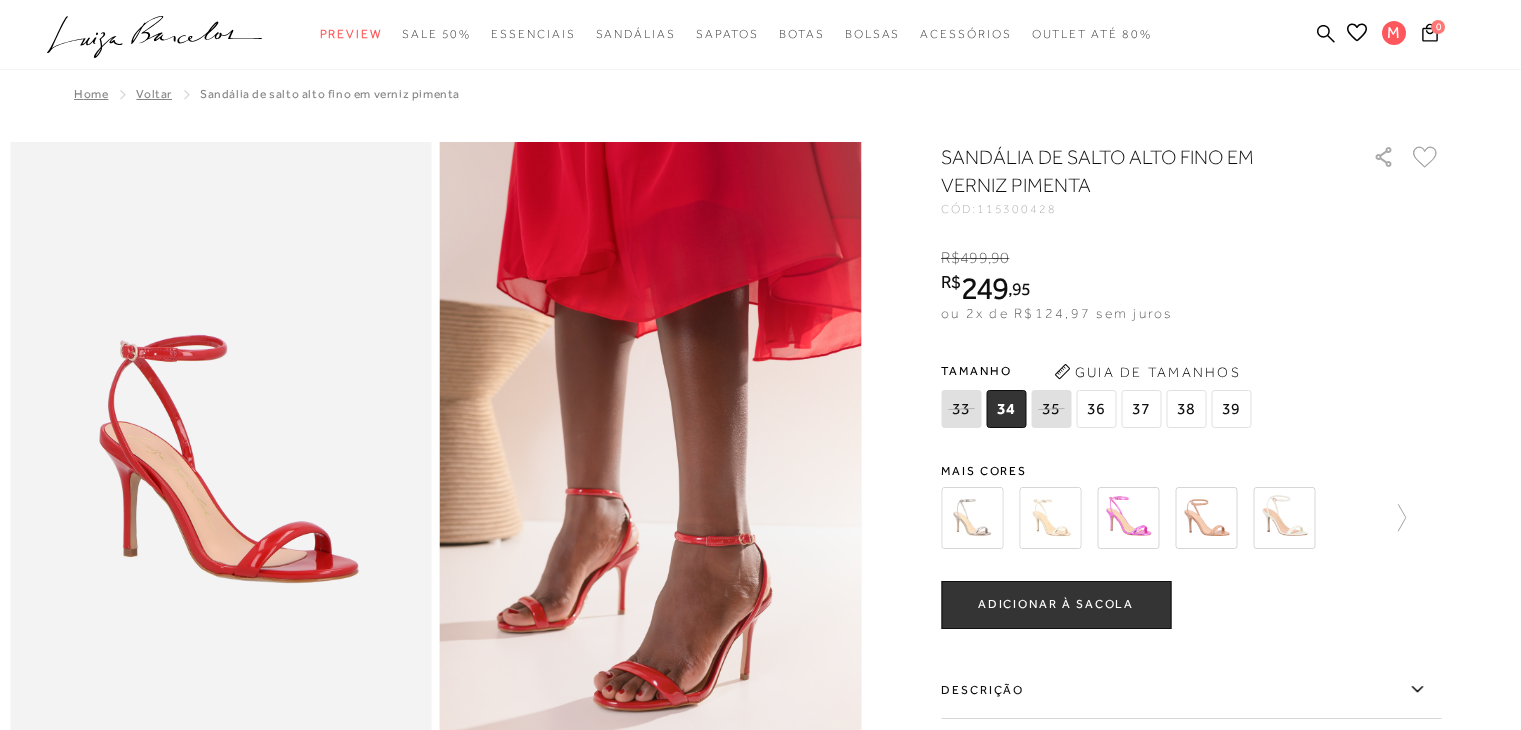 scroll, scrollTop: 0, scrollLeft: 0, axis: both 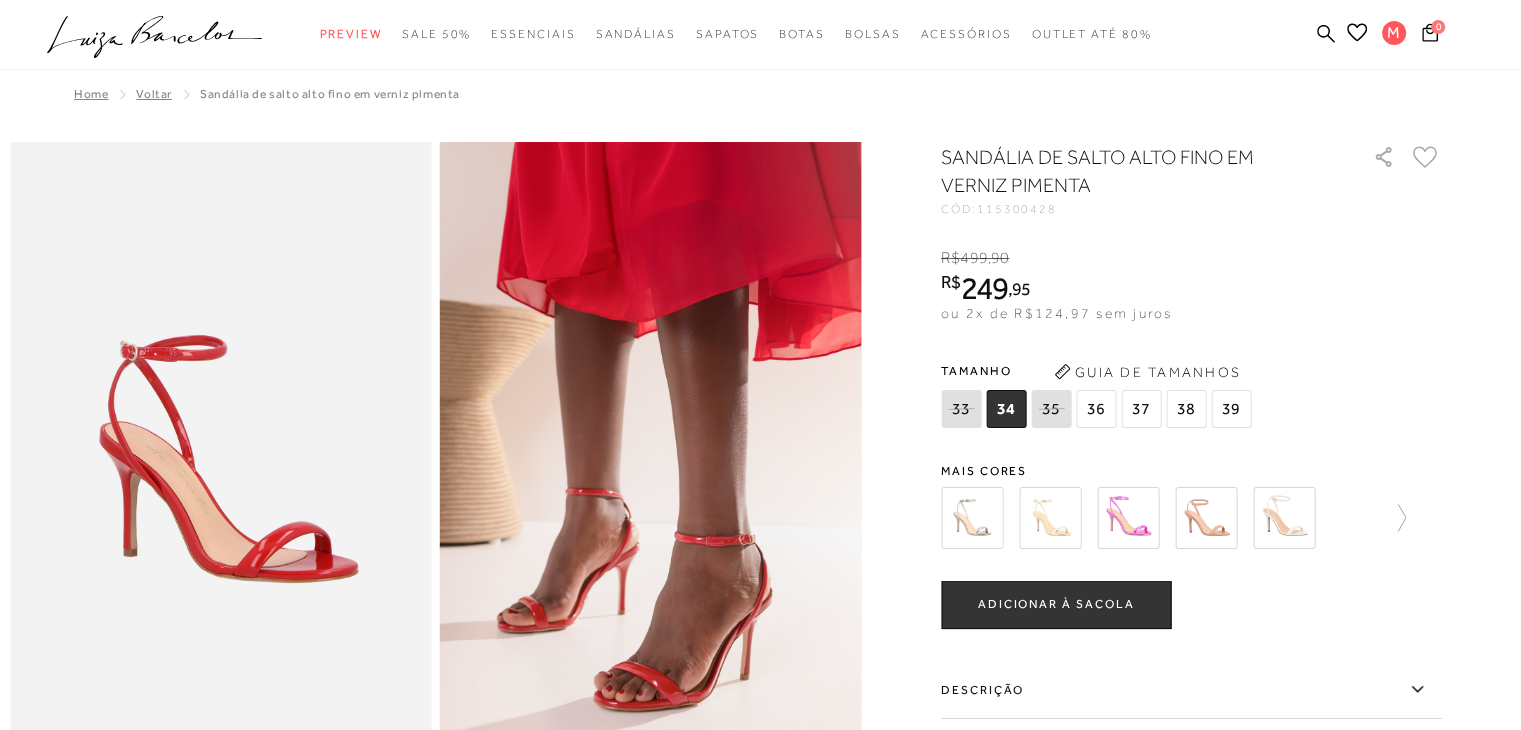 click at bounding box center (1050, 518) 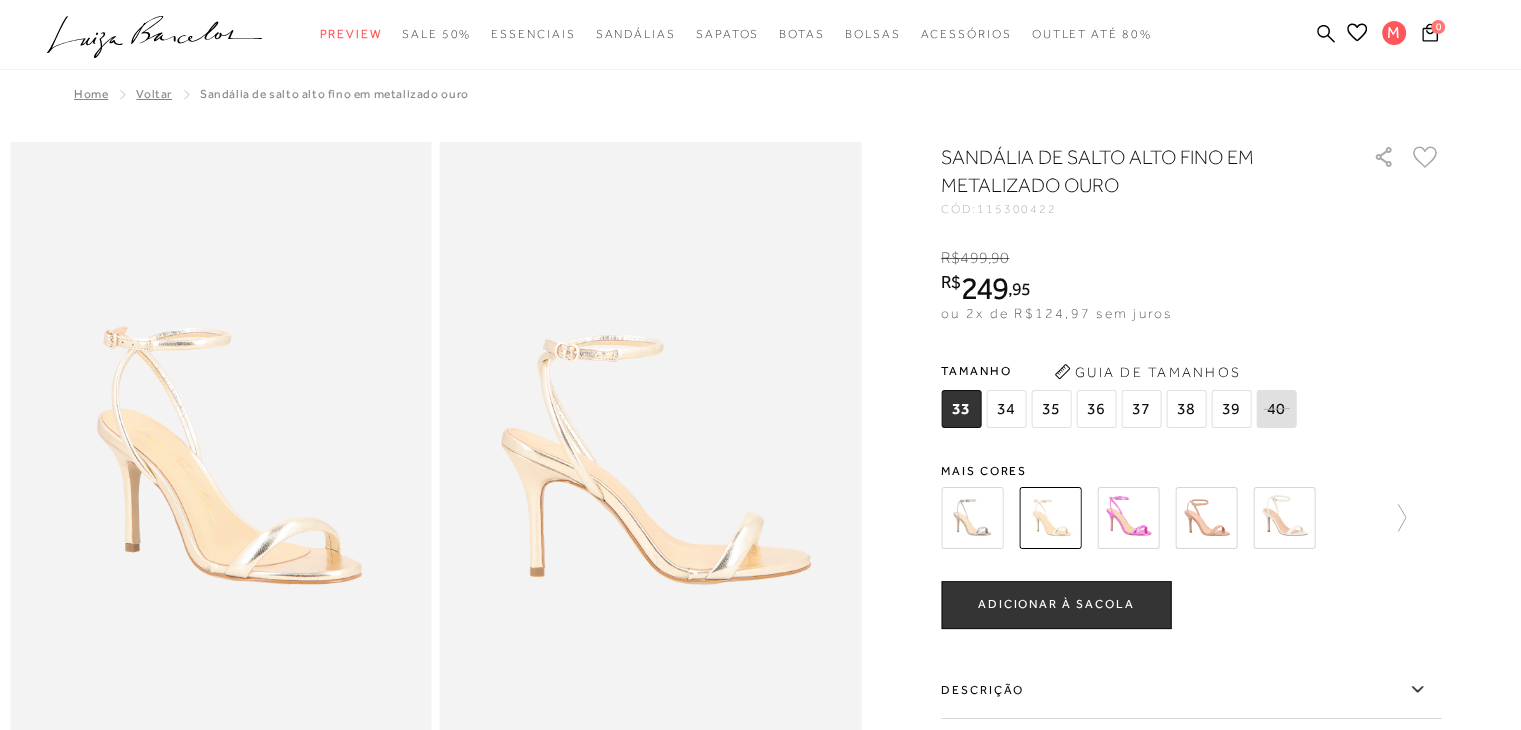 click at bounding box center (1206, 518) 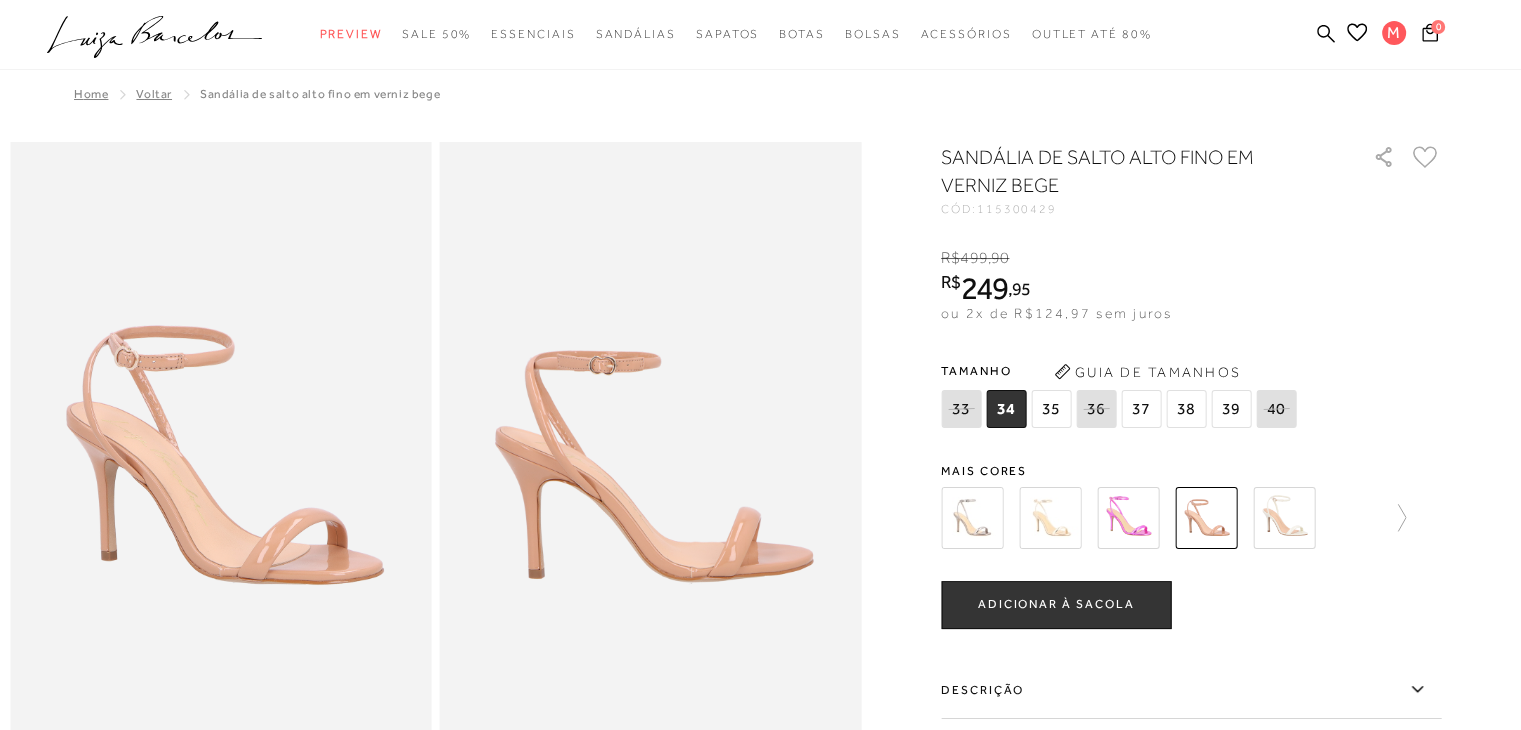 click at bounding box center (1284, 518) 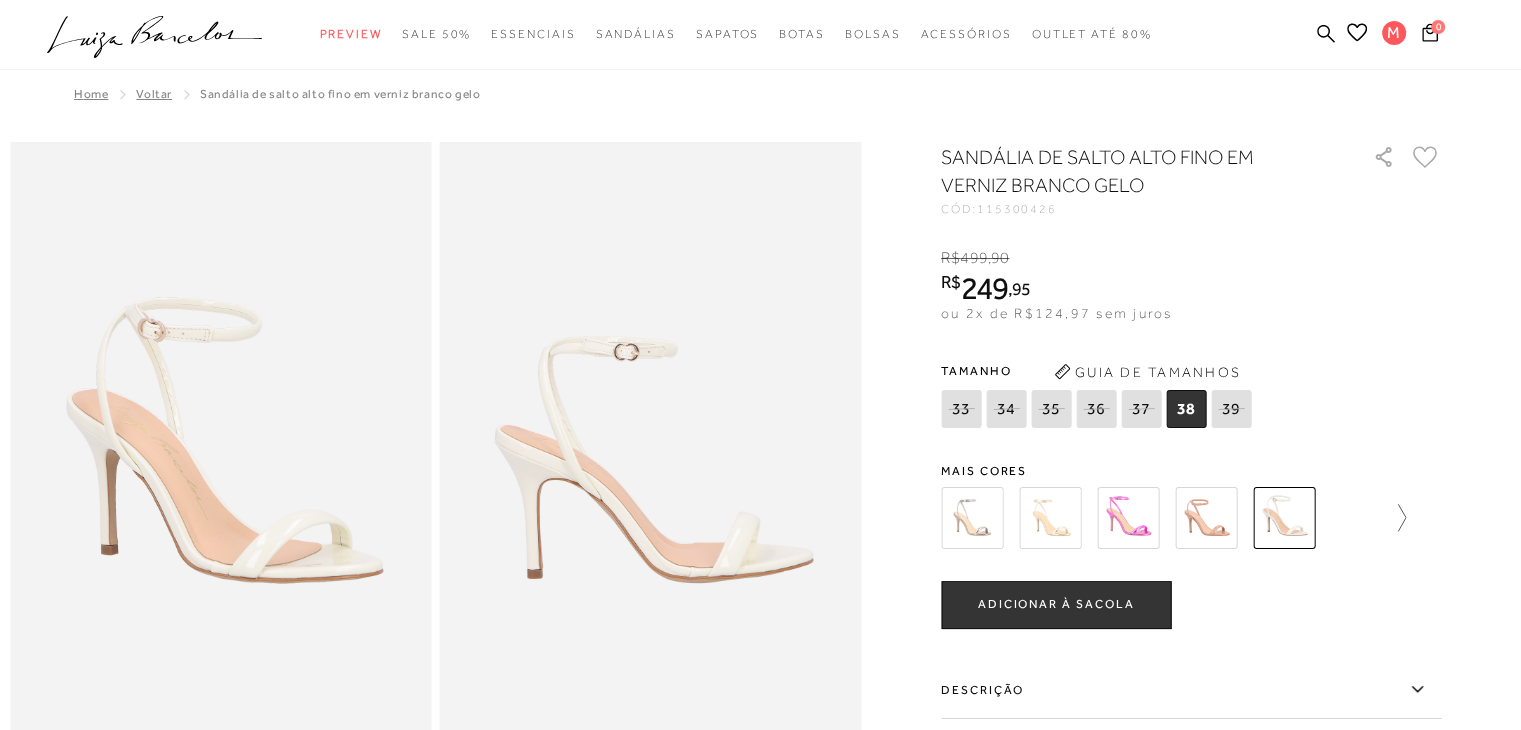 click 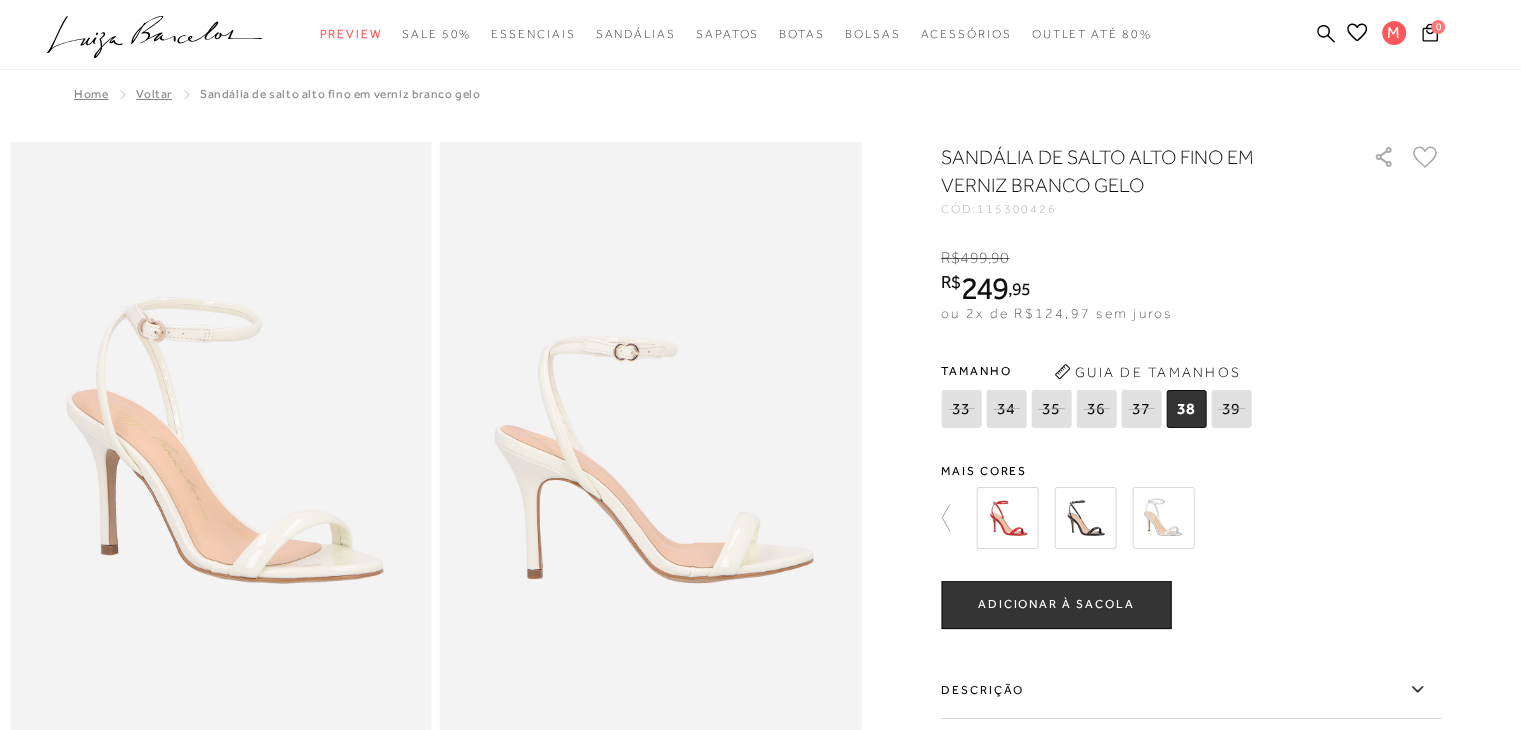 click at bounding box center (1007, 518) 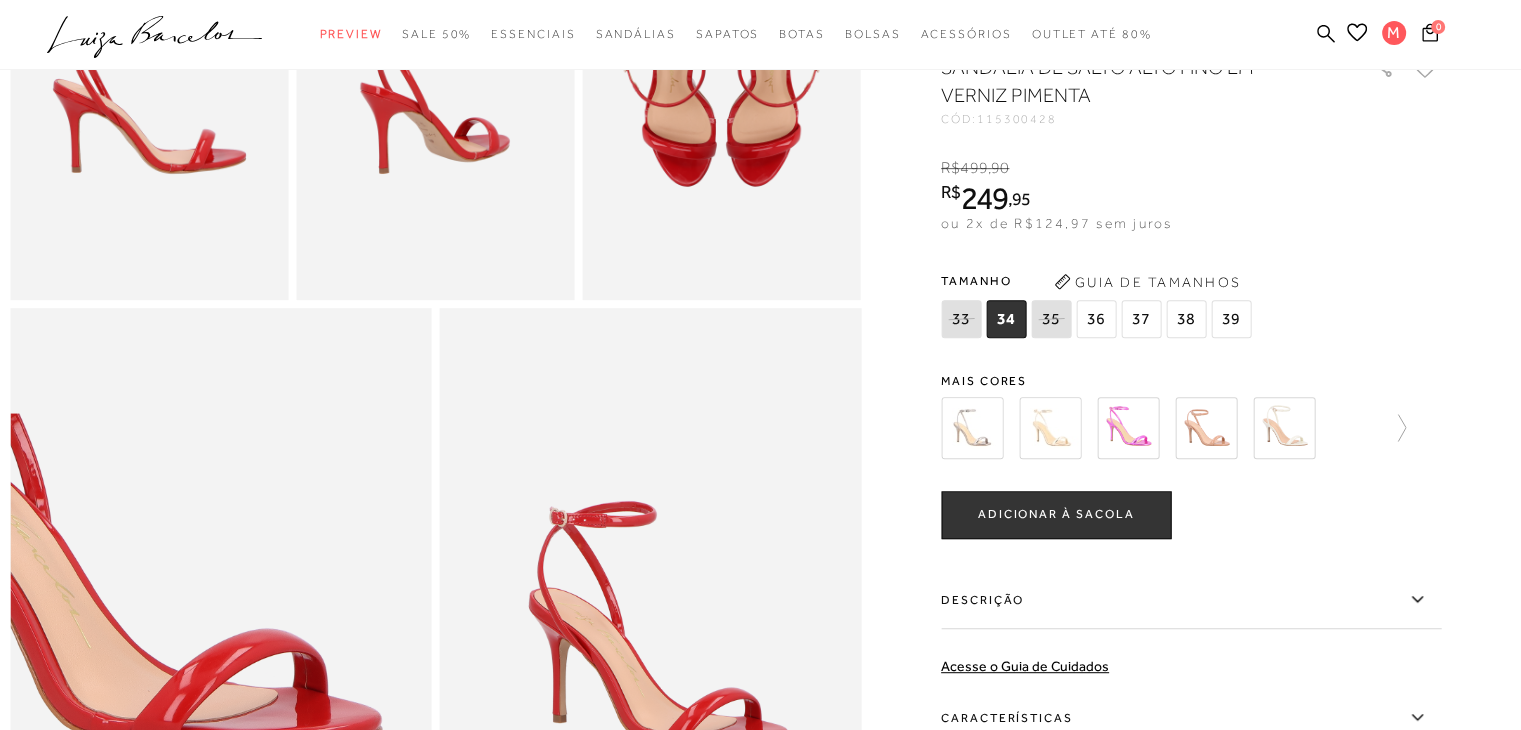 scroll, scrollTop: 1000, scrollLeft: 0, axis: vertical 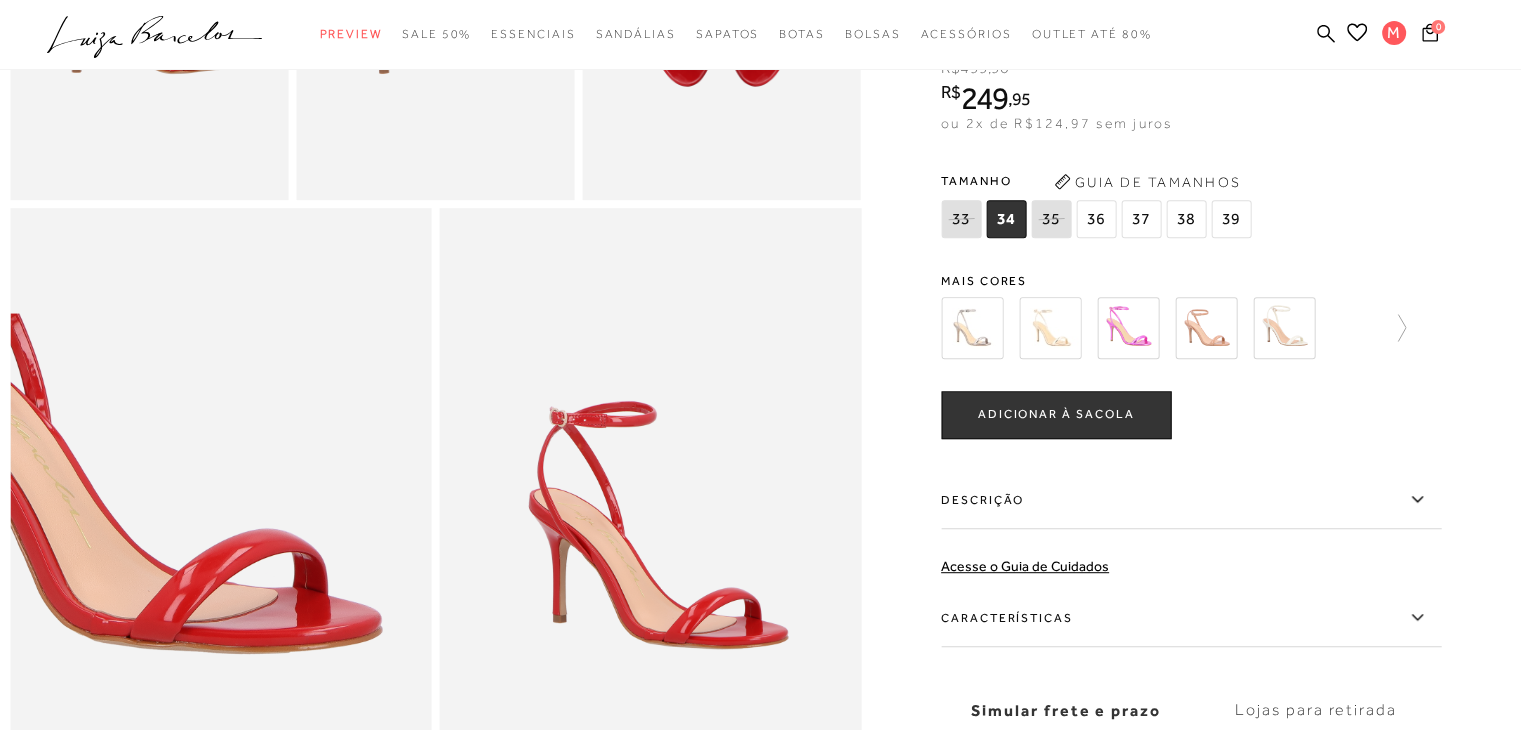 click on "Descrição" at bounding box center (1191, 500) 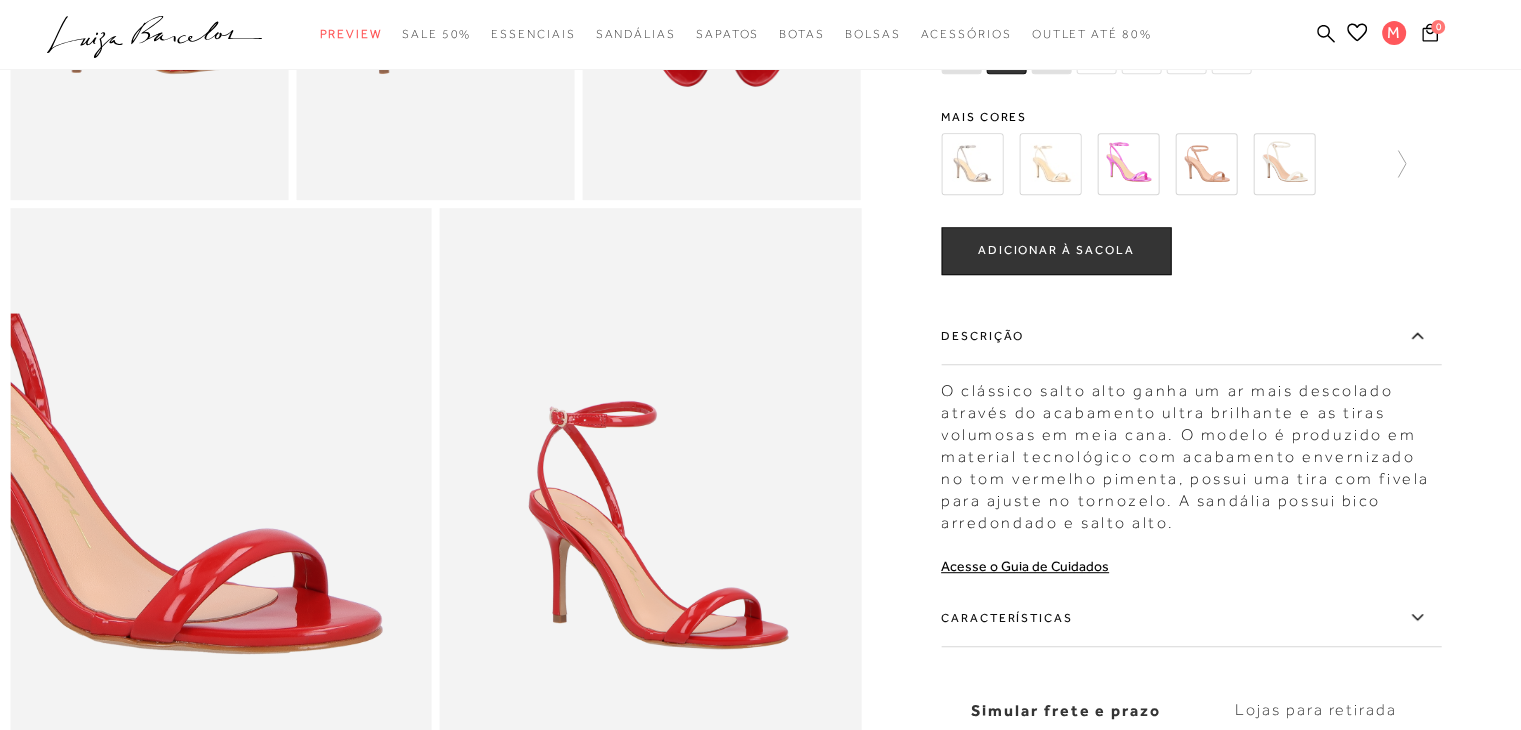 scroll, scrollTop: 1200, scrollLeft: 0, axis: vertical 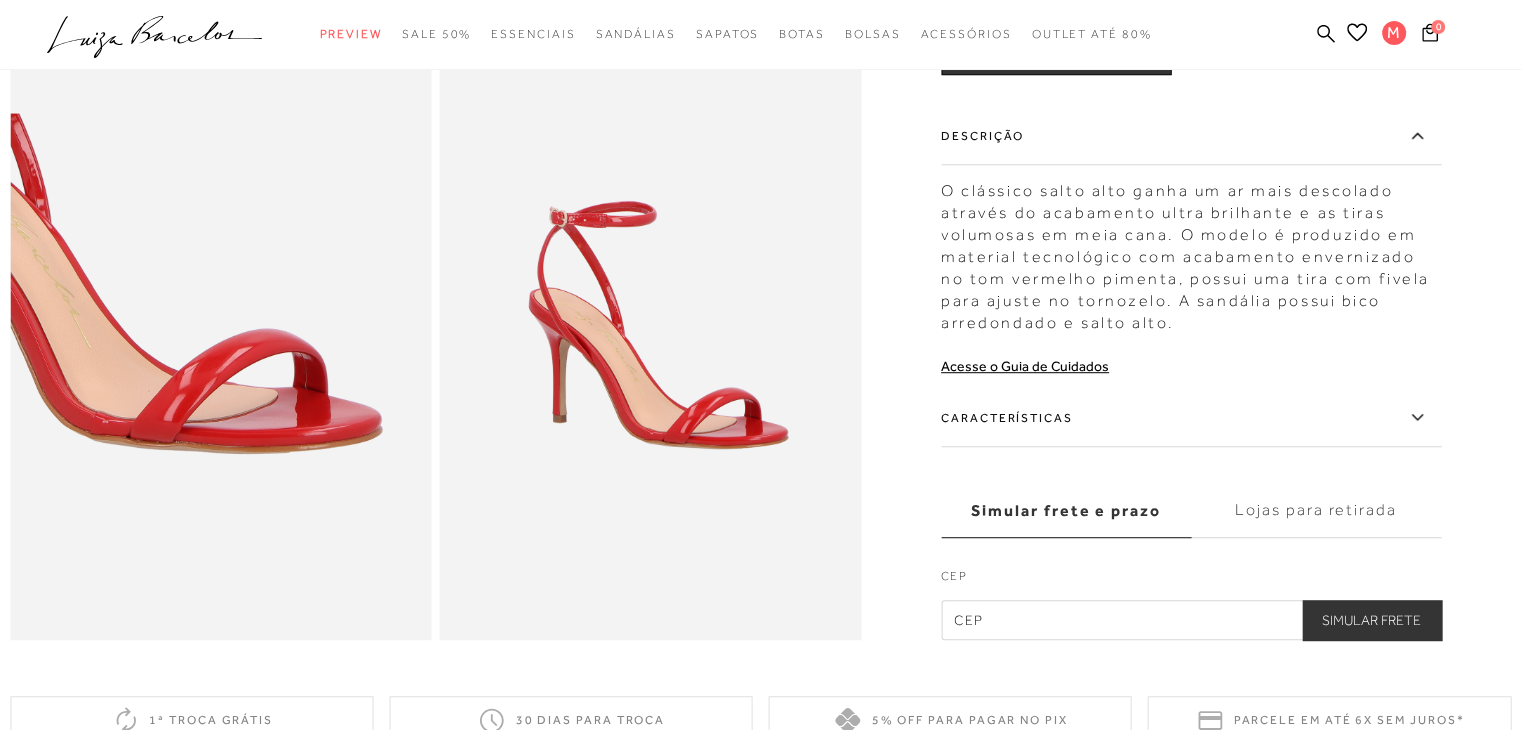 click on "Características" at bounding box center [1191, 418] 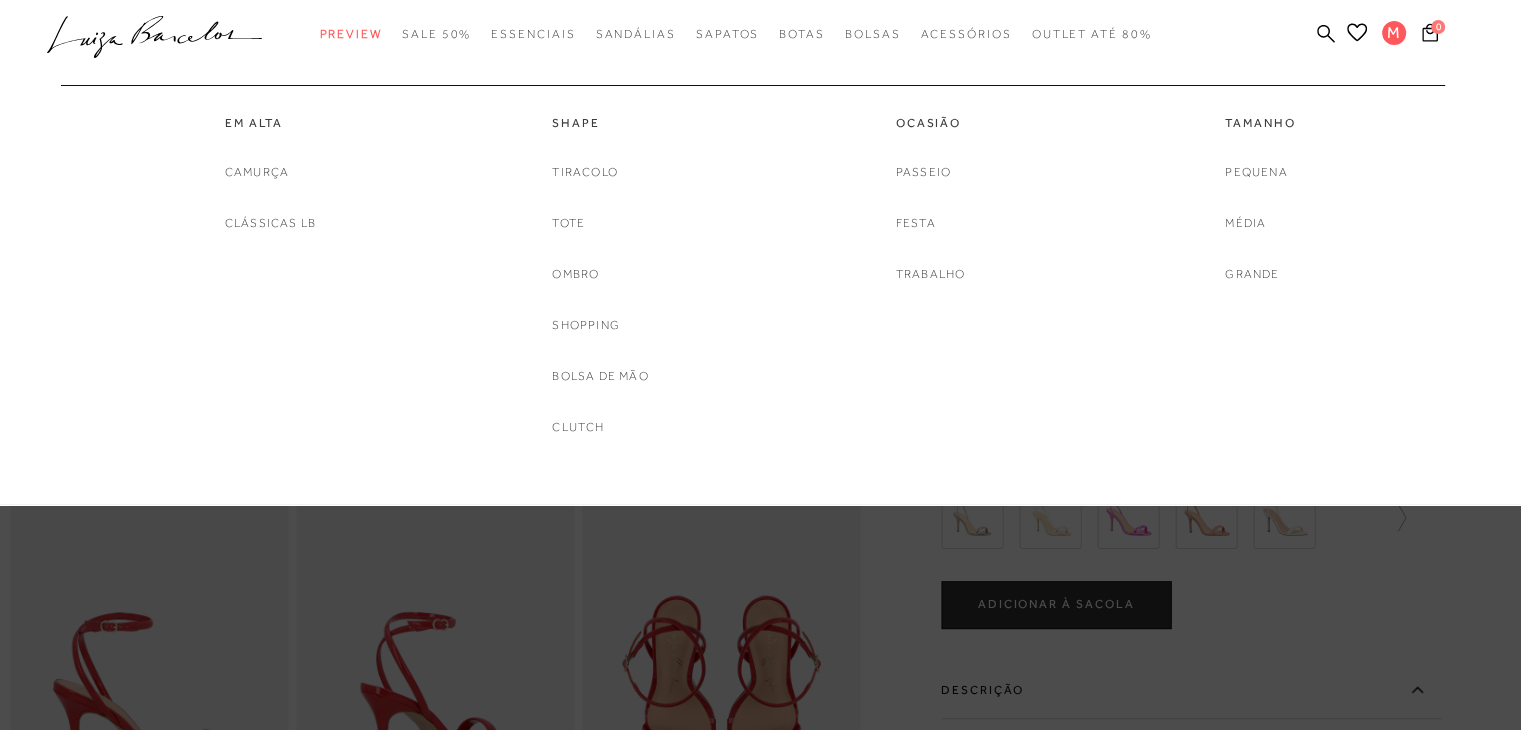 scroll, scrollTop: 0, scrollLeft: 0, axis: both 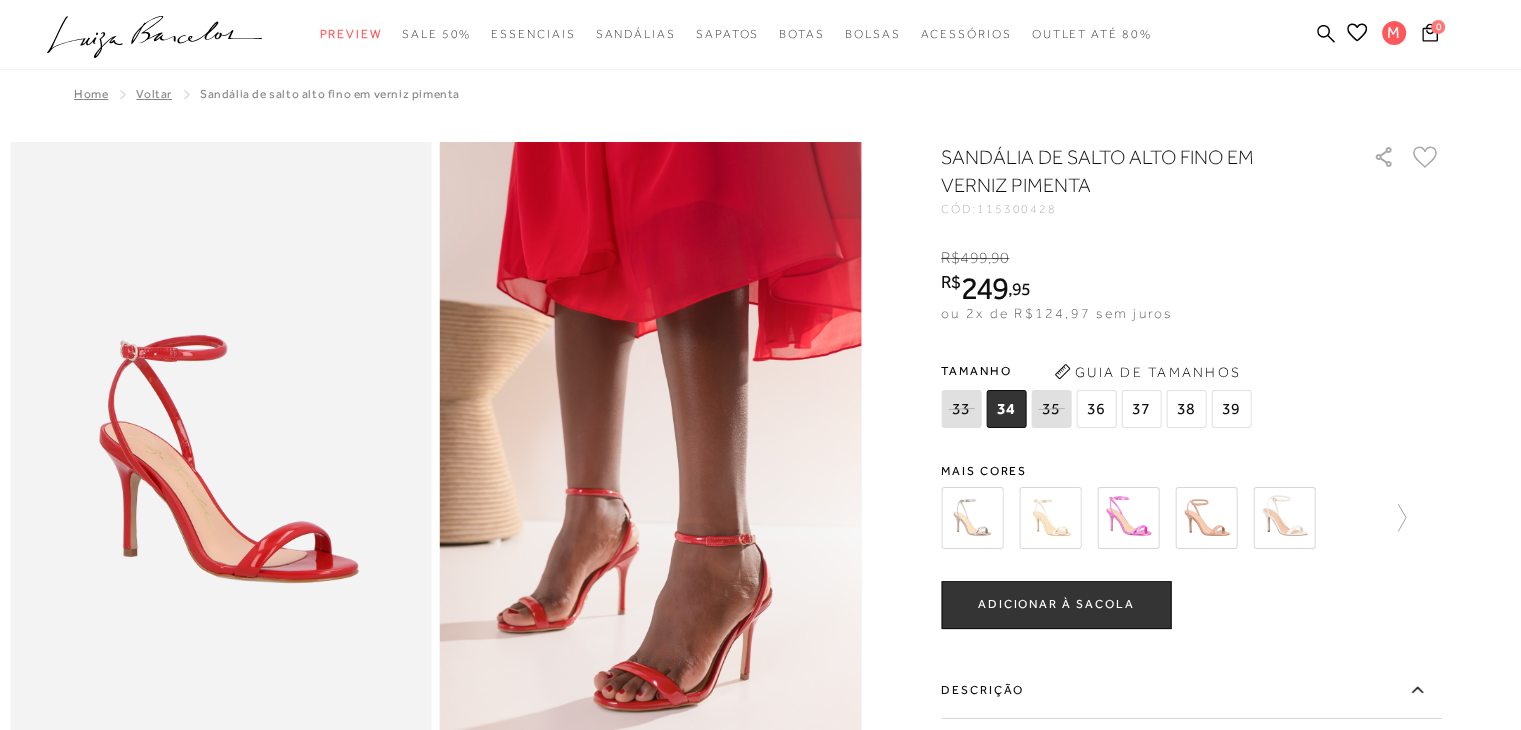 click on "36" at bounding box center [1096, 409] 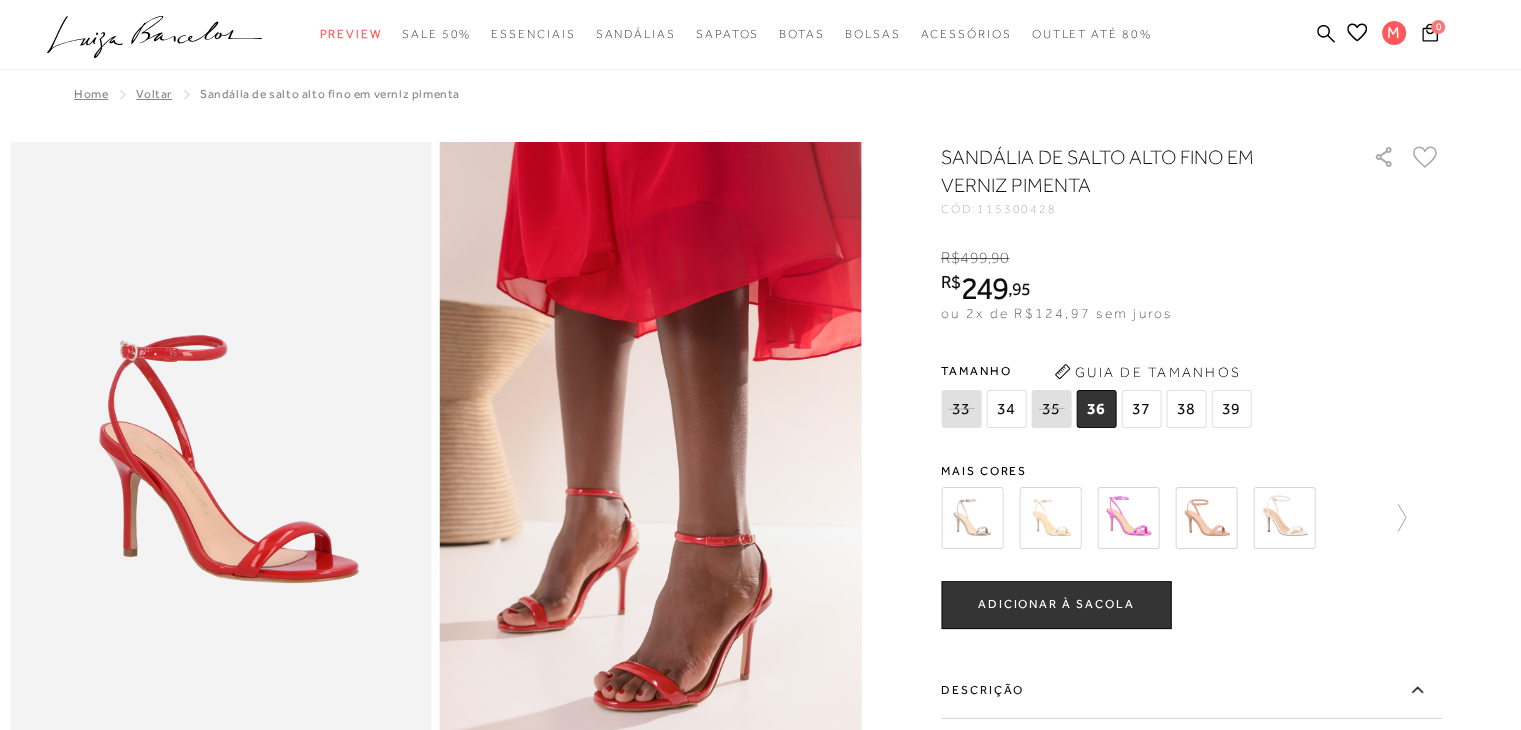 click on "ADICIONAR À SACOLA" at bounding box center (1056, 604) 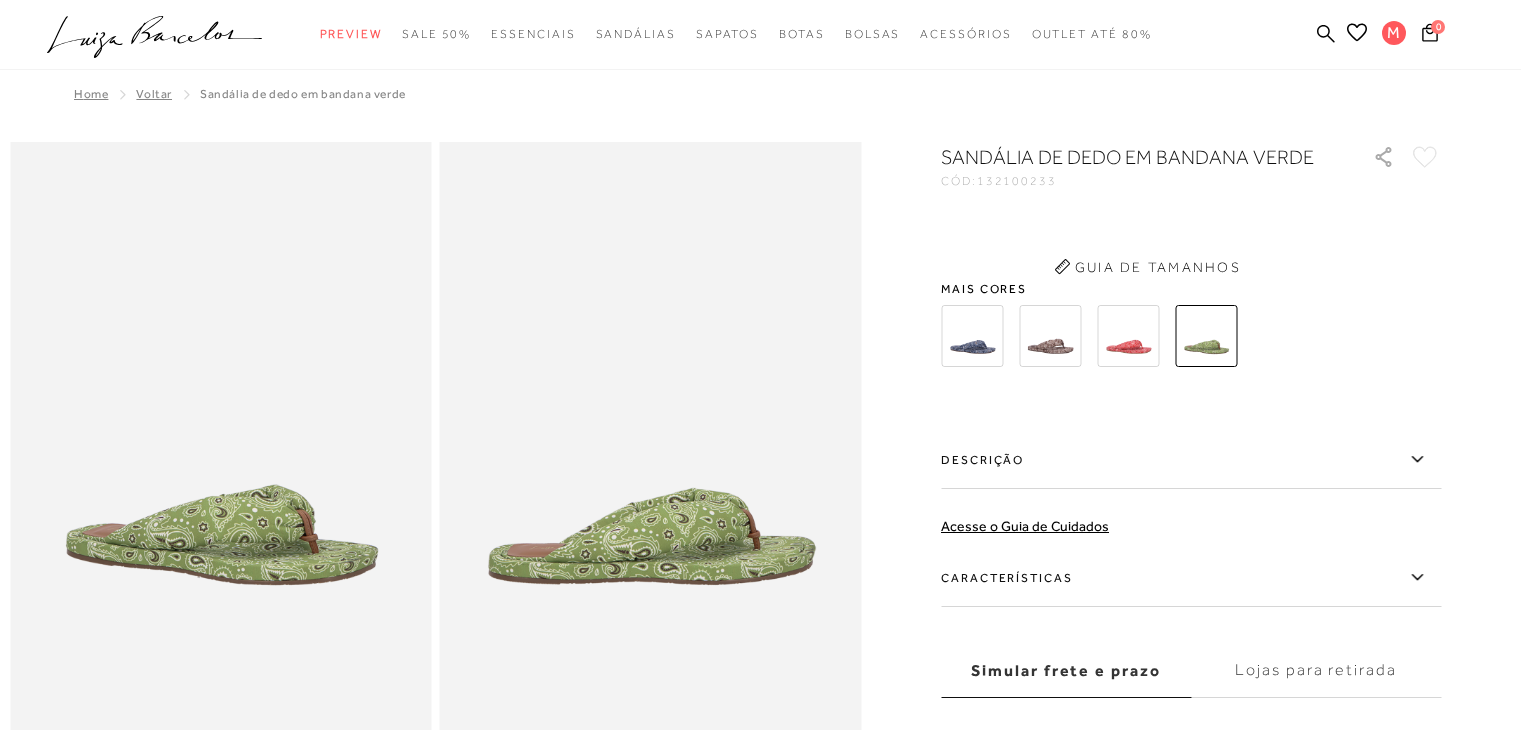 scroll, scrollTop: 0, scrollLeft: 0, axis: both 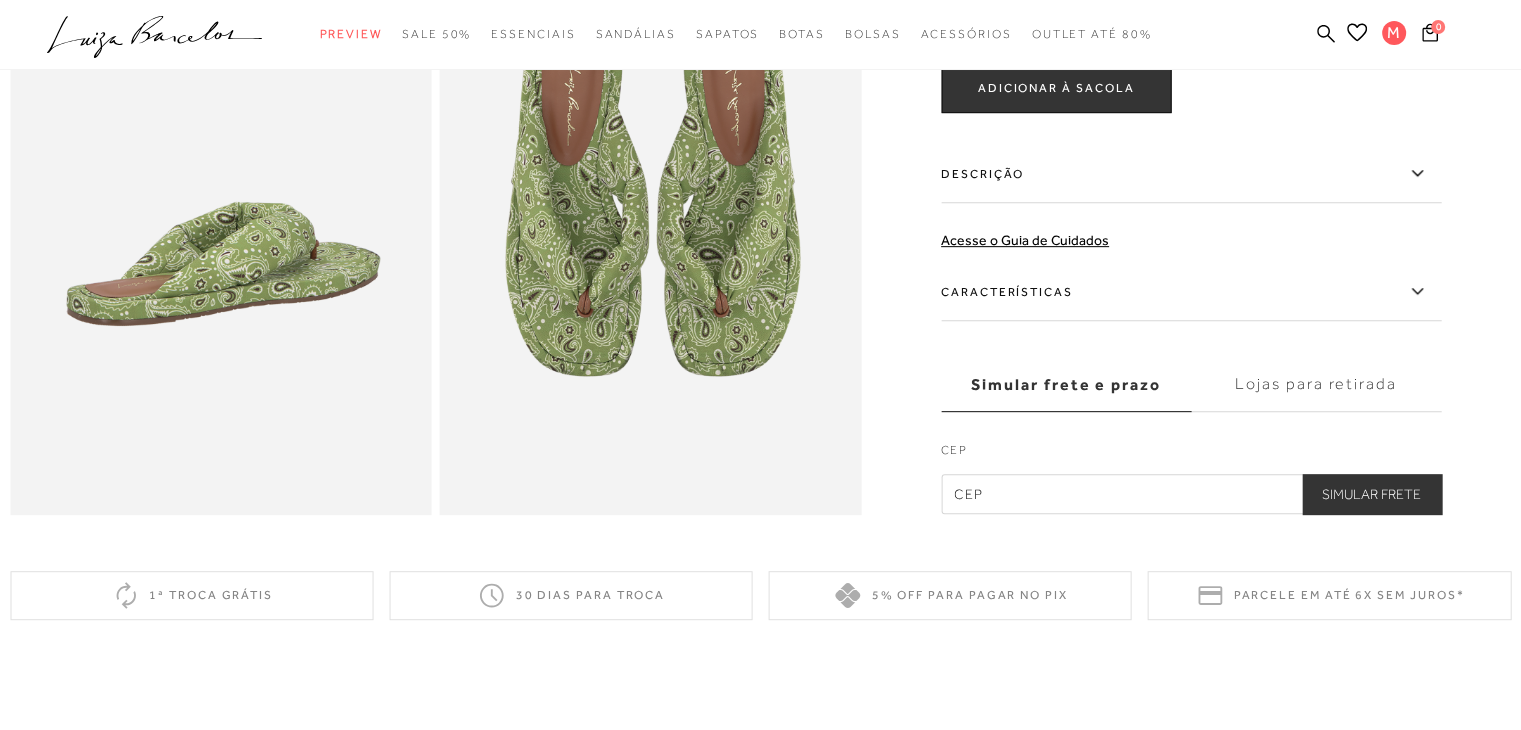 click on "Características" at bounding box center [1191, 292] 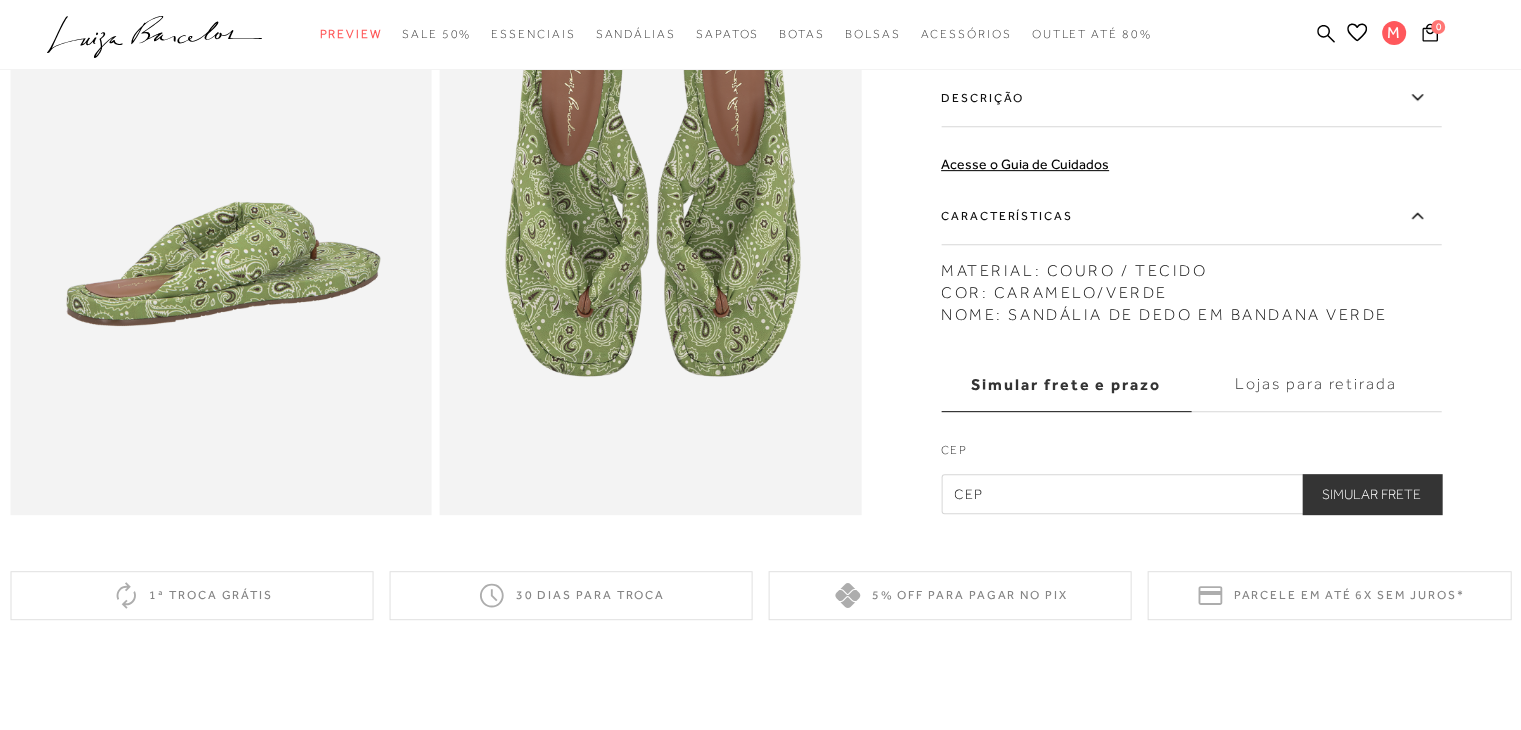 click on "Características" at bounding box center (1191, 216) 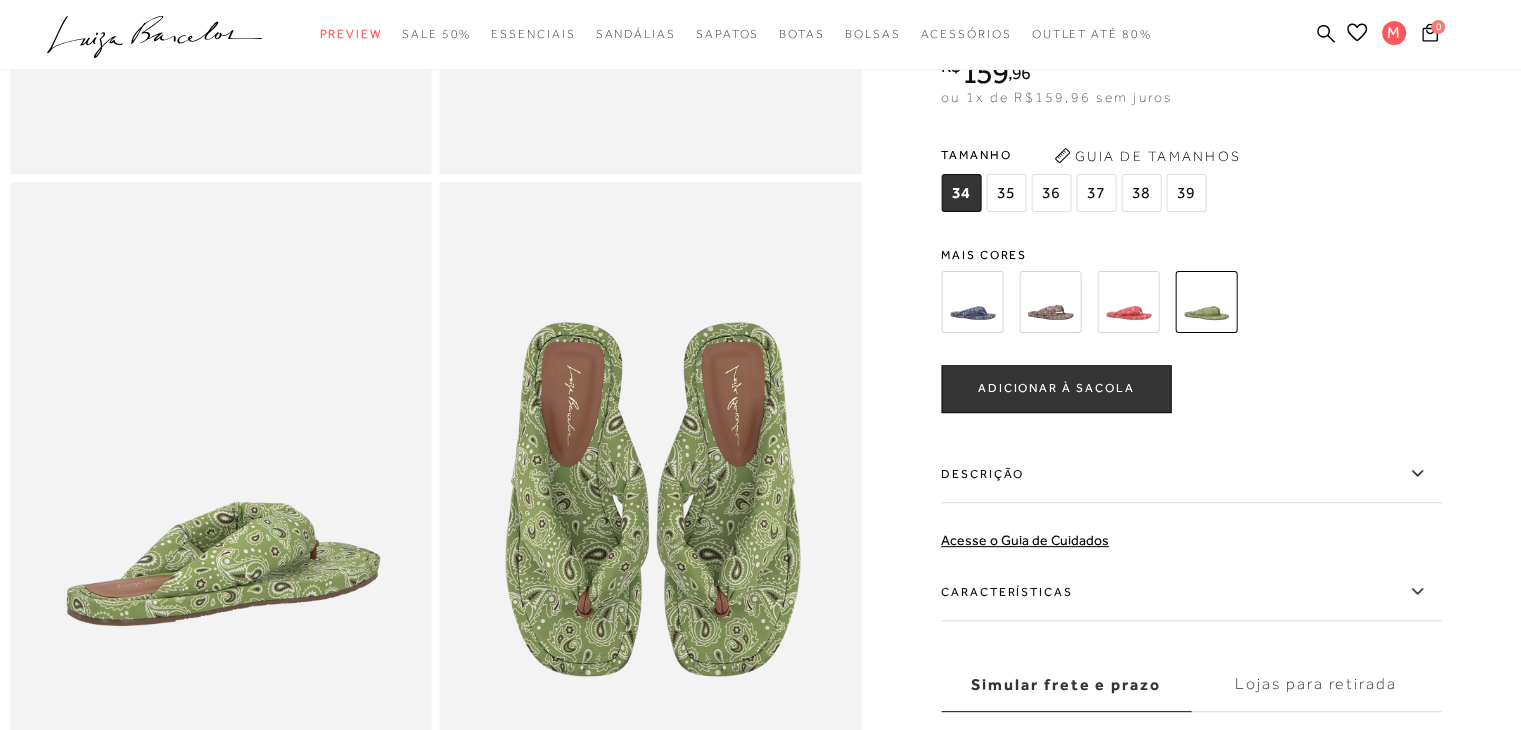 scroll, scrollTop: 100, scrollLeft: 0, axis: vertical 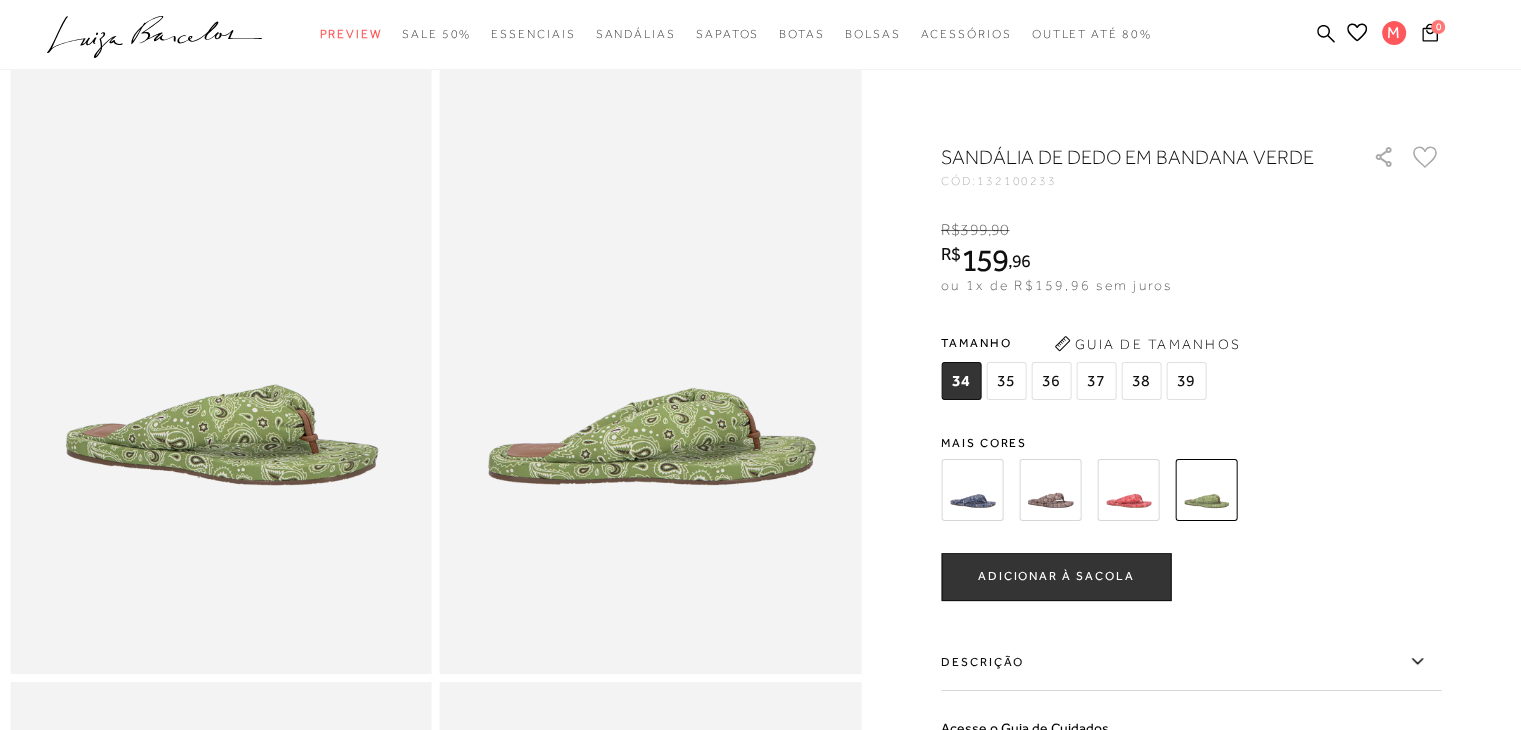 click at bounding box center (1128, 490) 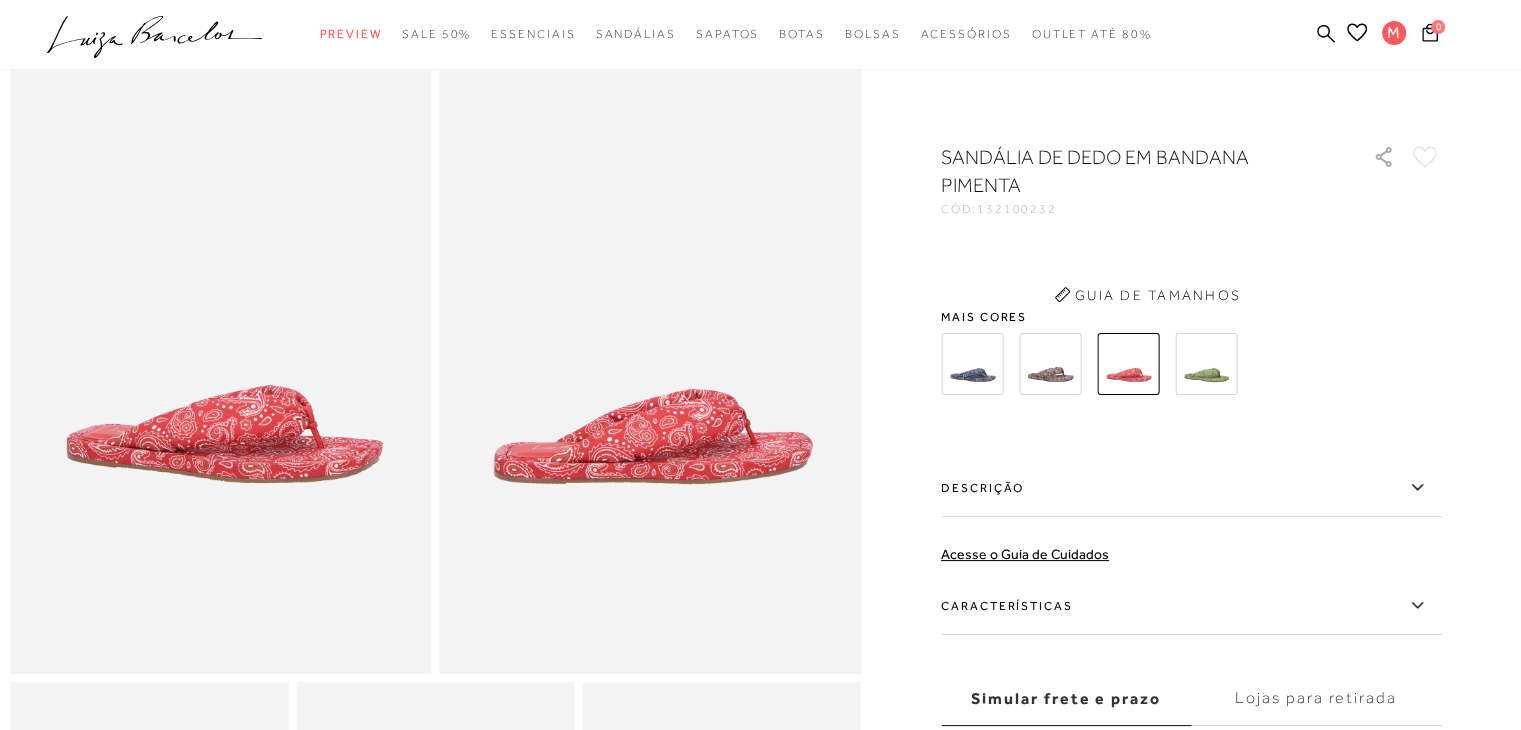 scroll, scrollTop: 0, scrollLeft: 0, axis: both 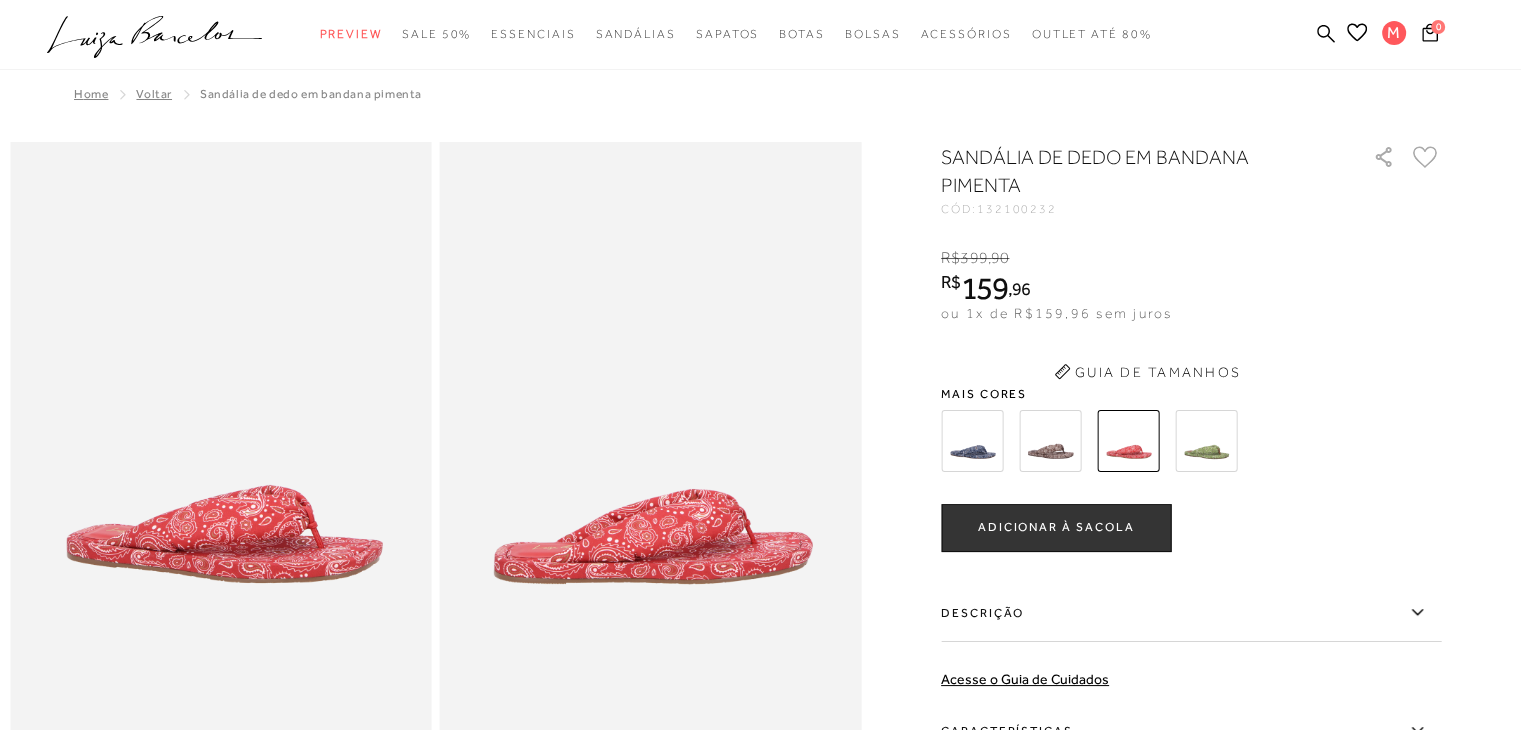 click on "SANDÁLIA DE DEDO EM BANDANA PIMENTA
CÓD:
132100232
×
É necessário selecionar um tamanho para adicionar o produto como favorito.
R$ 399 , 90
R$ 159 , 96
ou 1x de R$159,96 sem juros
De  R$399,90
Por:  R$159,96" at bounding box center (1191, 548) 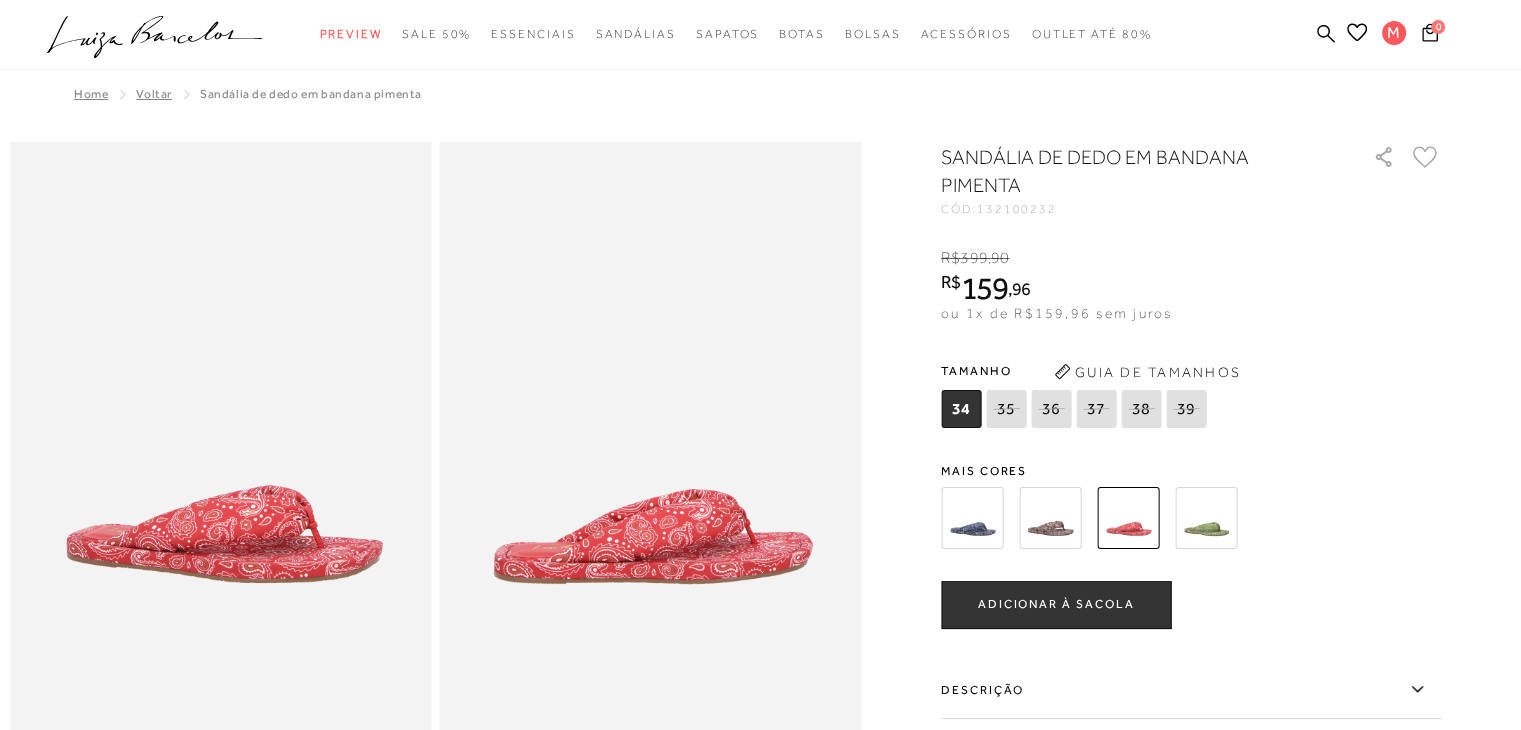 click at bounding box center (1206, 518) 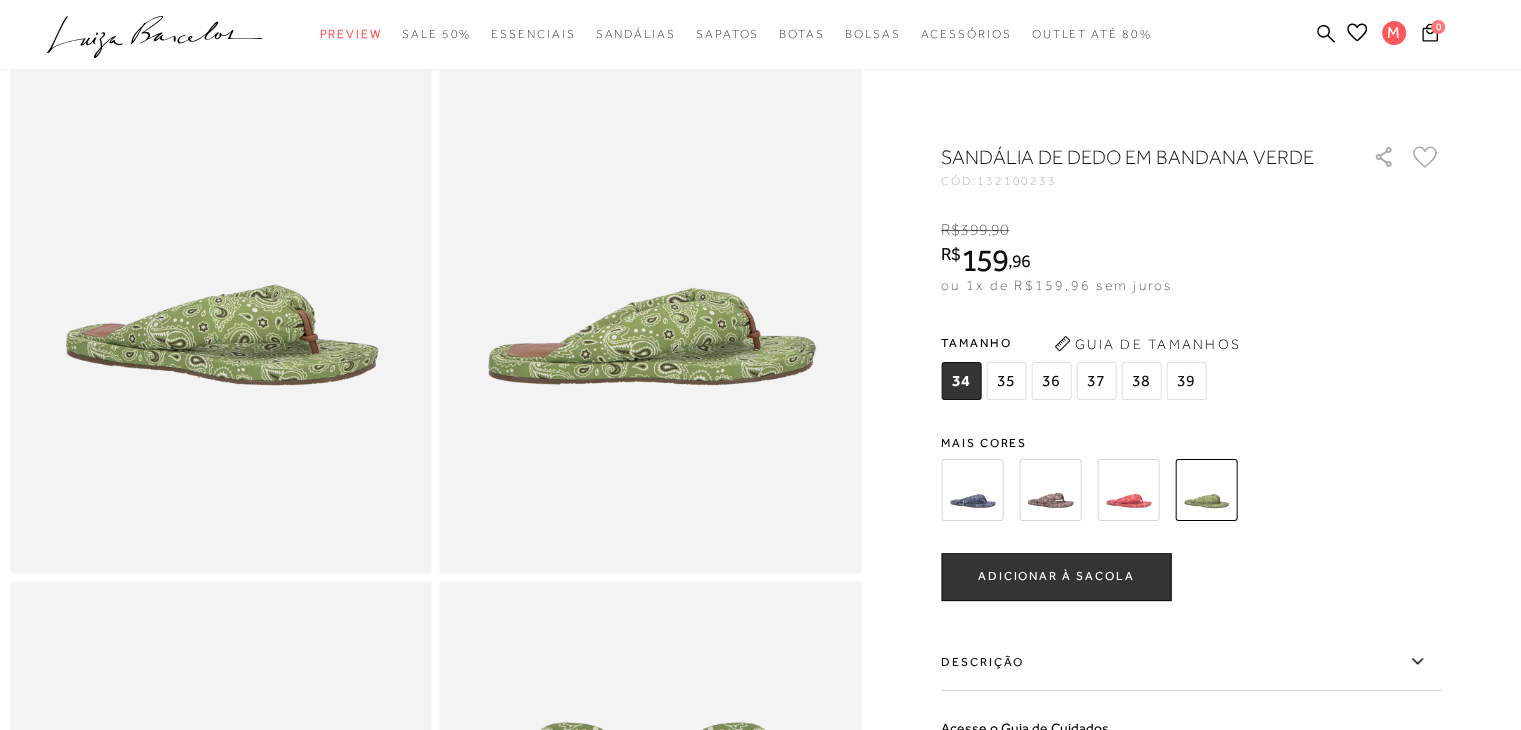 scroll, scrollTop: 0, scrollLeft: 0, axis: both 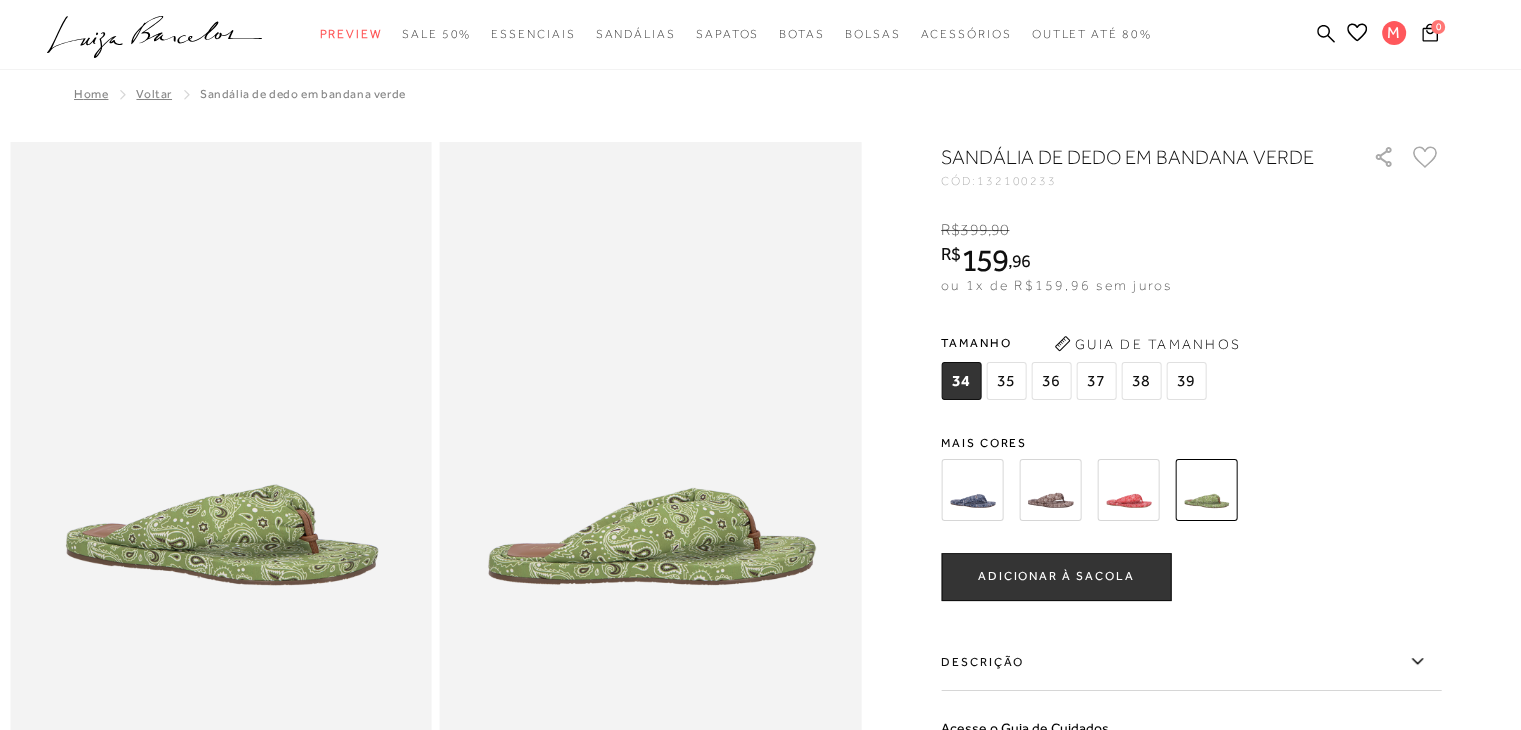 click on "36" at bounding box center [1051, 381] 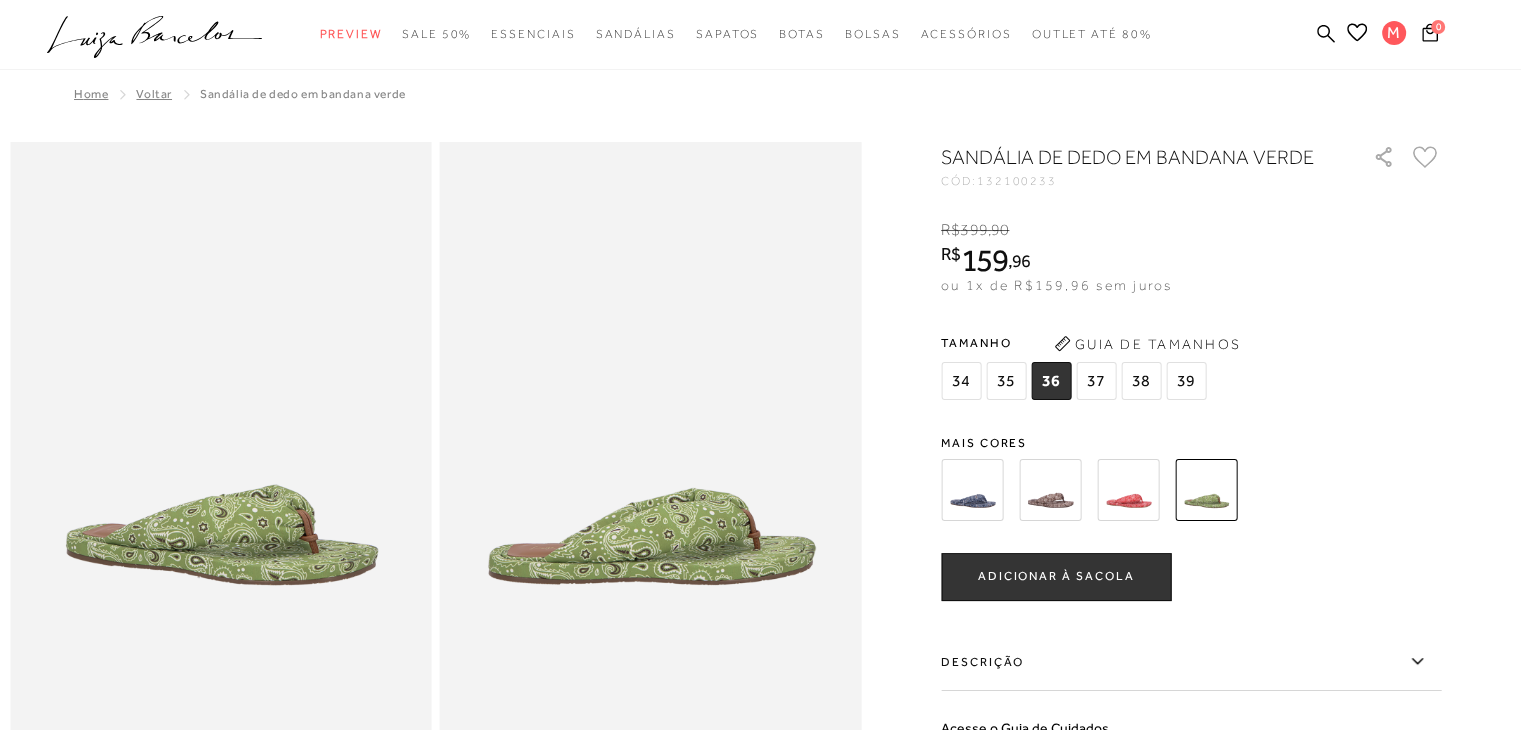 click on "ADICIONAR À SACOLA" at bounding box center [1056, 576] 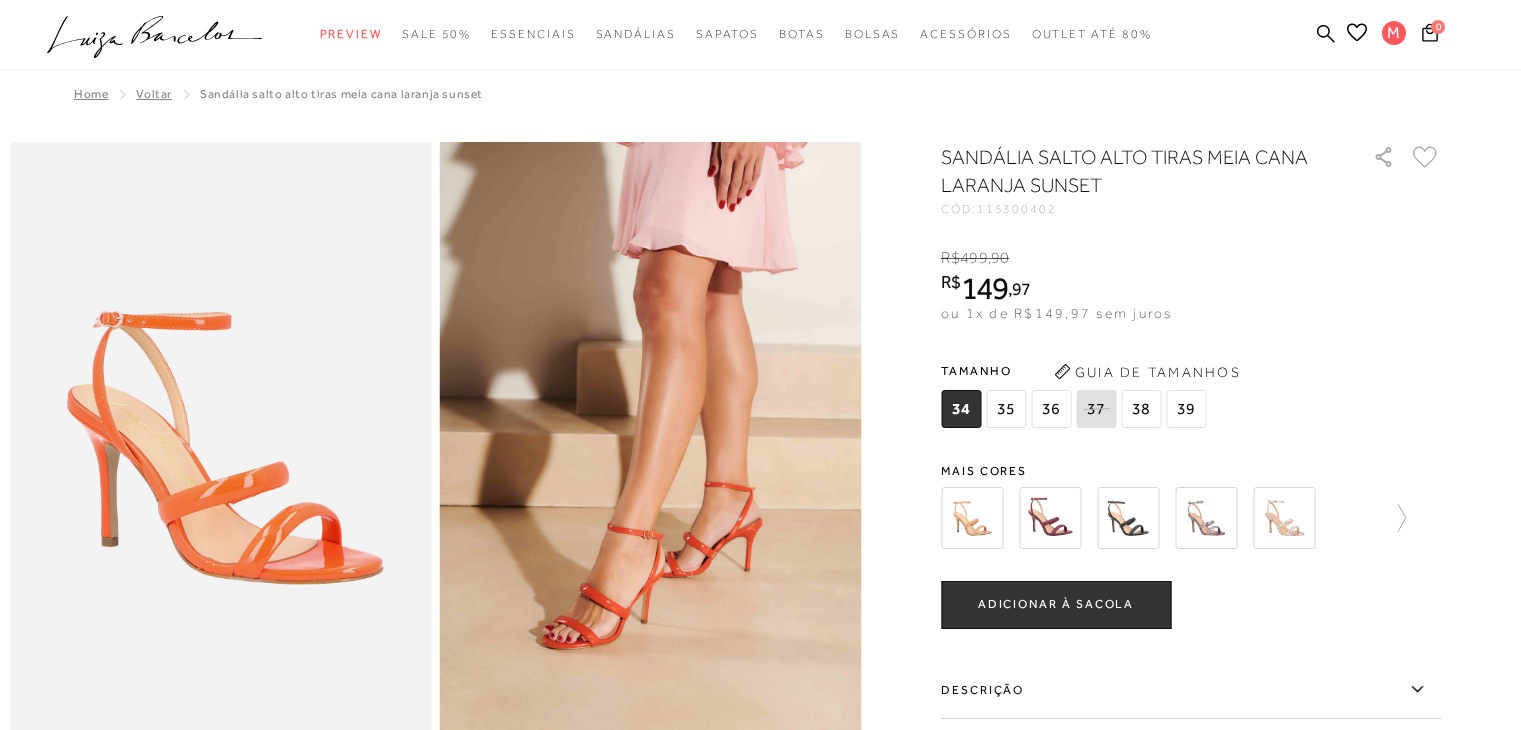 scroll, scrollTop: 100, scrollLeft: 0, axis: vertical 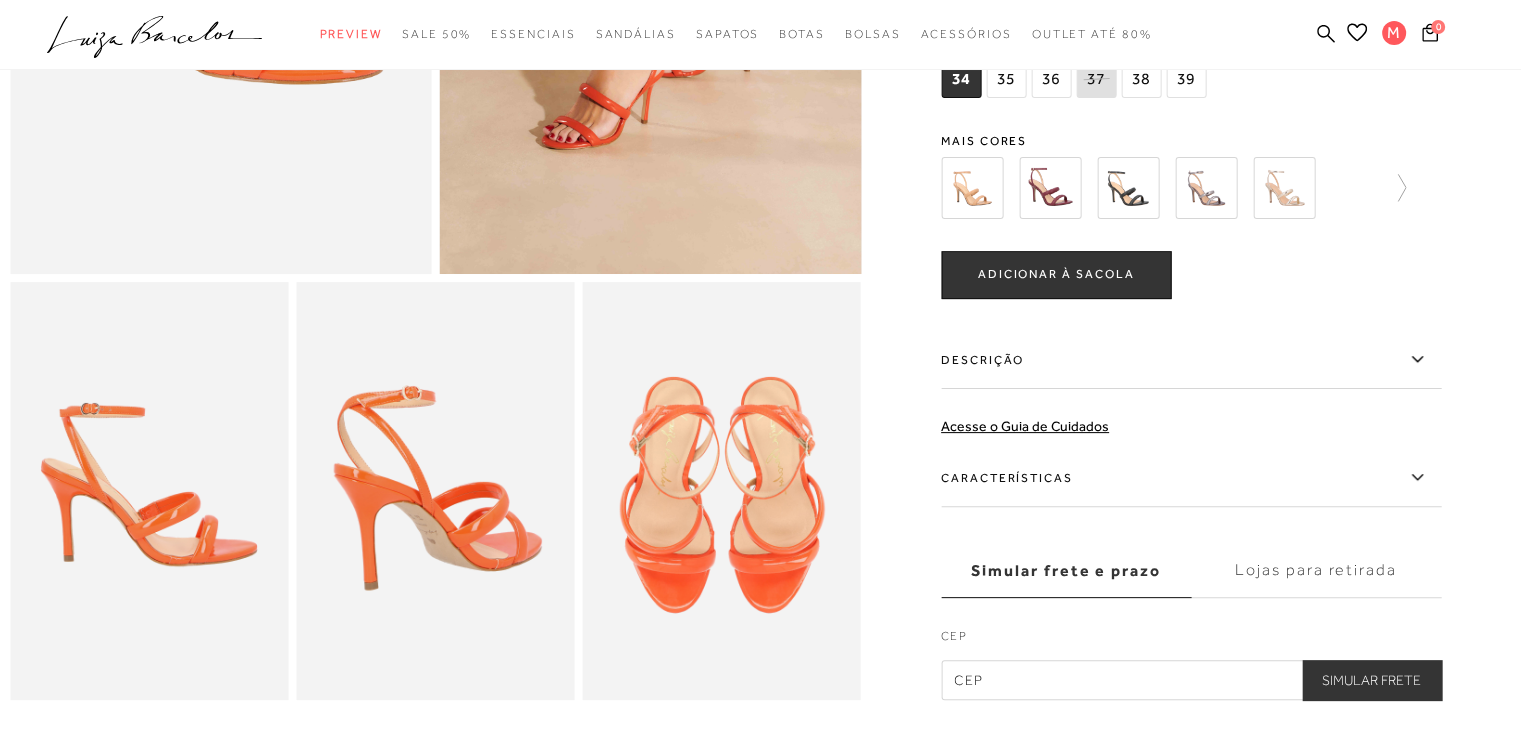 click on "Características" at bounding box center (1191, 478) 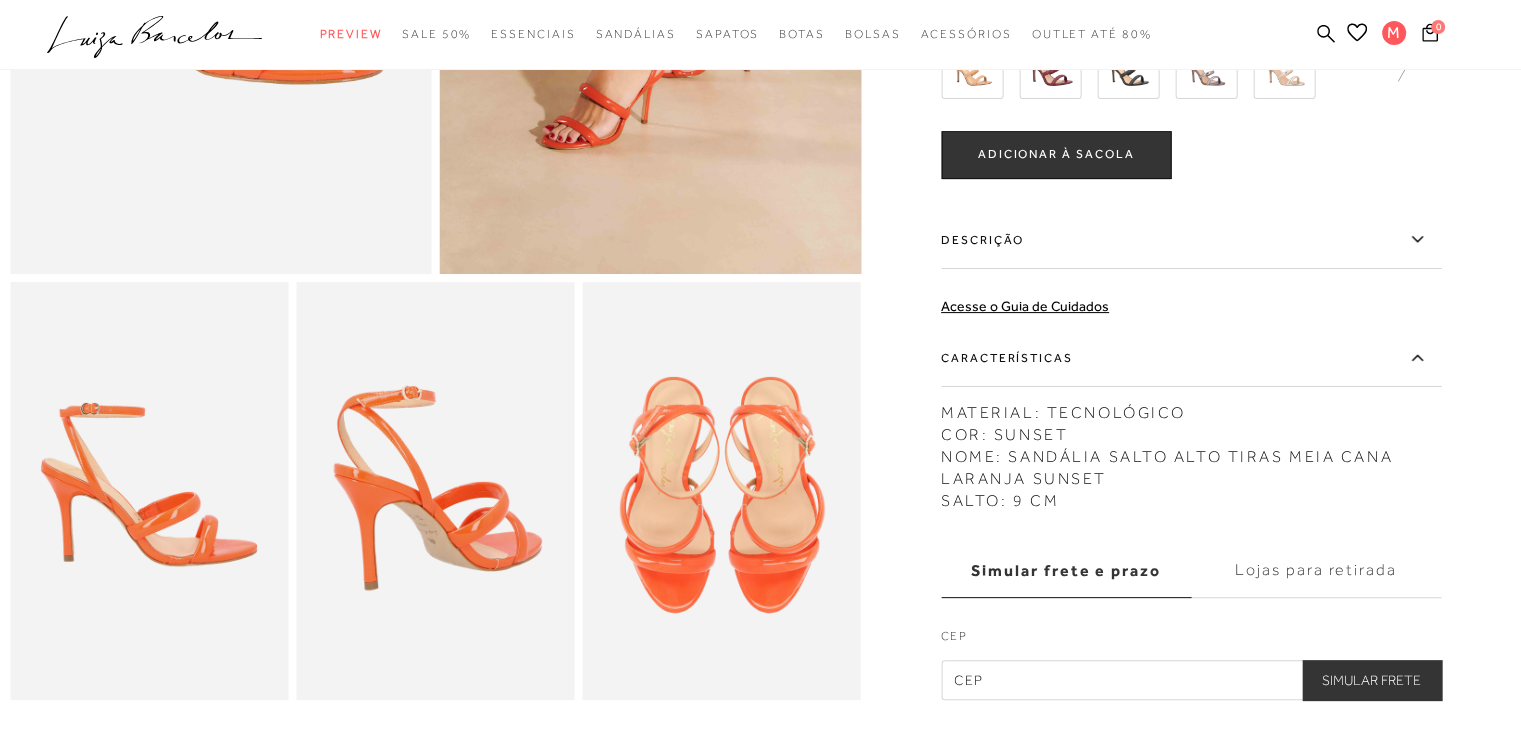 click on "Características" at bounding box center [1191, 358] 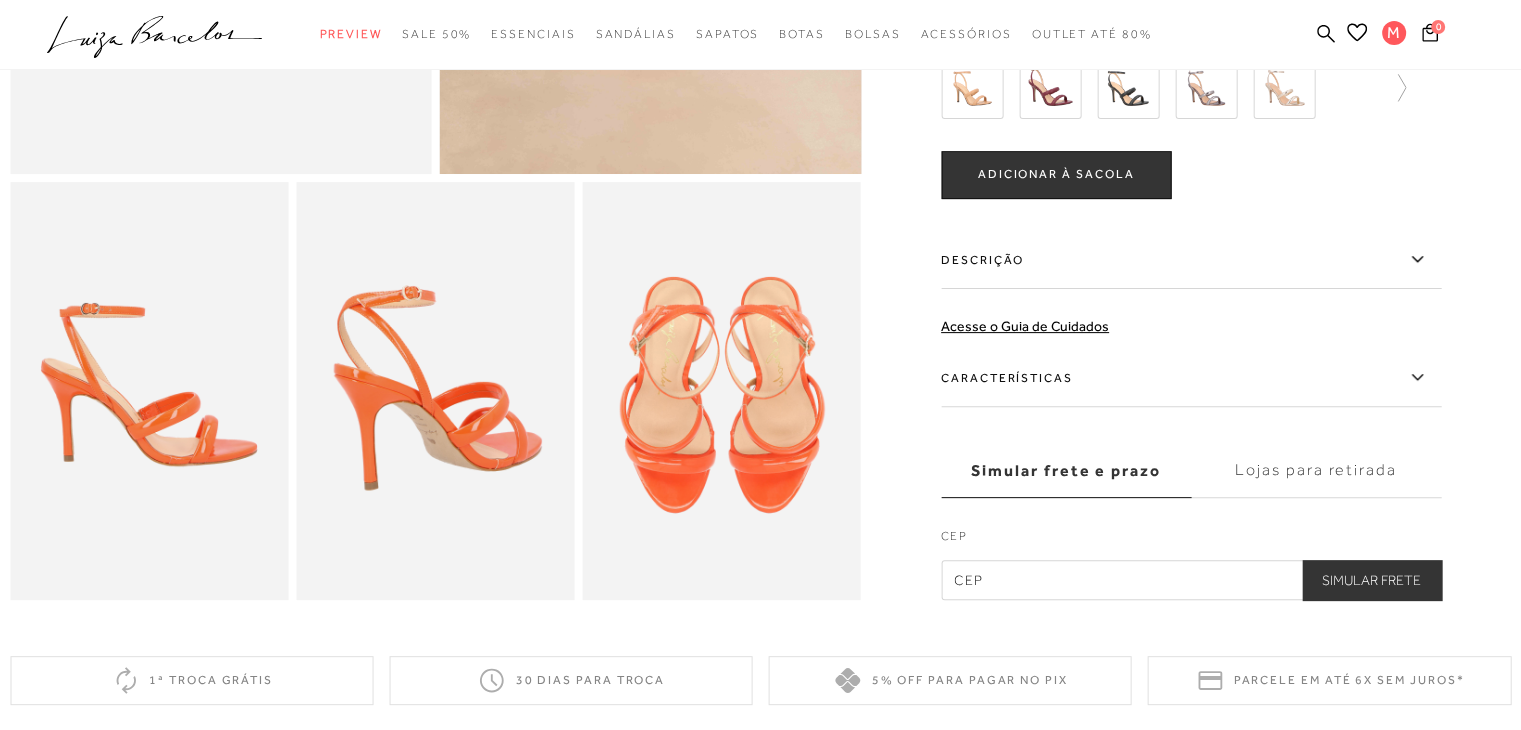 scroll, scrollTop: 0, scrollLeft: 0, axis: both 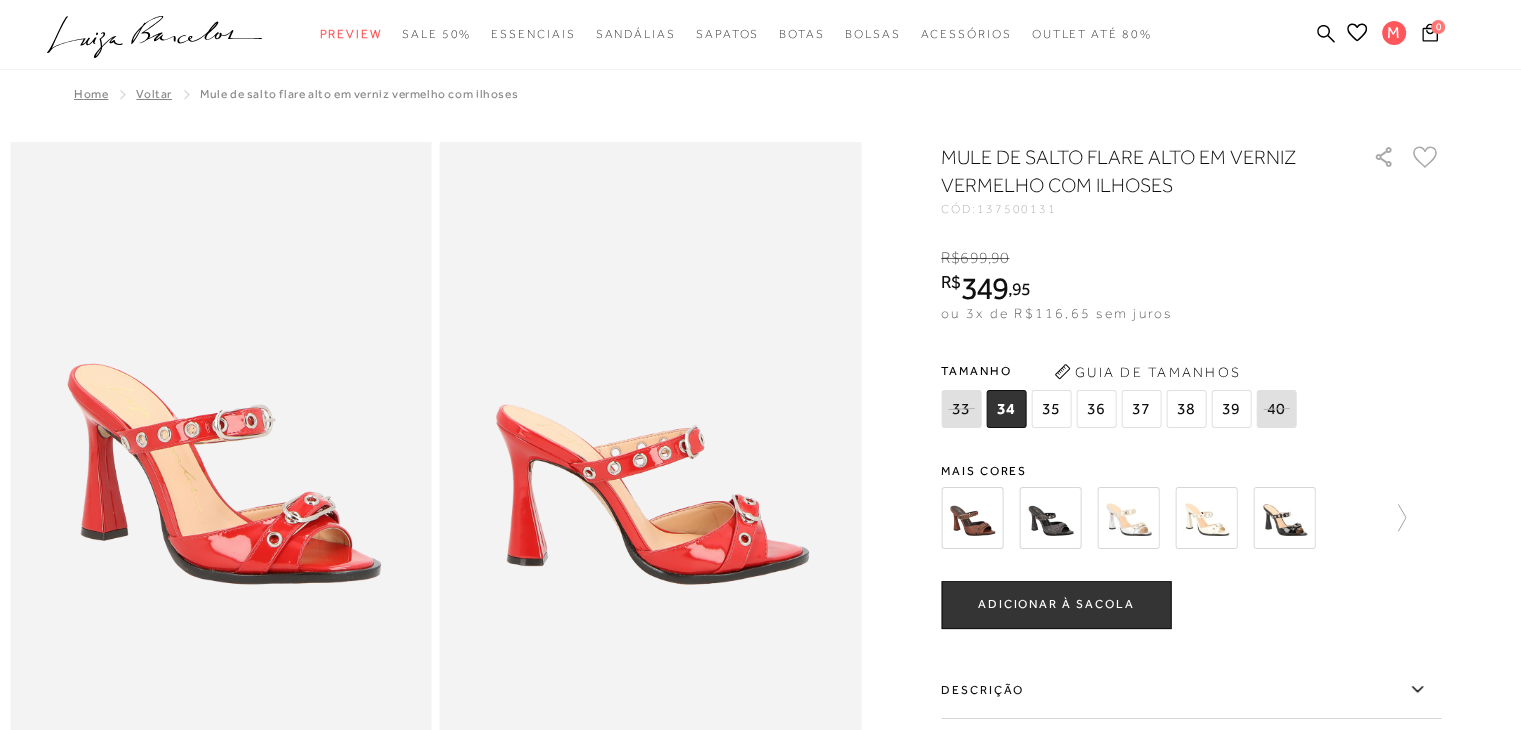 click at bounding box center [1050, 518] 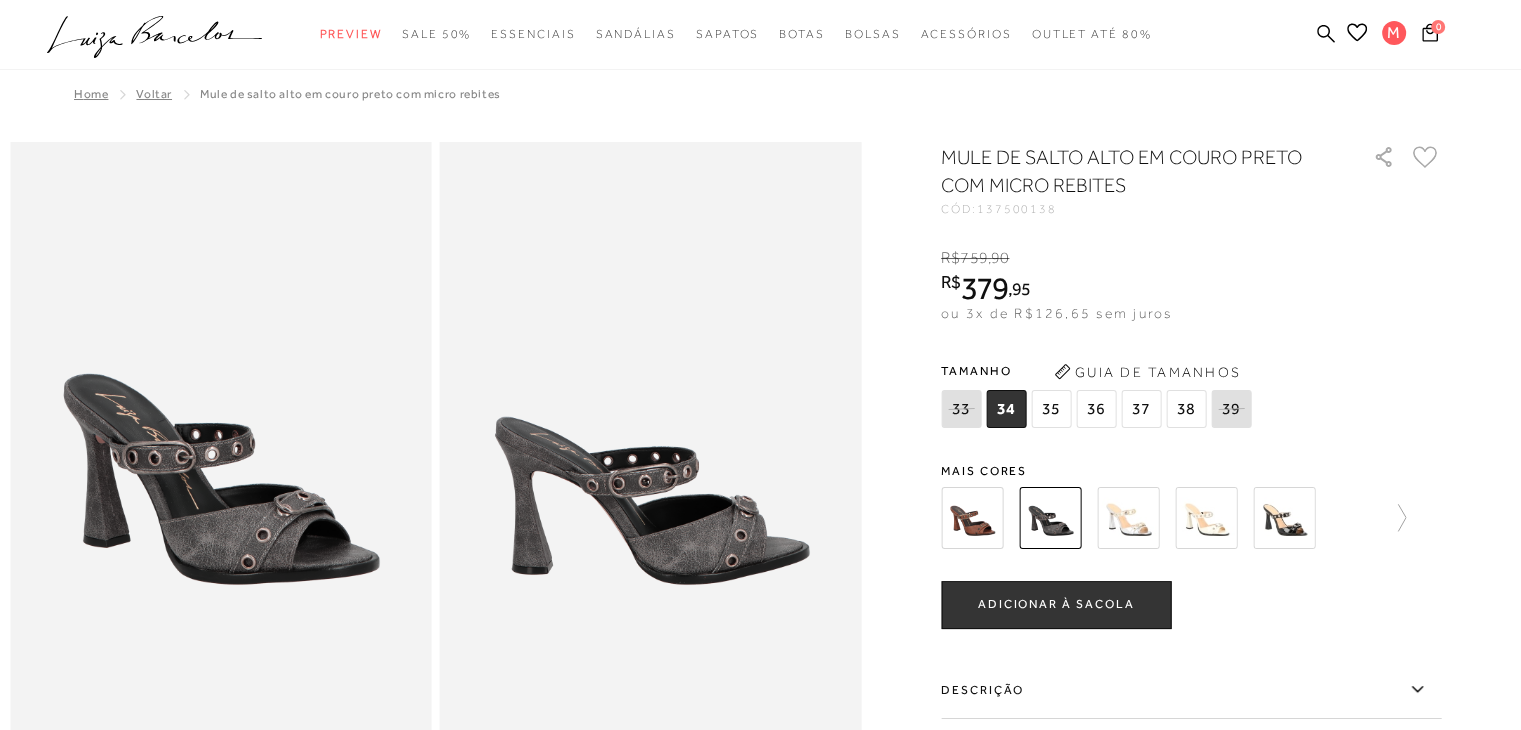 click at bounding box center (1284, 518) 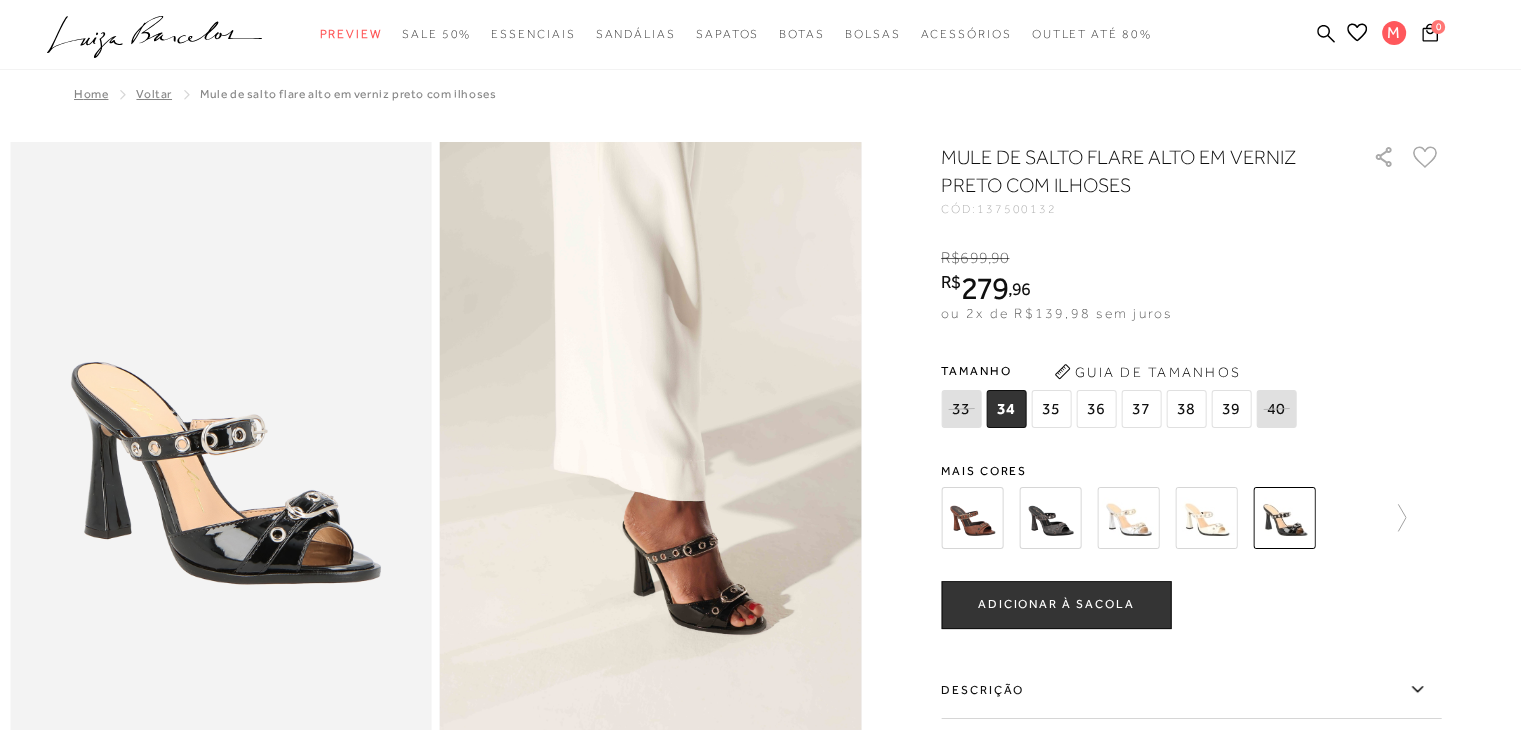 scroll, scrollTop: 100, scrollLeft: 0, axis: vertical 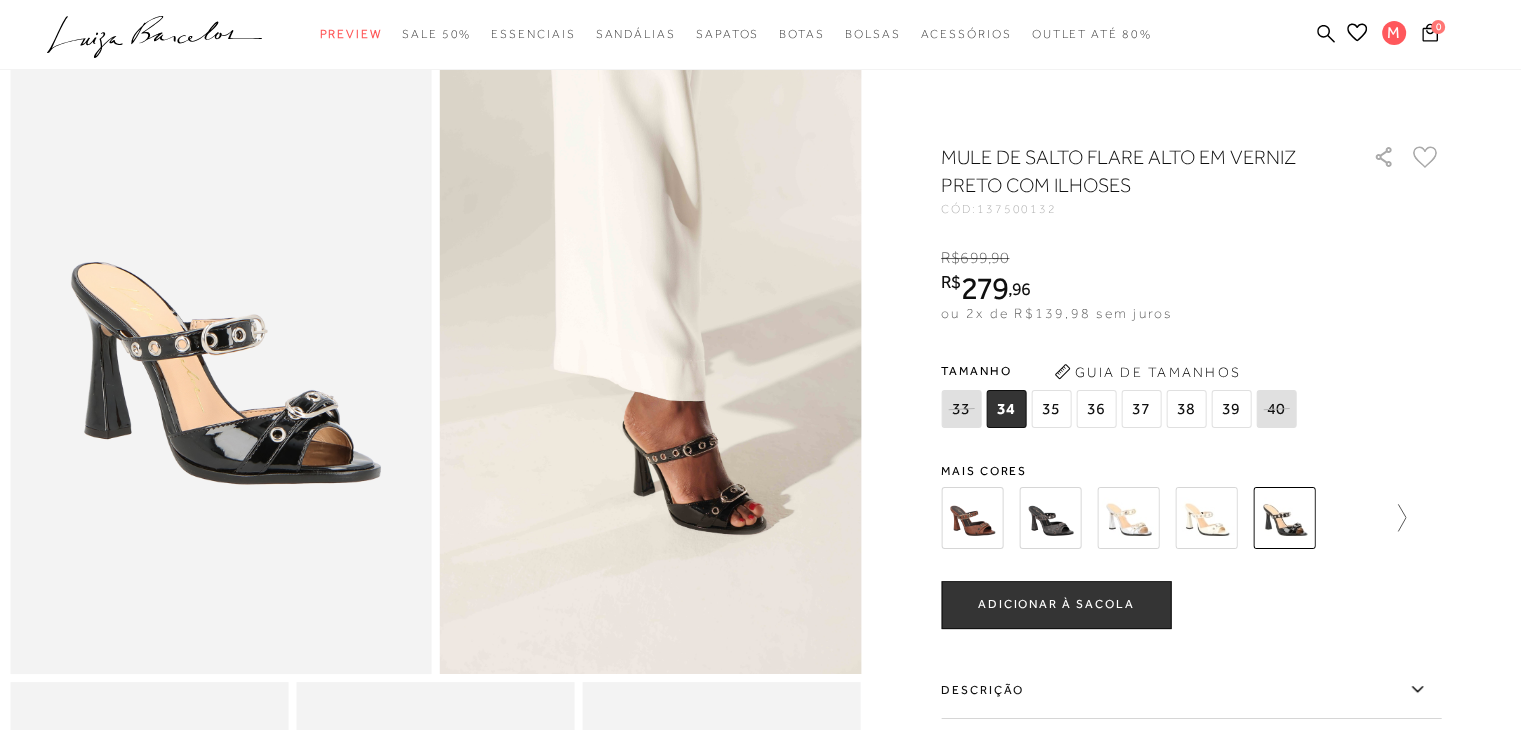 click 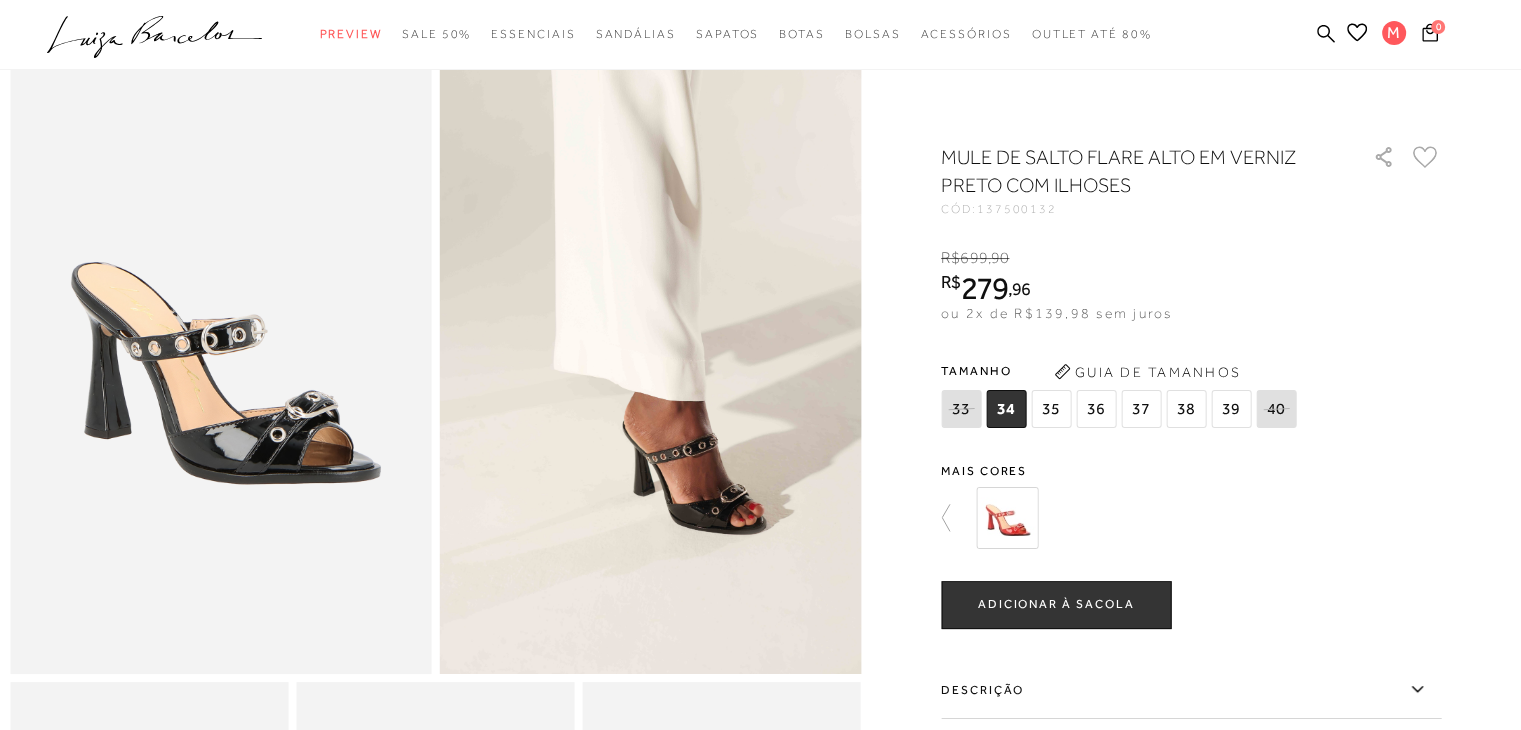 click at bounding box center [1007, 518] 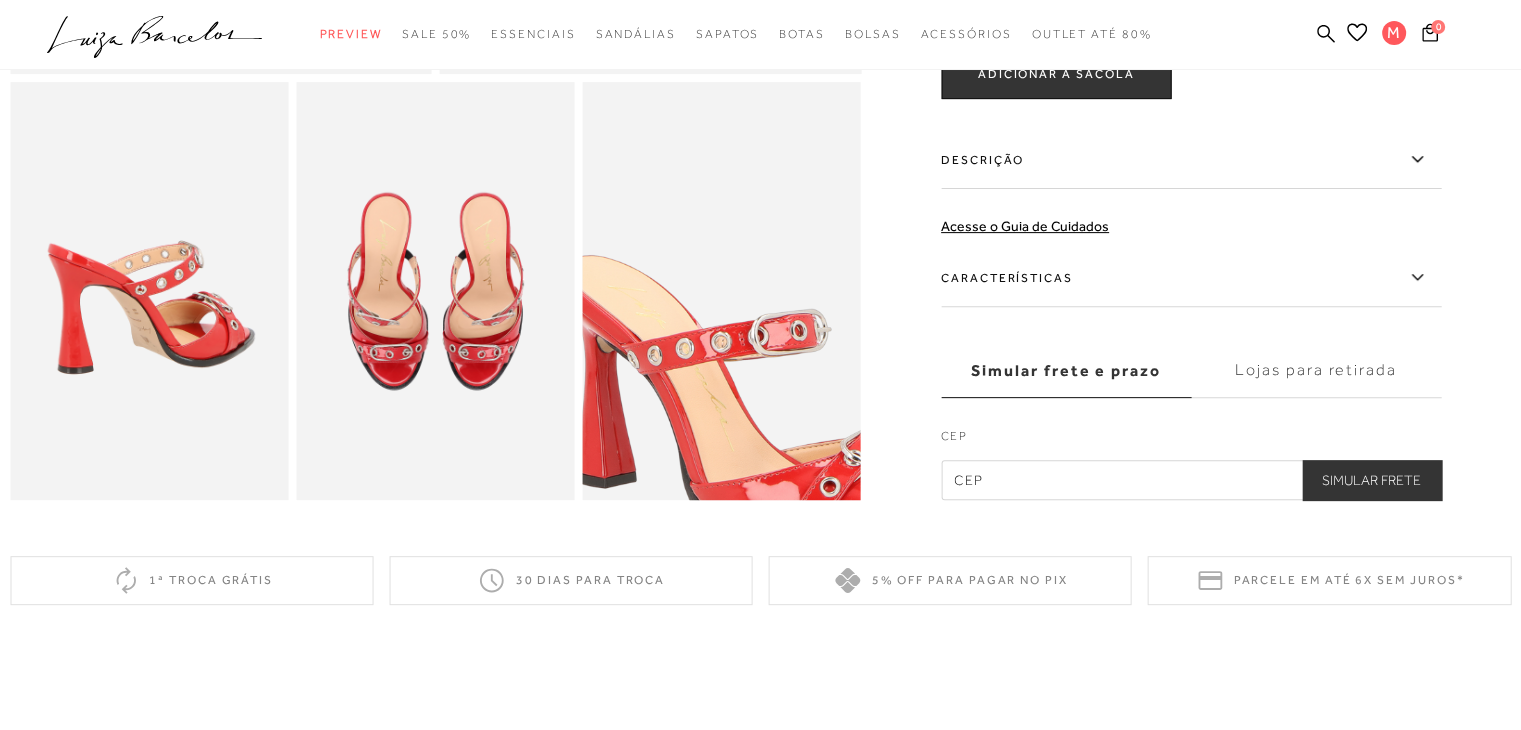 scroll, scrollTop: 300, scrollLeft: 0, axis: vertical 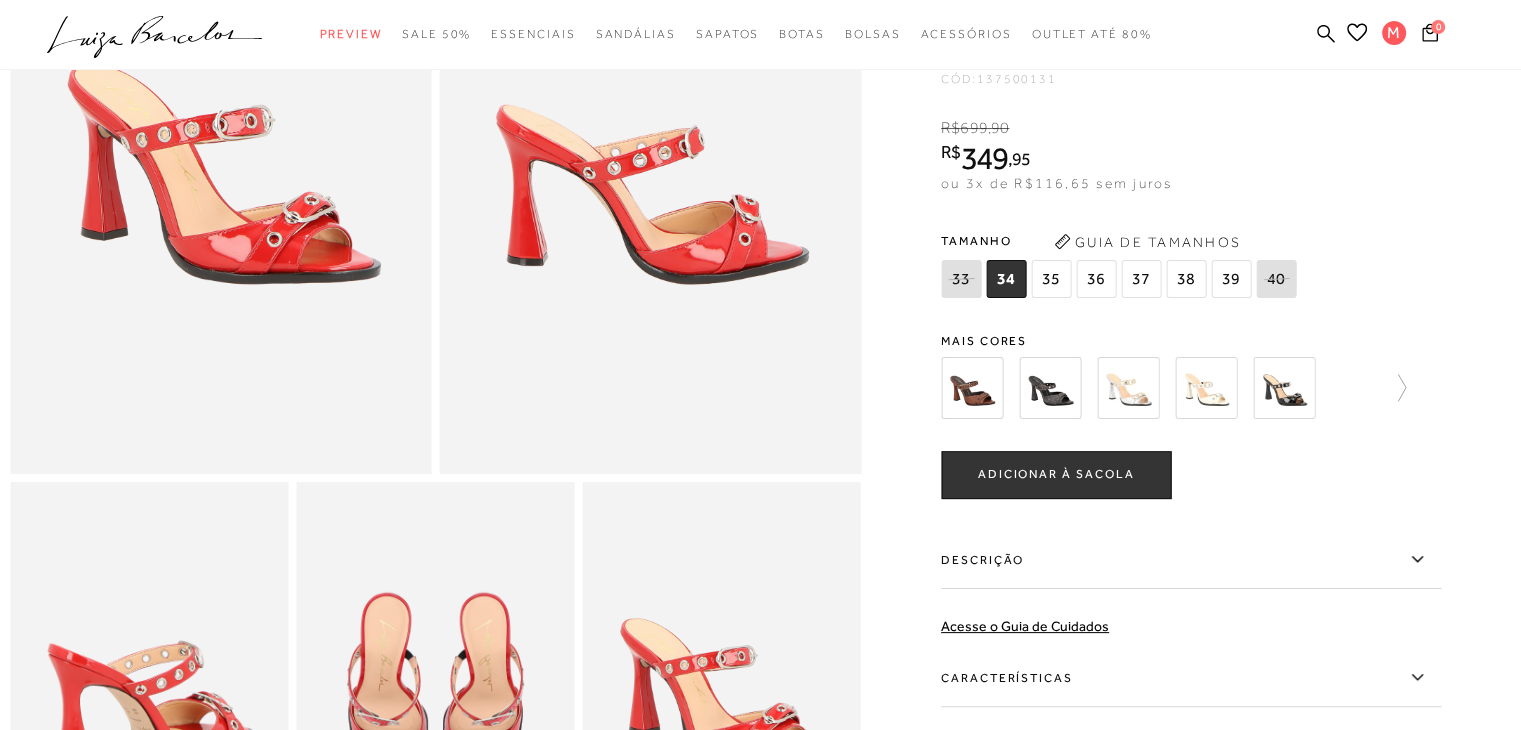 click at bounding box center [1206, 388] 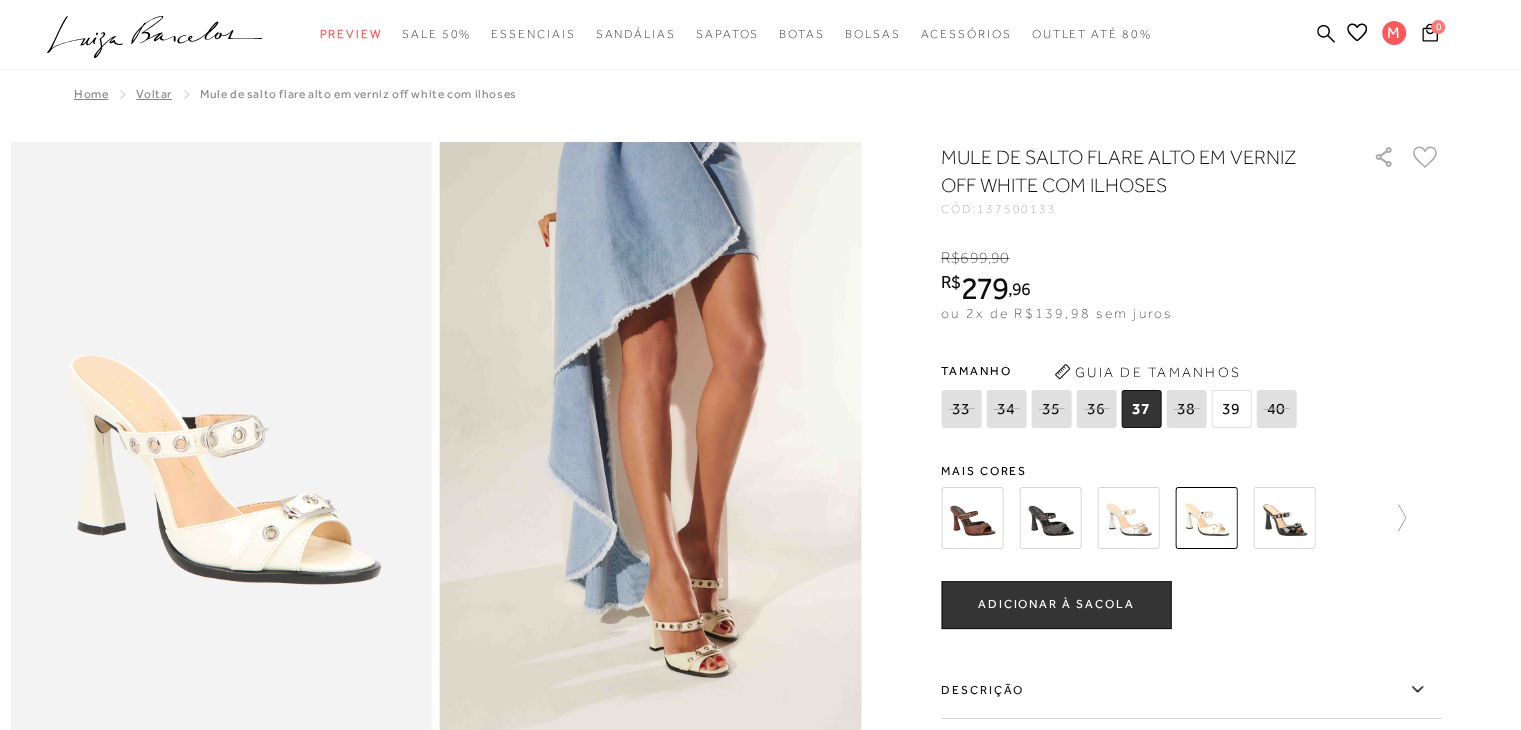 scroll, scrollTop: 100, scrollLeft: 0, axis: vertical 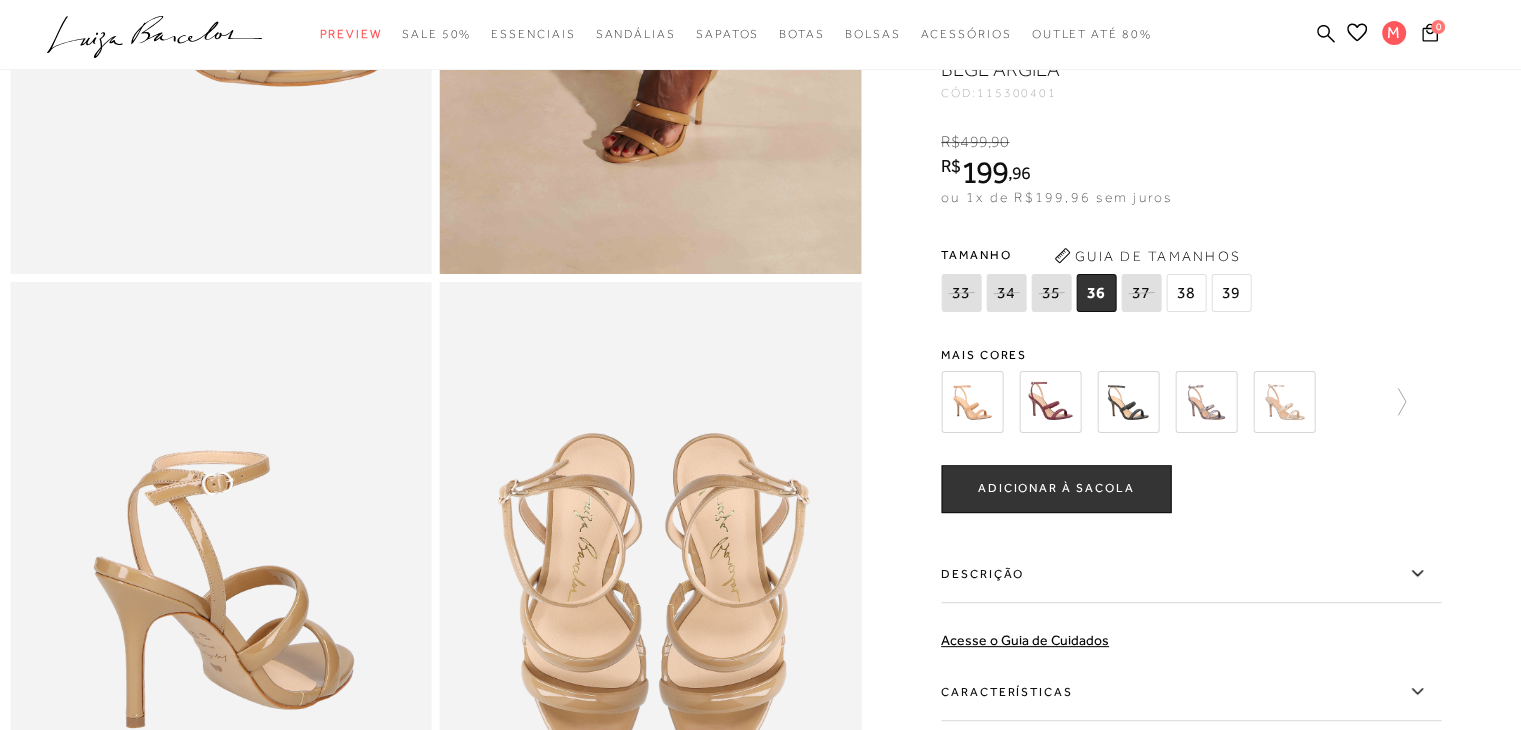 click at bounding box center [1284, 402] 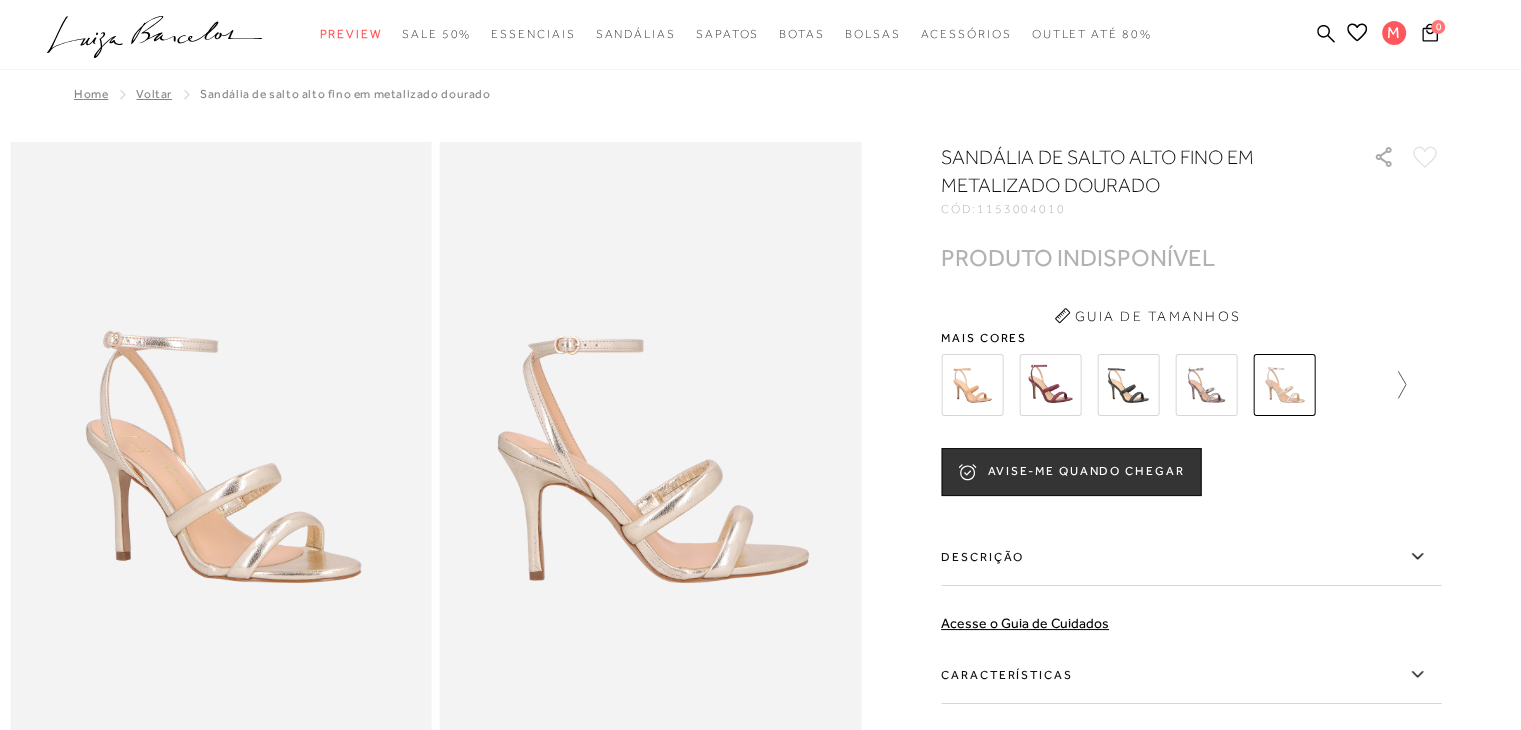 click 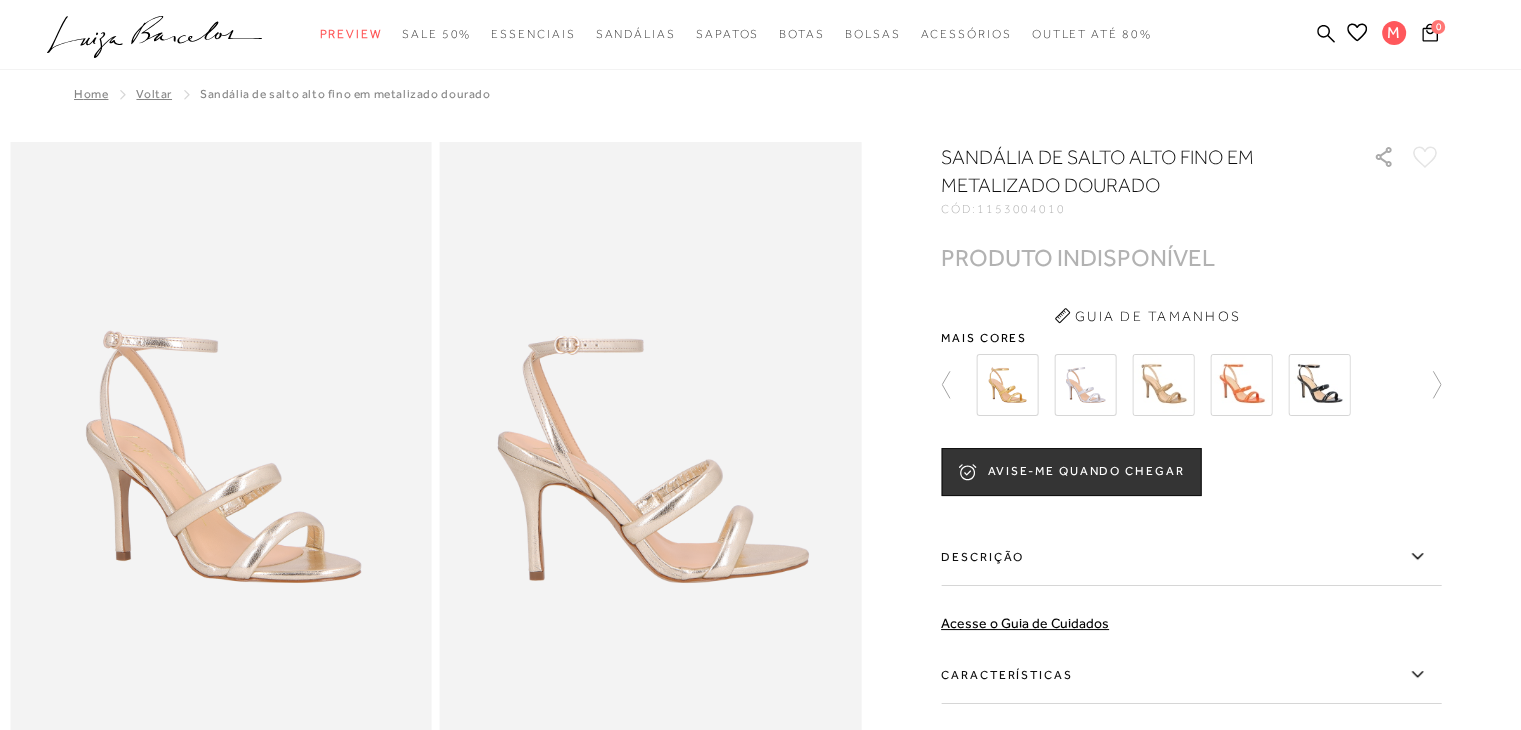 click at bounding box center (760, 991) 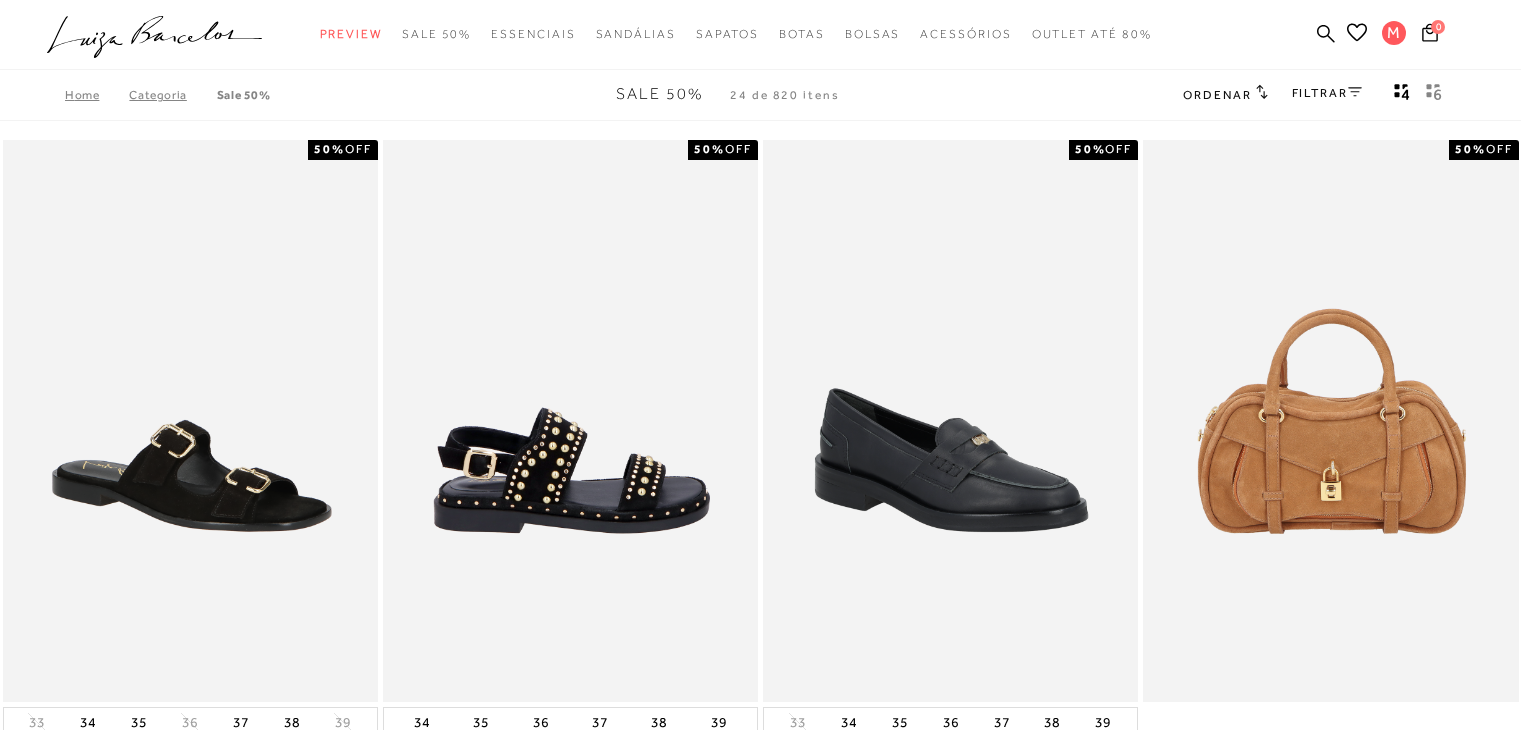scroll, scrollTop: 152, scrollLeft: 0, axis: vertical 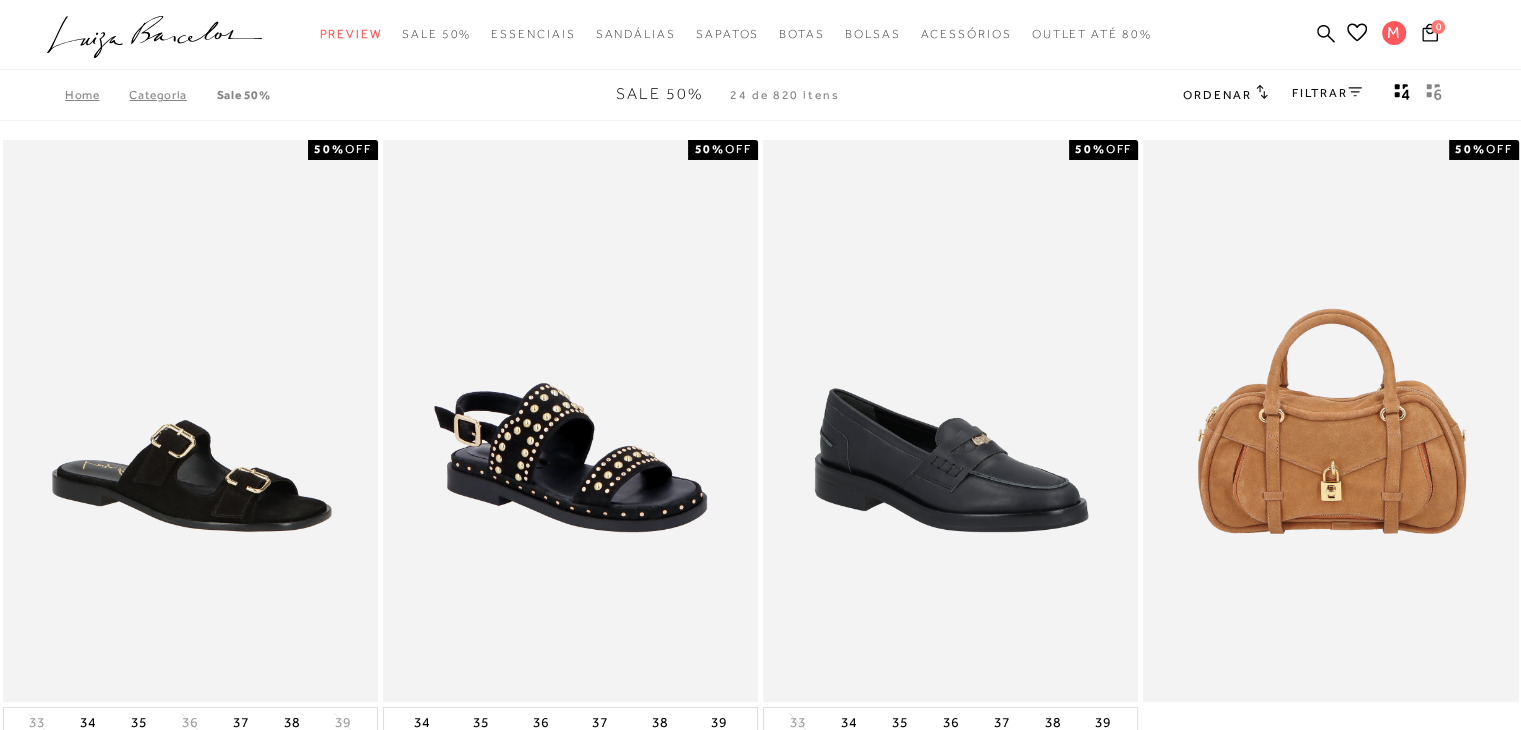 click on "FILTRAR" at bounding box center (1327, 93) 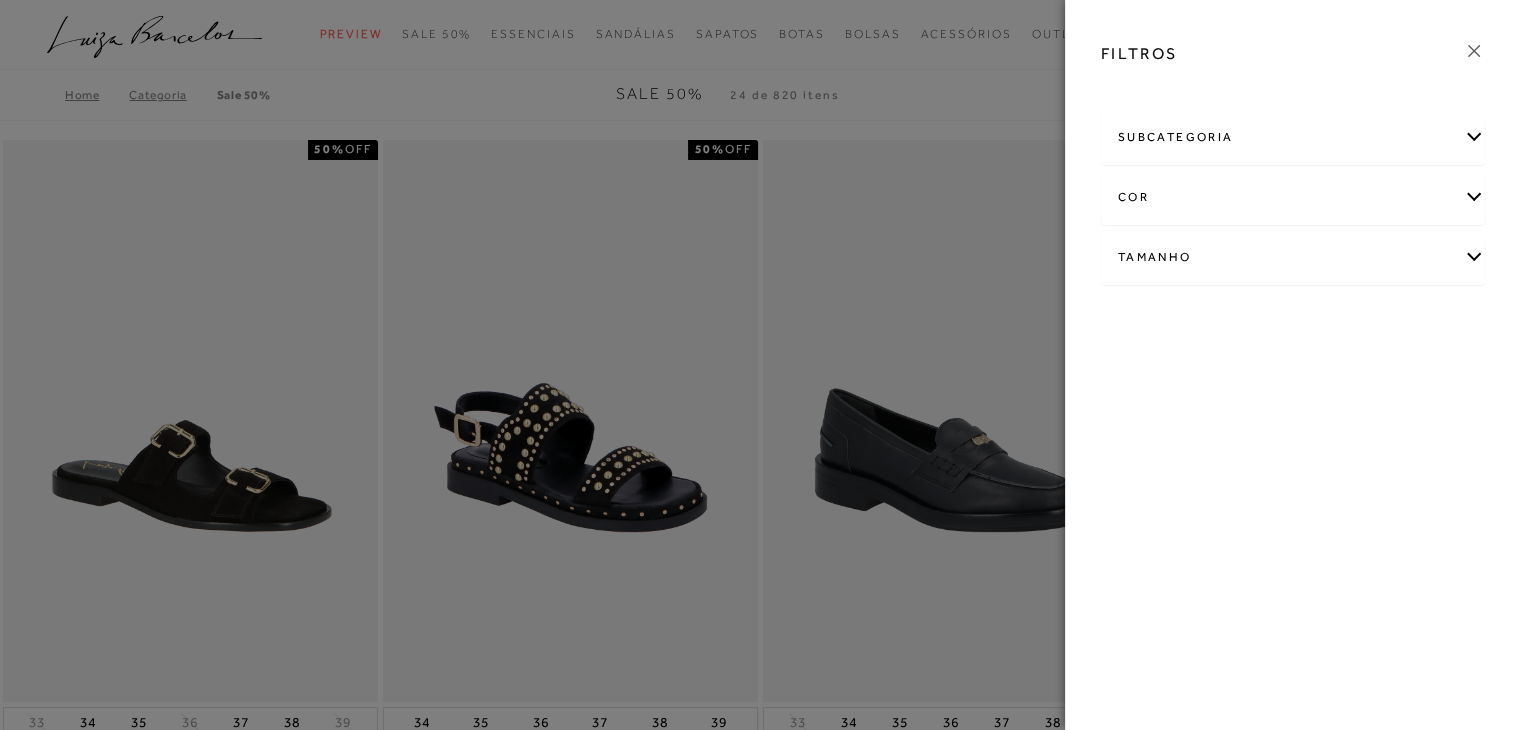 click on "Tamanho" at bounding box center [1293, 257] 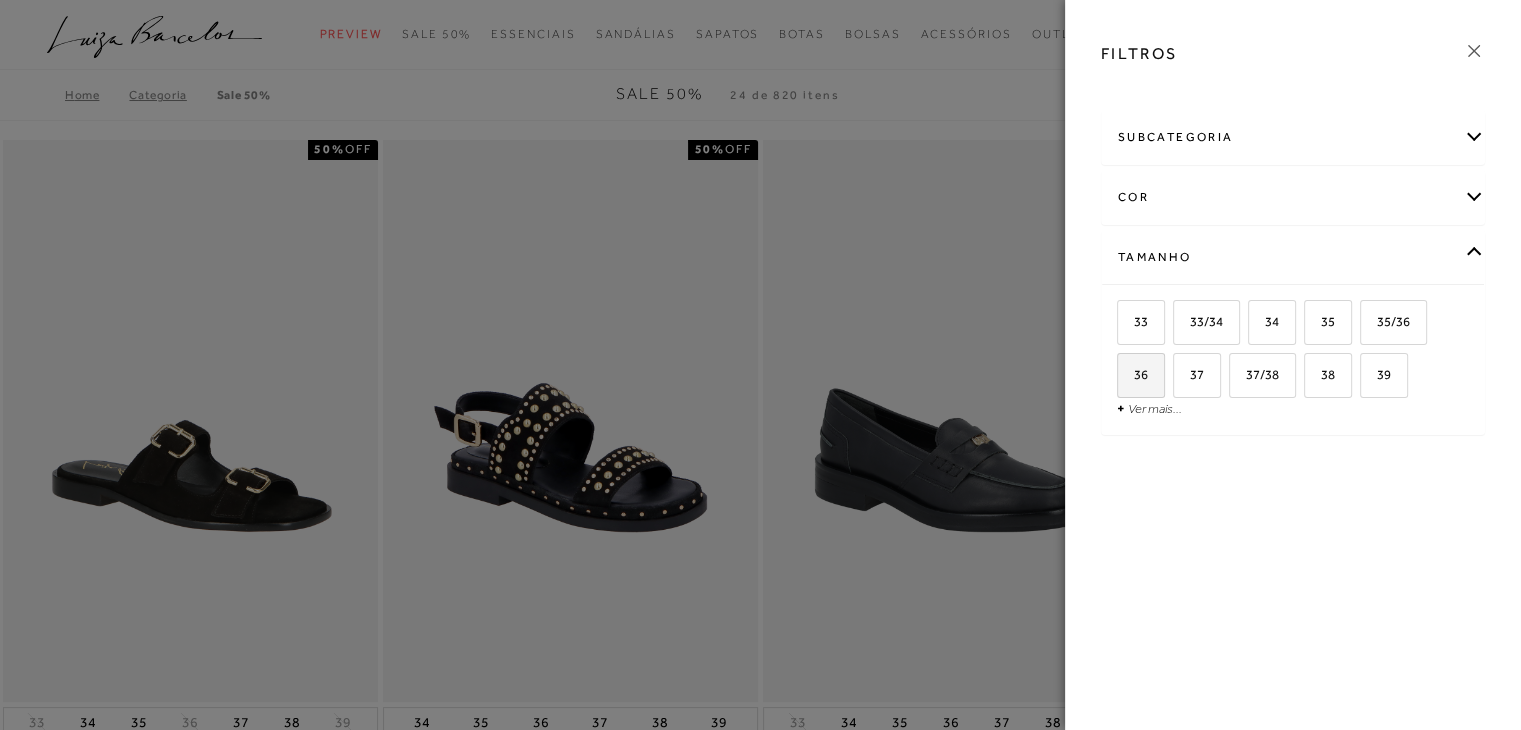 click on "36" at bounding box center [1141, 375] 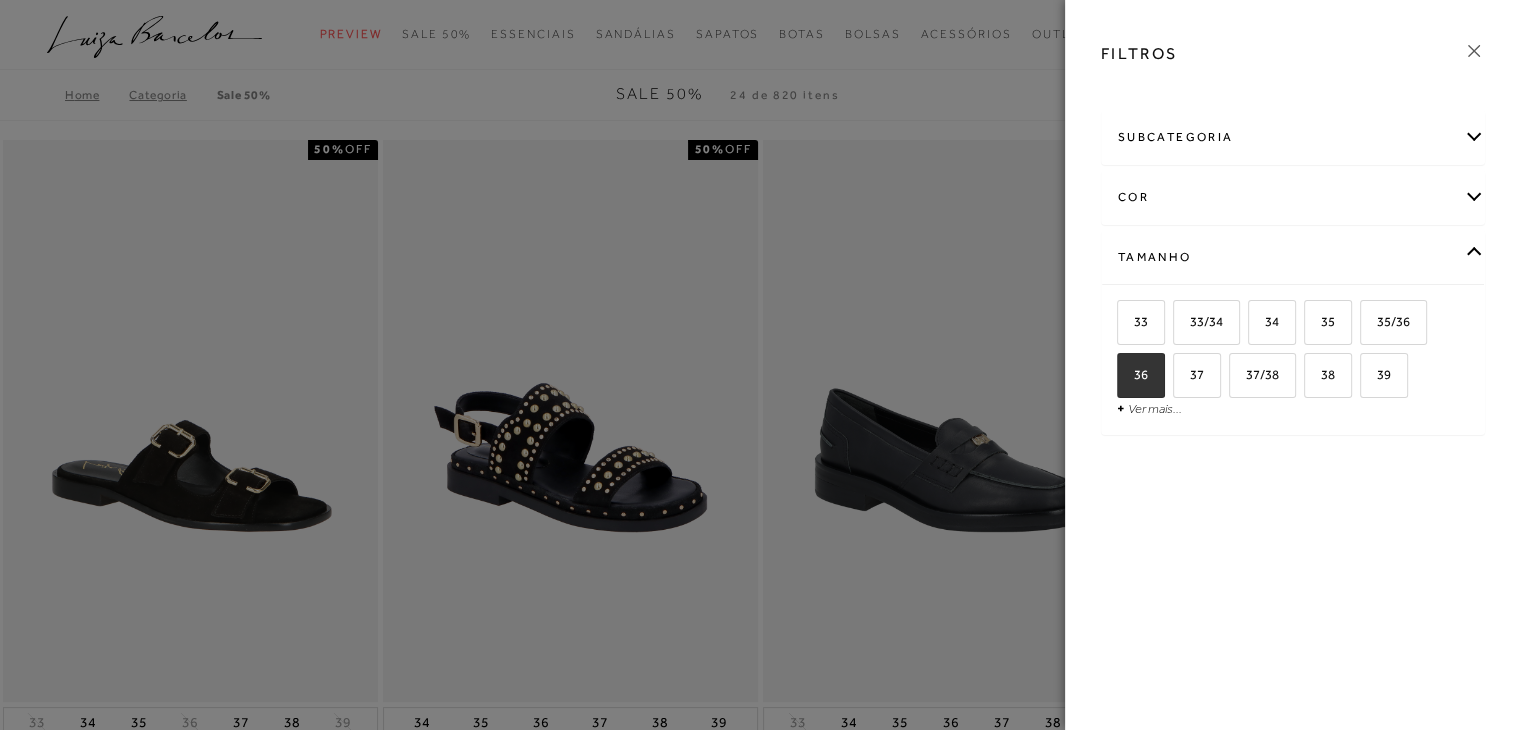 checkbox on "true" 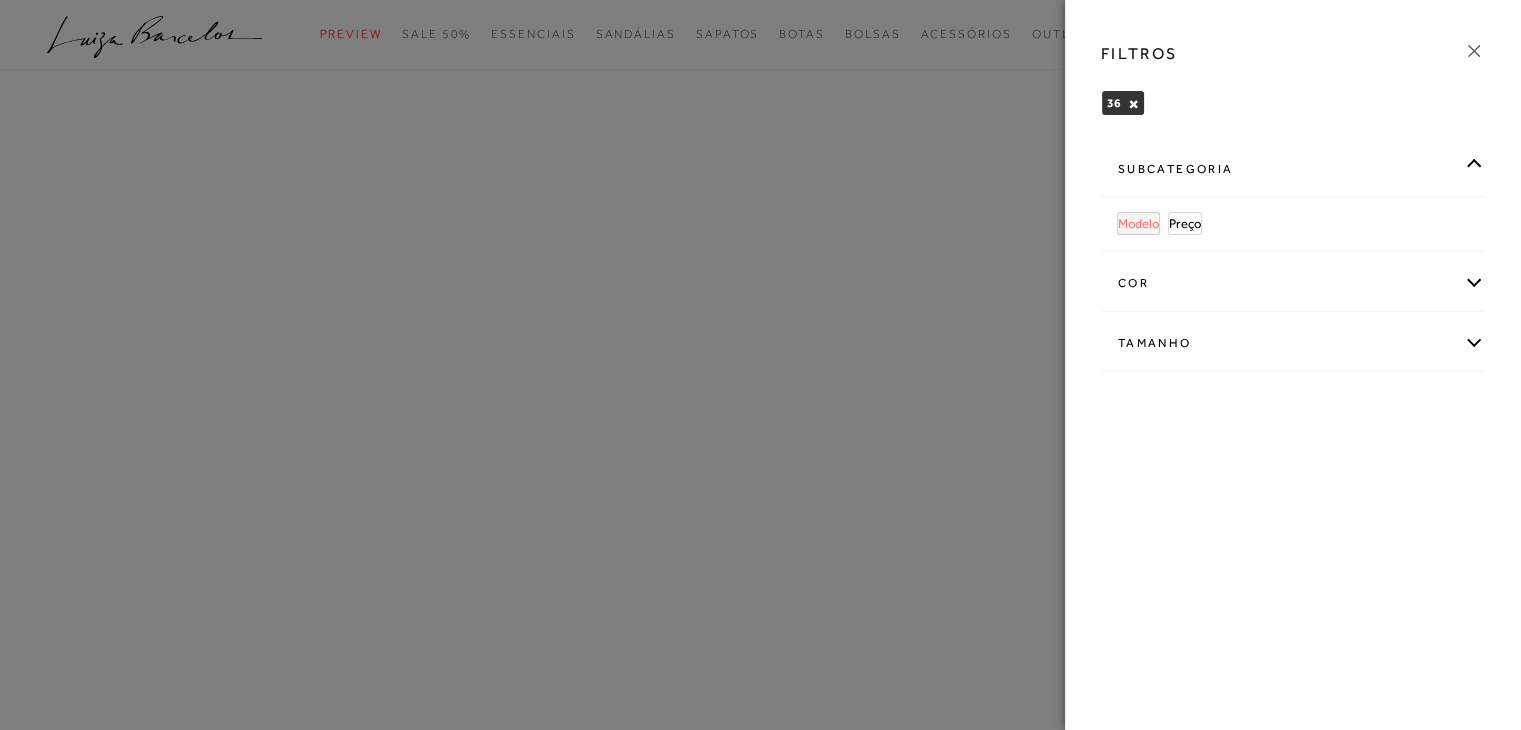 click on "Modelo" at bounding box center [1138, 223] 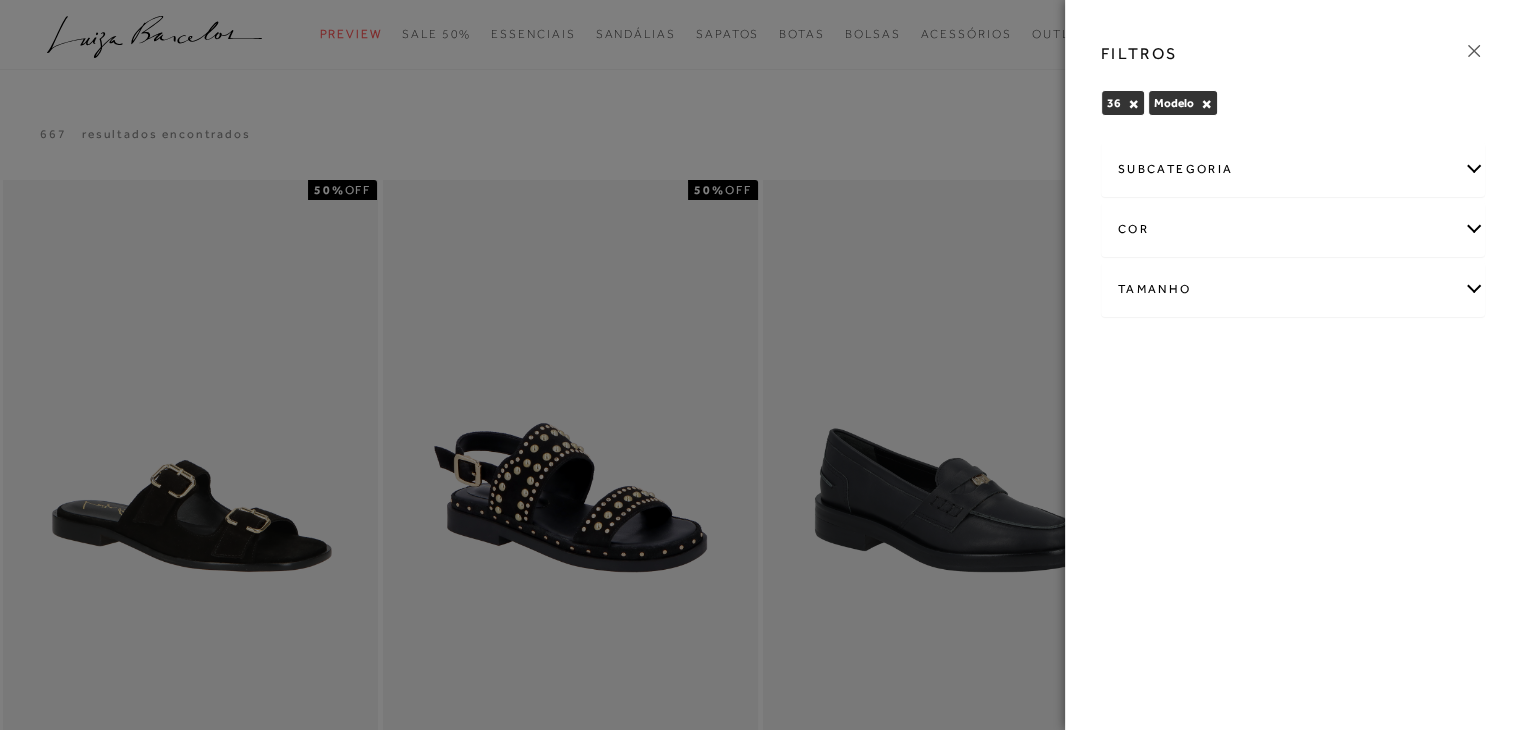 click on "subcategoria" at bounding box center [1293, 169] 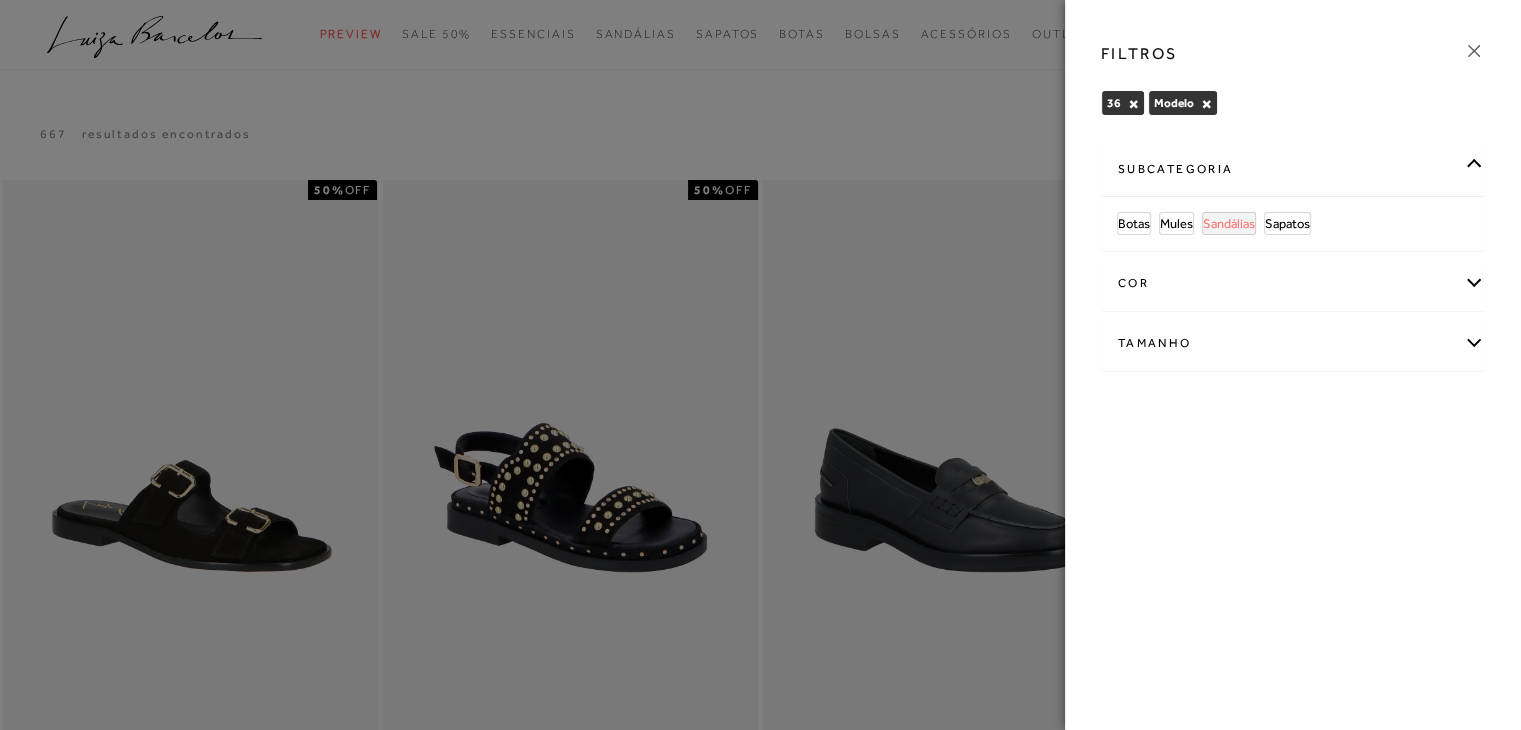click on "Sandálias" at bounding box center (1229, 223) 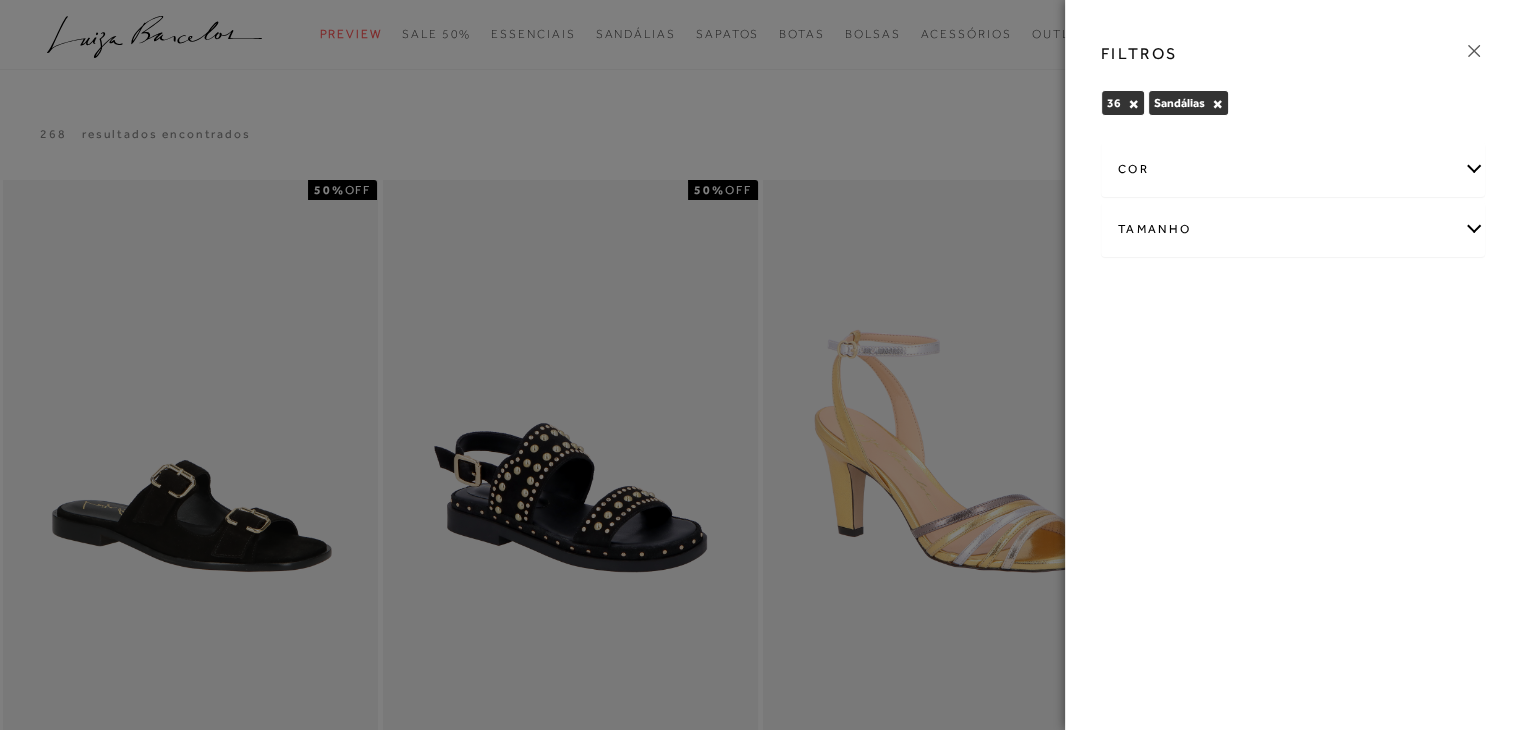 click 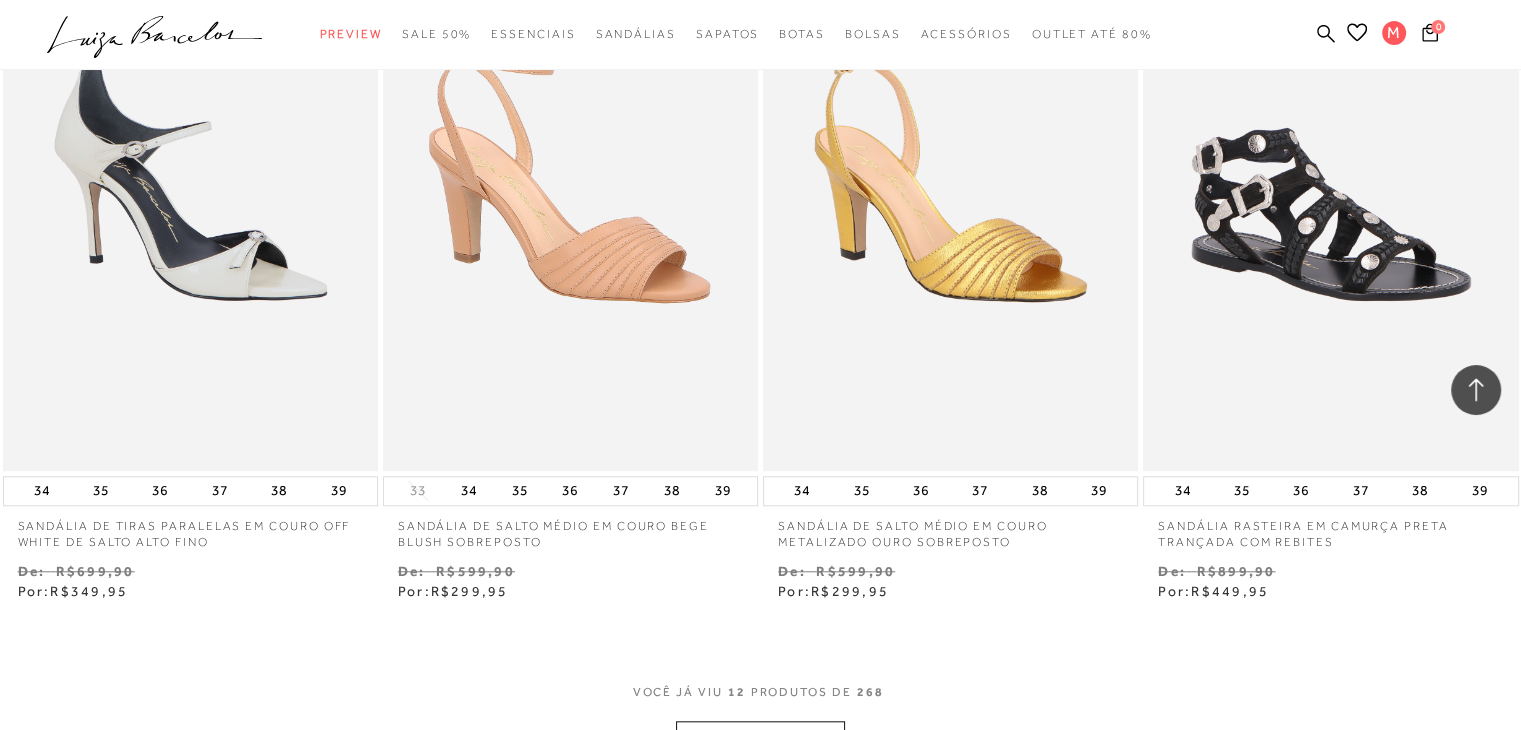 scroll, scrollTop: 2200, scrollLeft: 0, axis: vertical 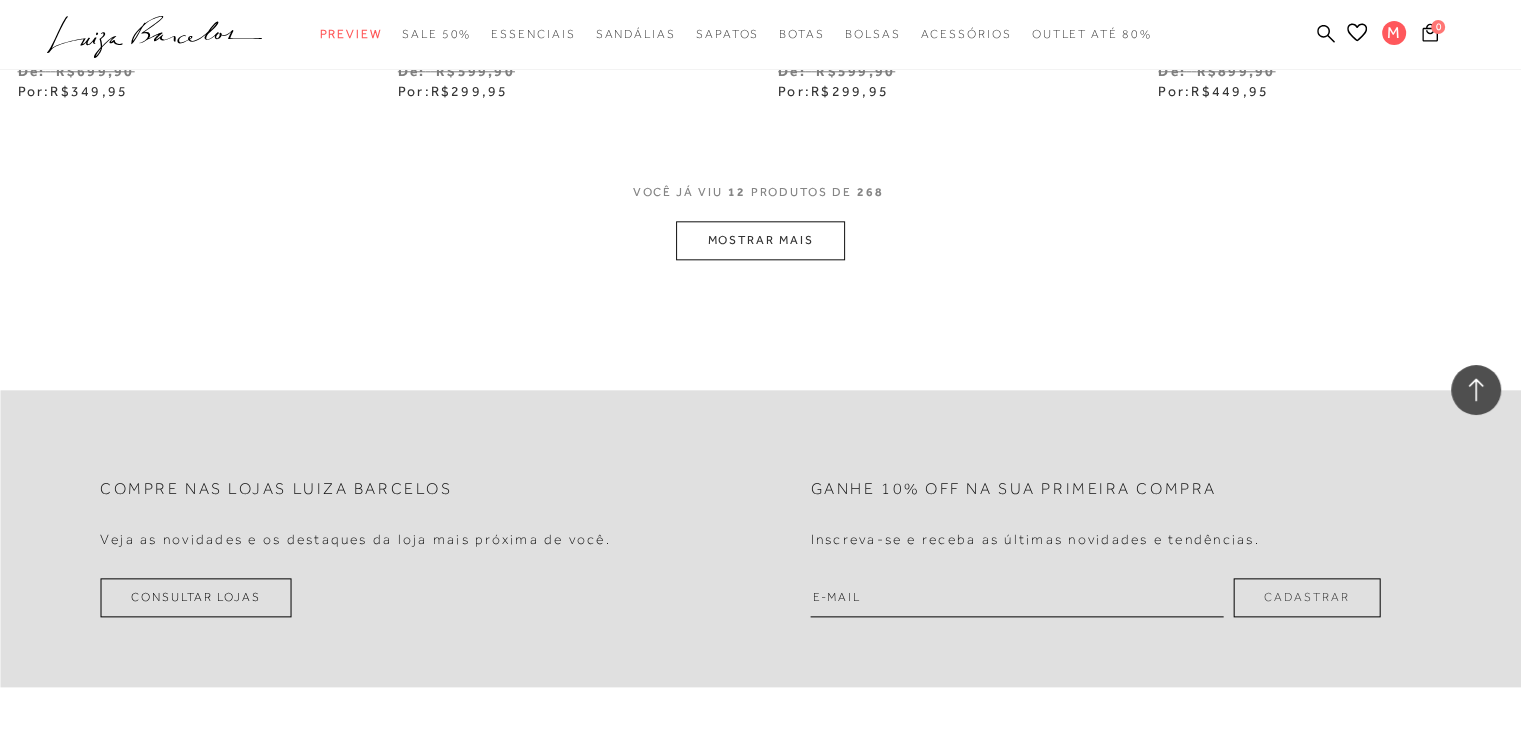 click on "MOSTRAR MAIS" at bounding box center [760, 240] 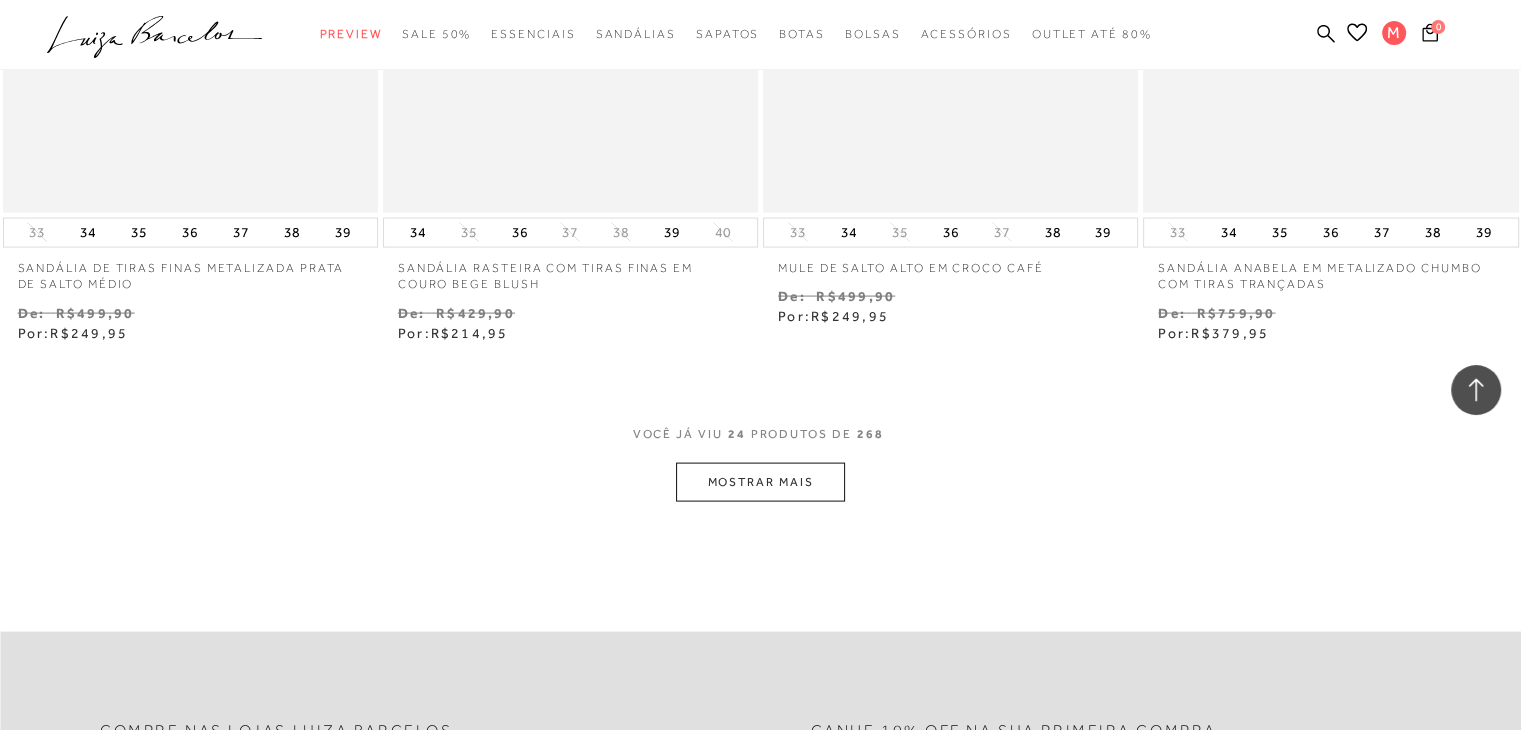 scroll, scrollTop: 4200, scrollLeft: 0, axis: vertical 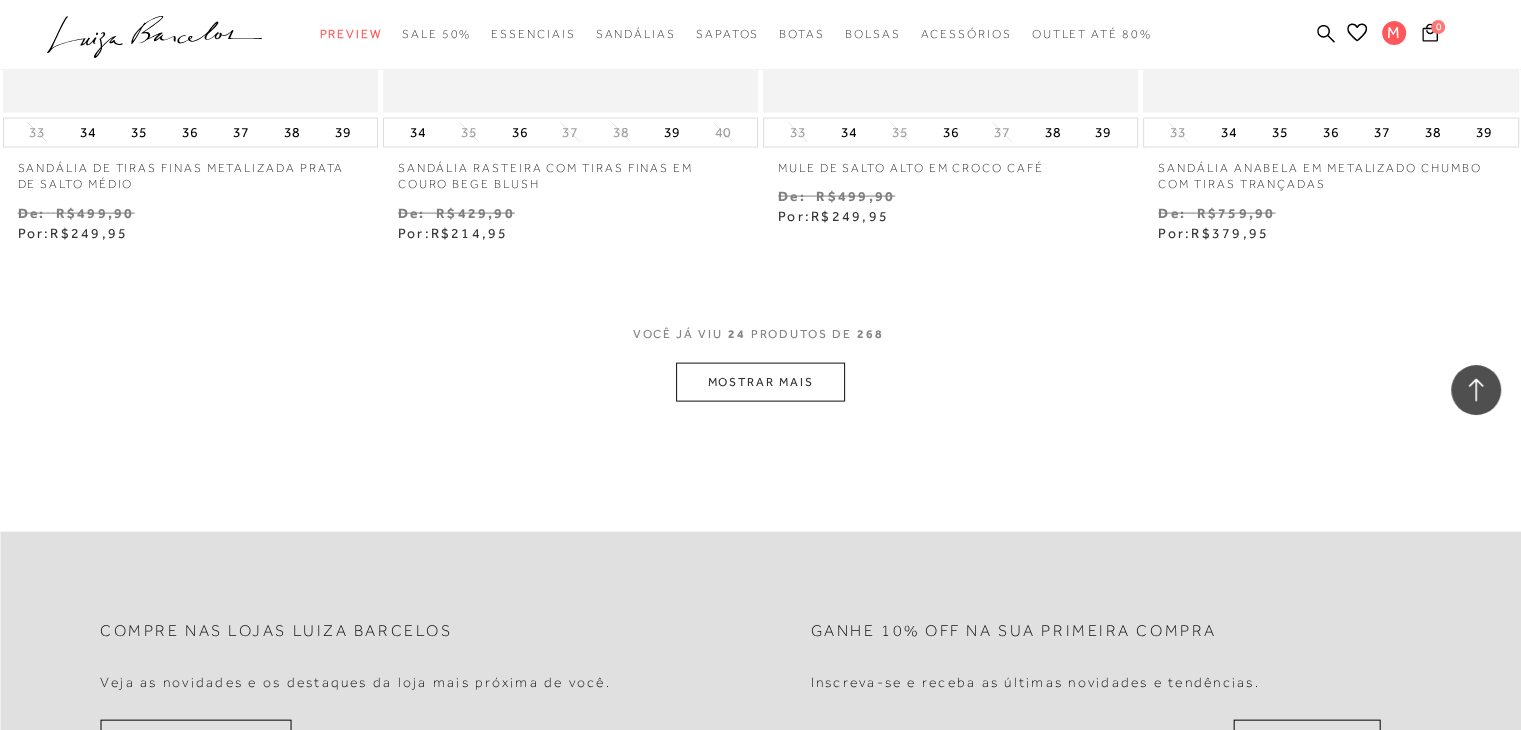 click on "MOSTRAR MAIS" at bounding box center (760, 382) 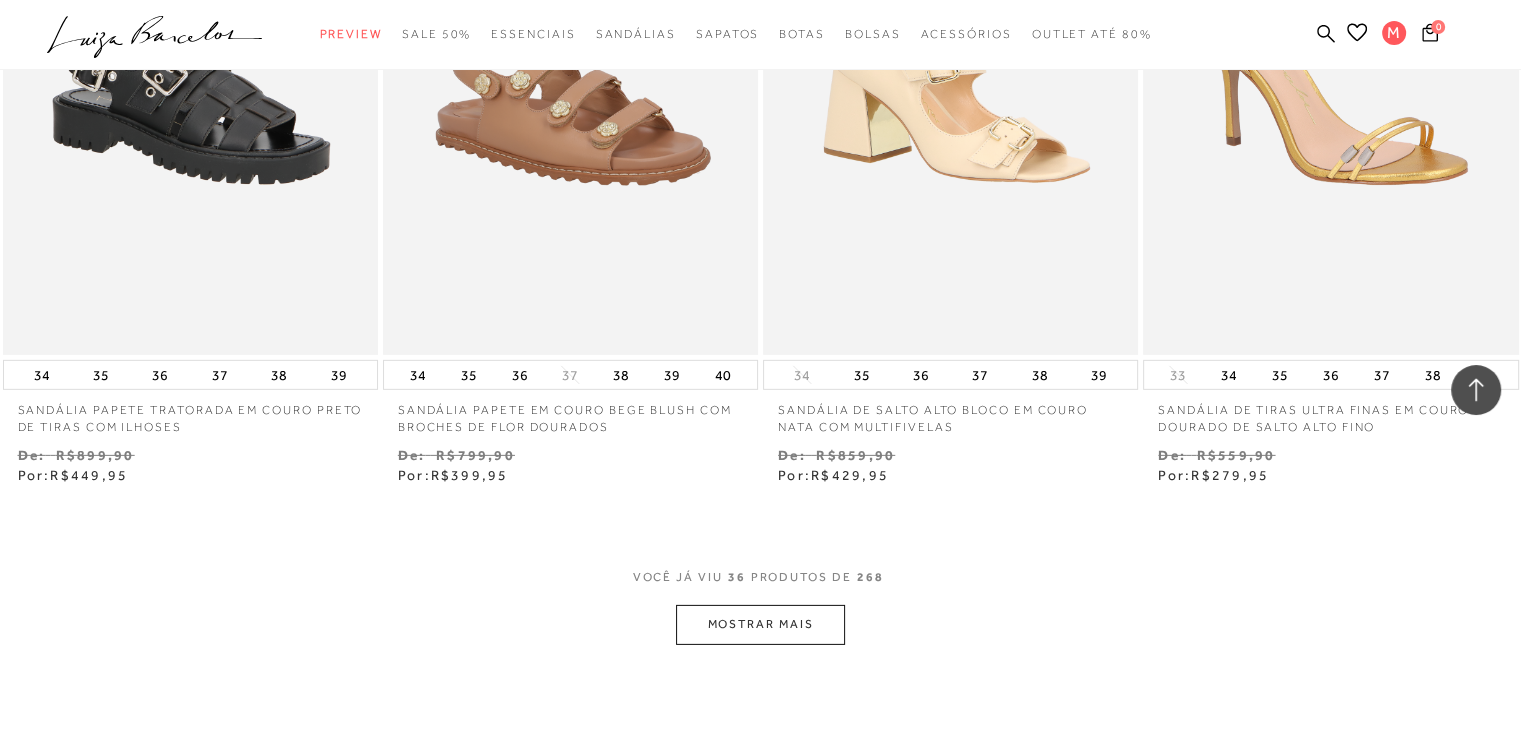 scroll, scrollTop: 6200, scrollLeft: 0, axis: vertical 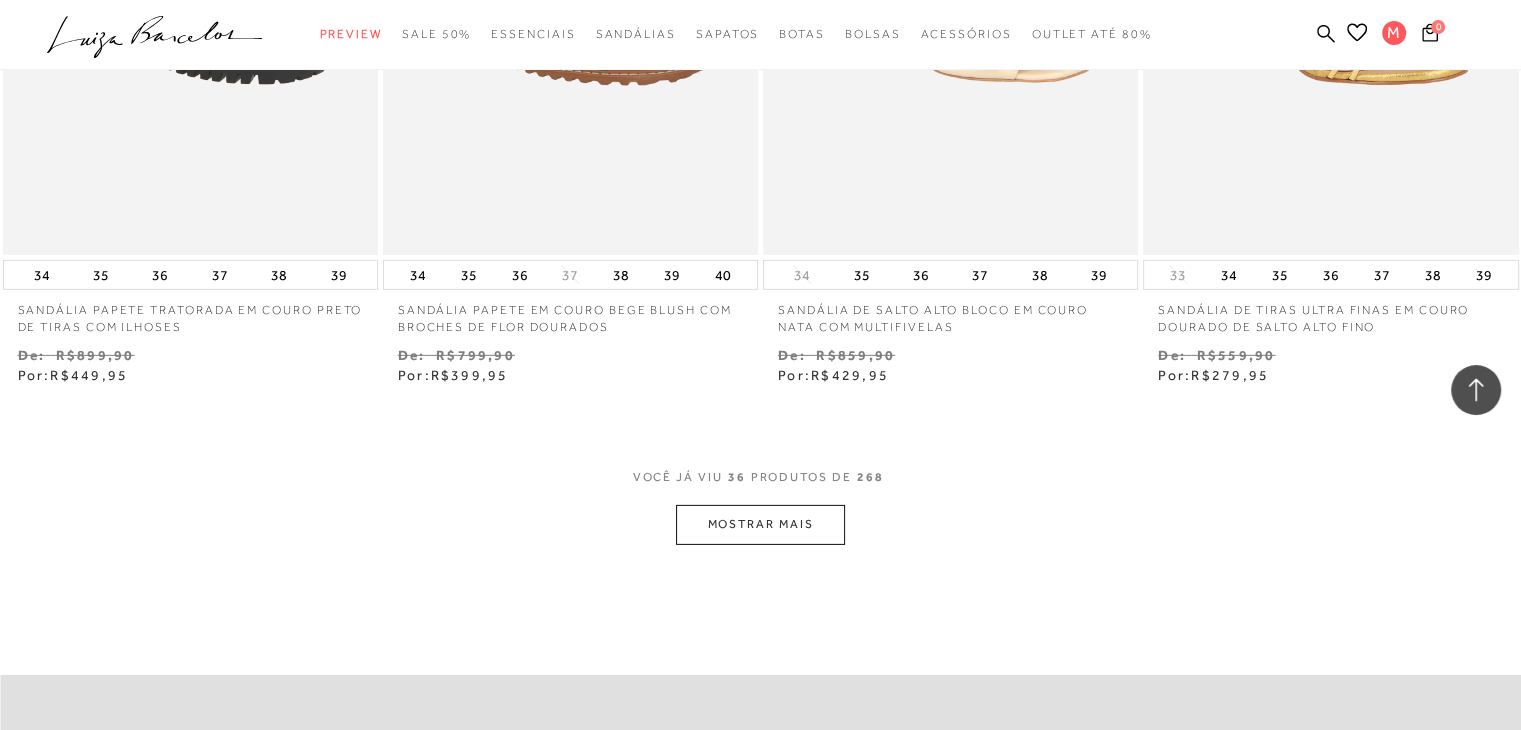 click on "MOSTRAR MAIS" at bounding box center [760, 524] 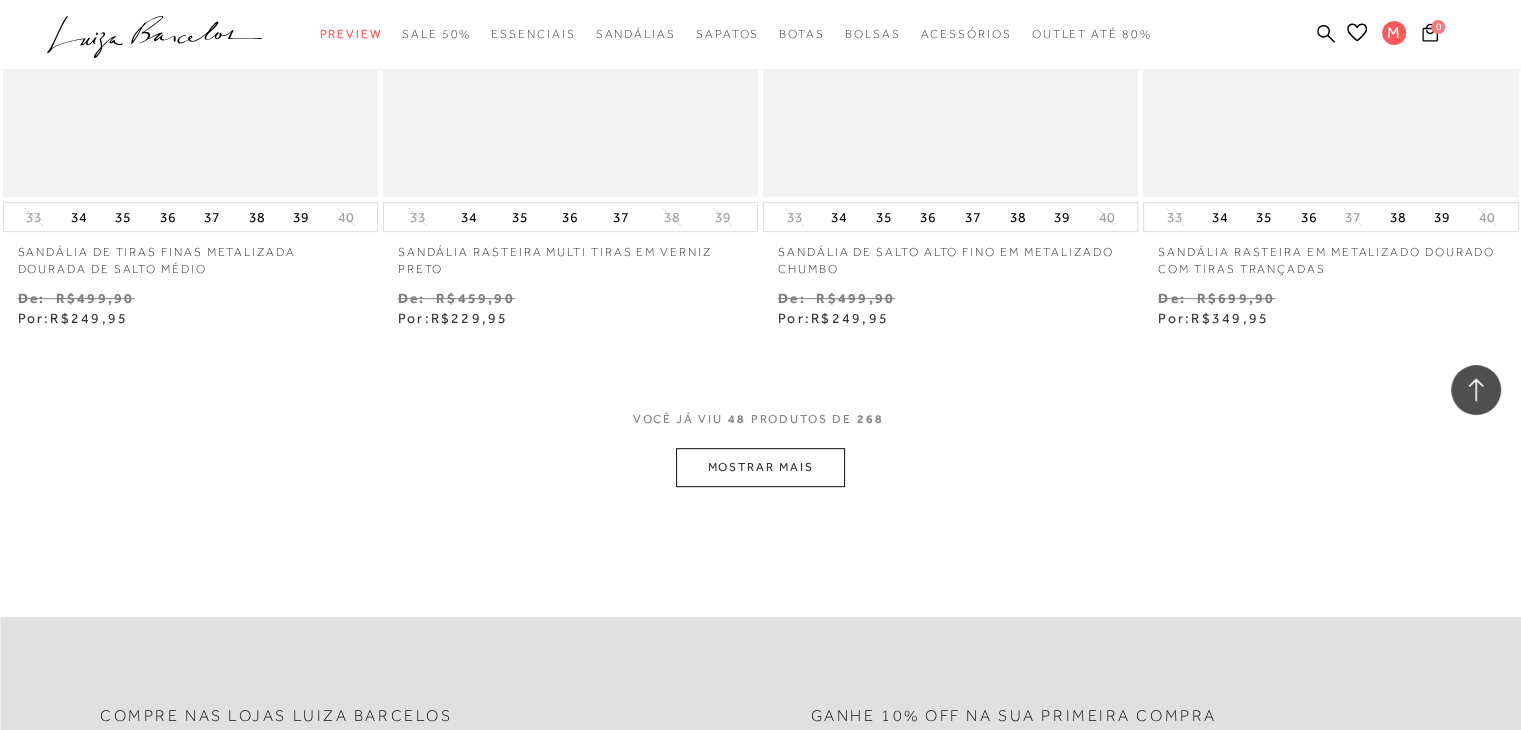 scroll, scrollTop: 8500, scrollLeft: 0, axis: vertical 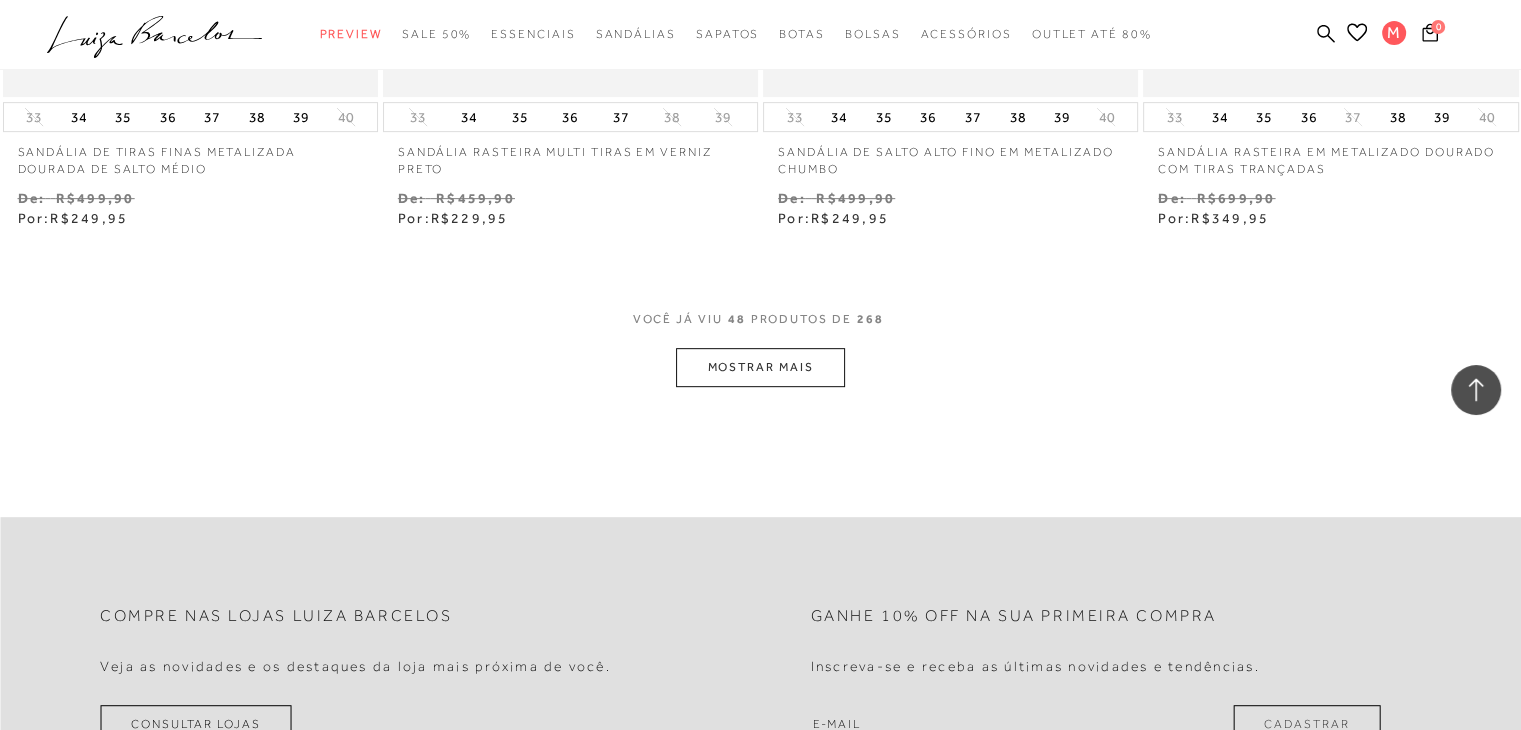 click on "MOSTRAR MAIS" at bounding box center (760, 367) 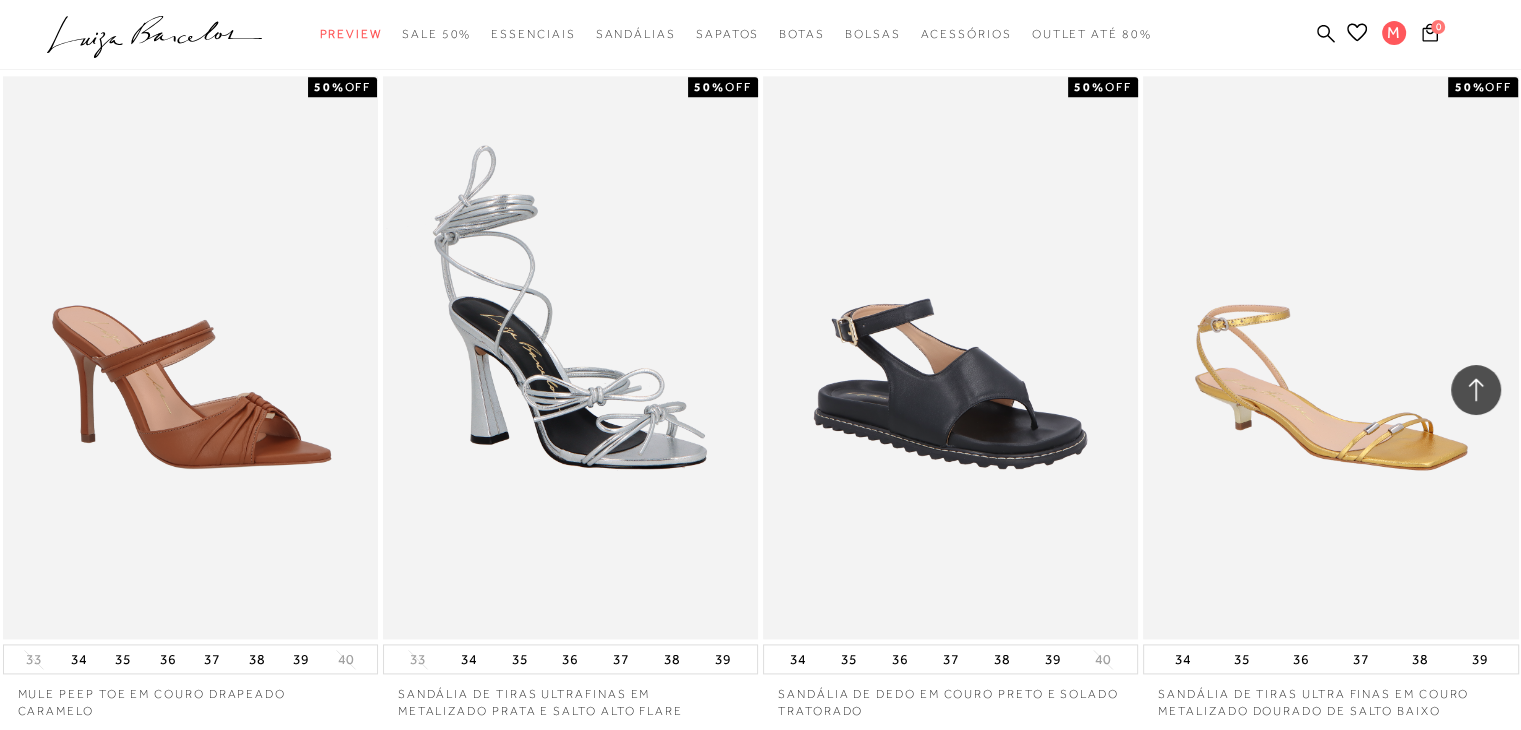 scroll, scrollTop: 10300, scrollLeft: 0, axis: vertical 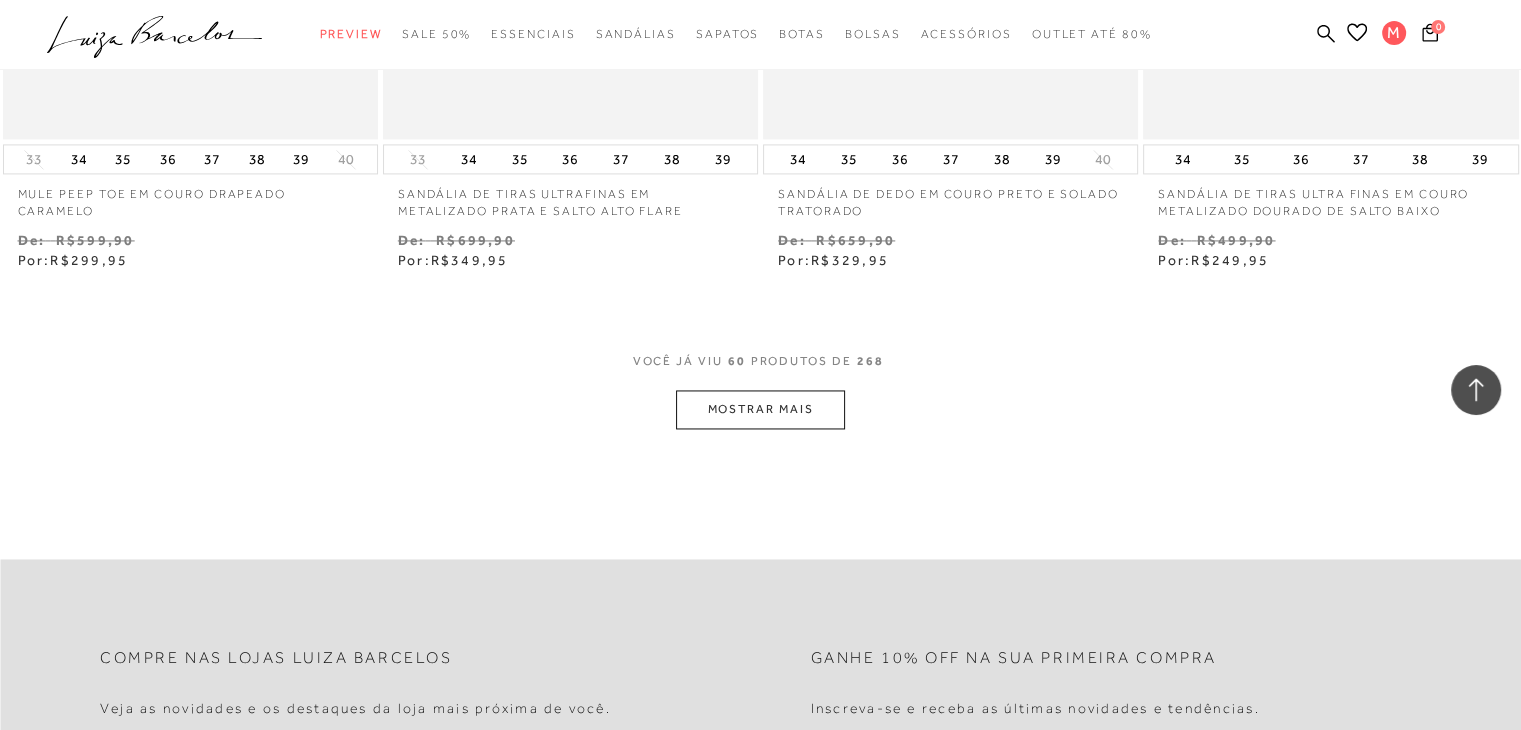 click on "MOSTRAR MAIS" at bounding box center [760, 409] 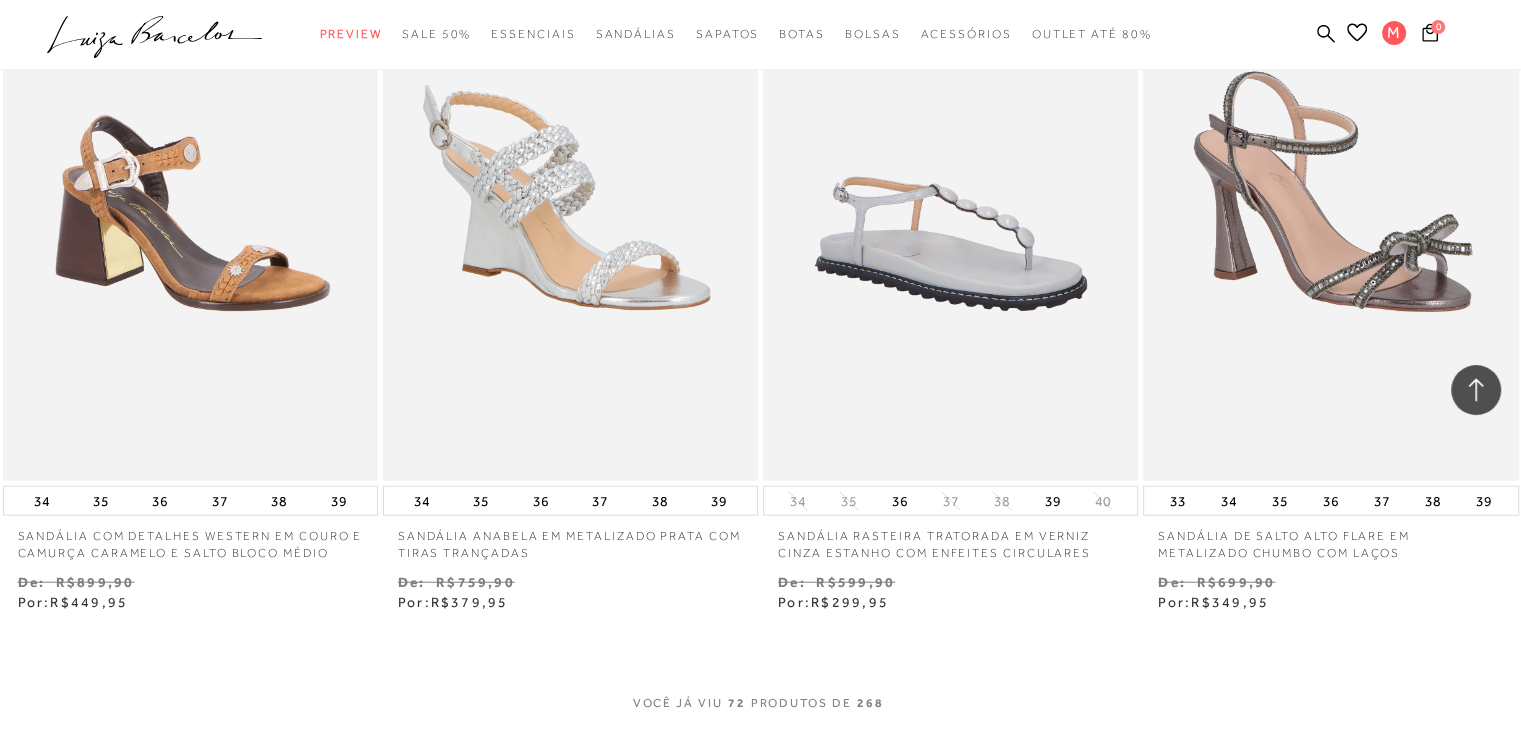 scroll, scrollTop: 12900, scrollLeft: 0, axis: vertical 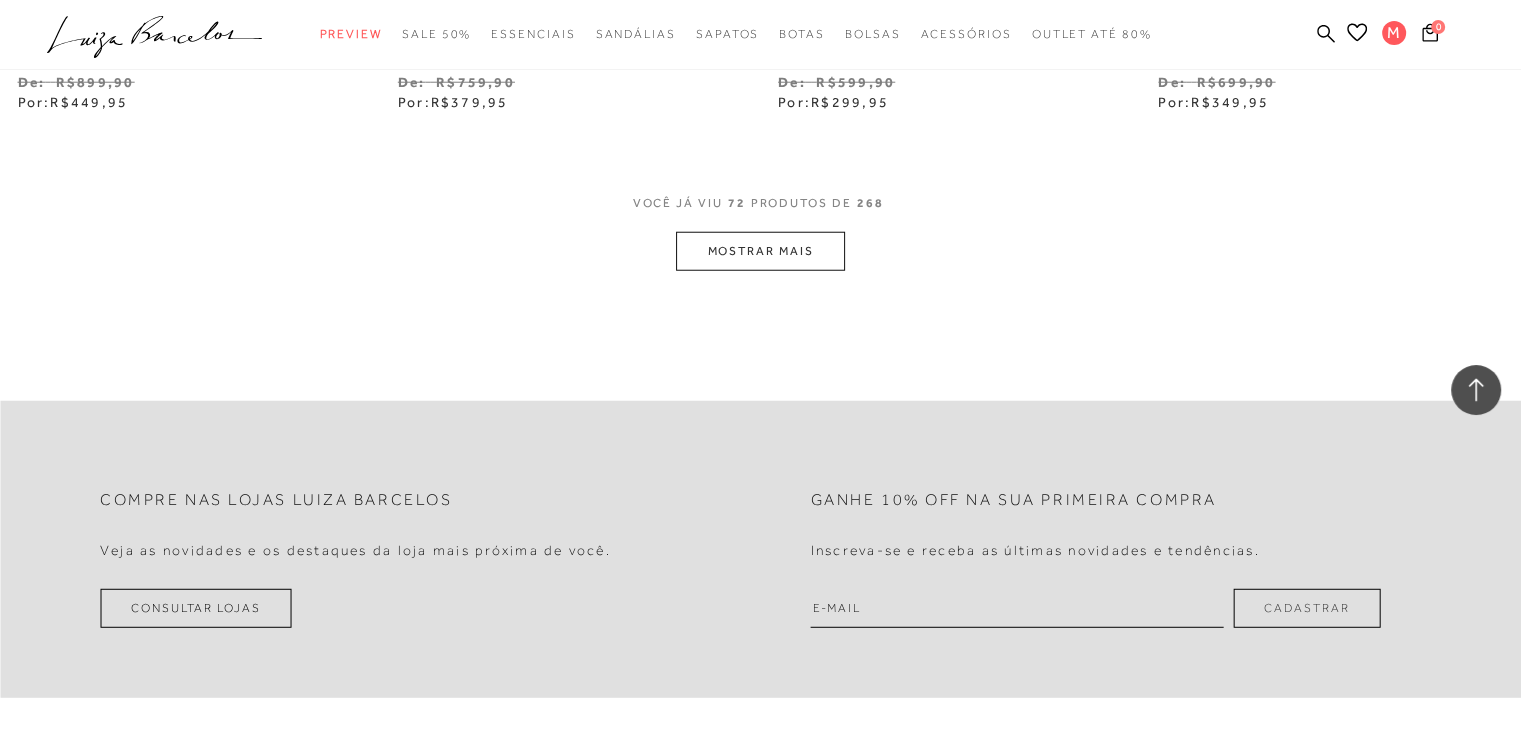 click on "VOCê JÁ VIU
72
PRODUTOS DE
268" at bounding box center [761, 213] 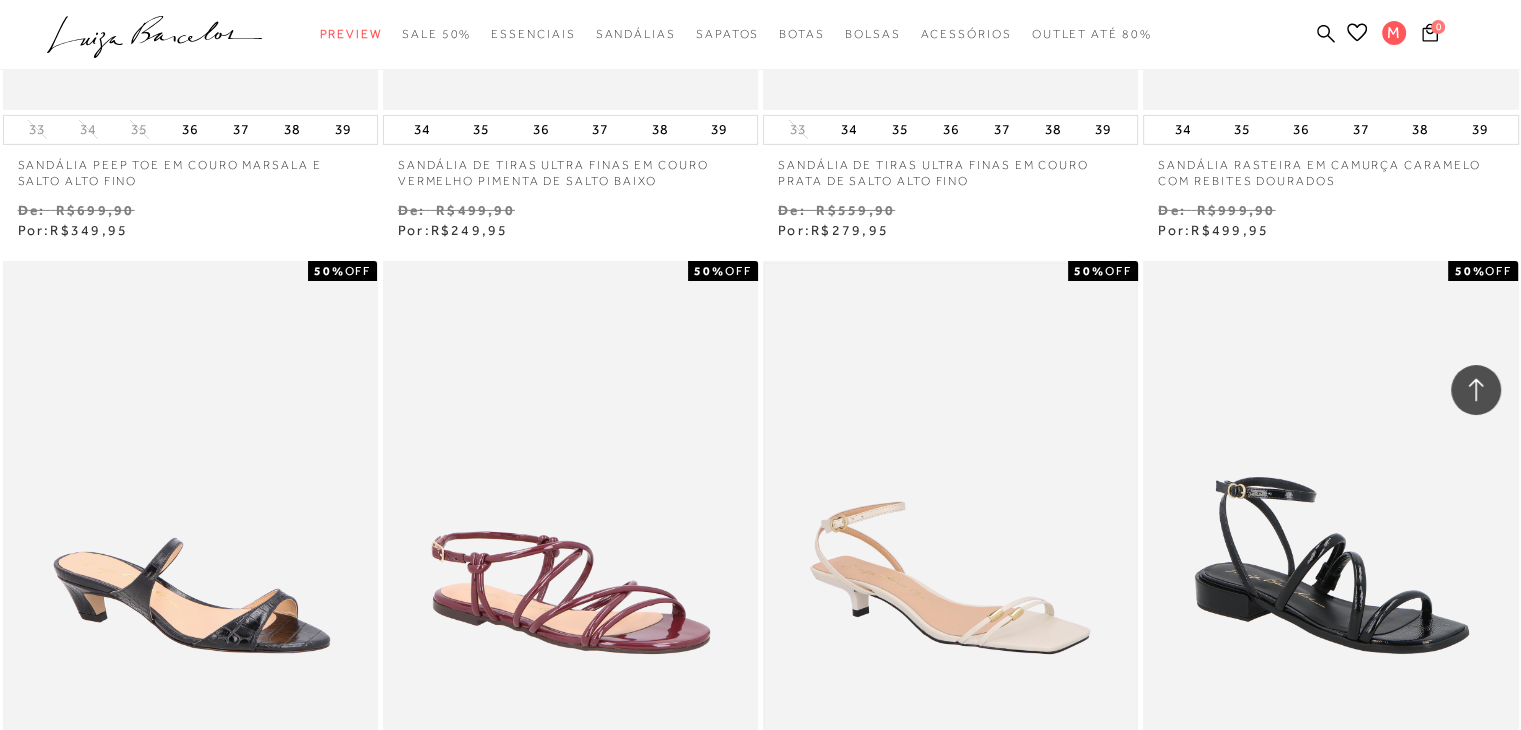 scroll, scrollTop: 14600, scrollLeft: 0, axis: vertical 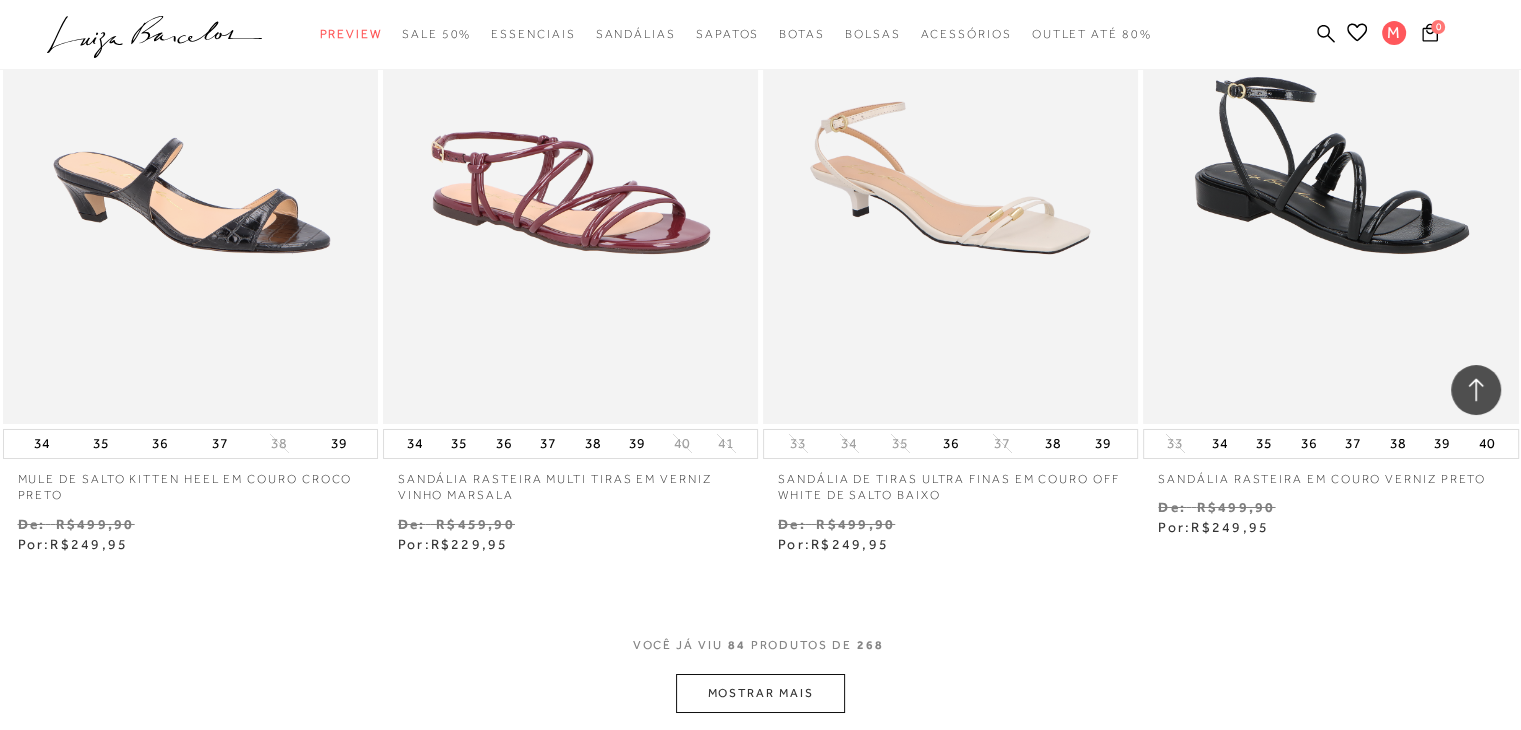 click on "MOSTRAR MAIS" at bounding box center (760, 693) 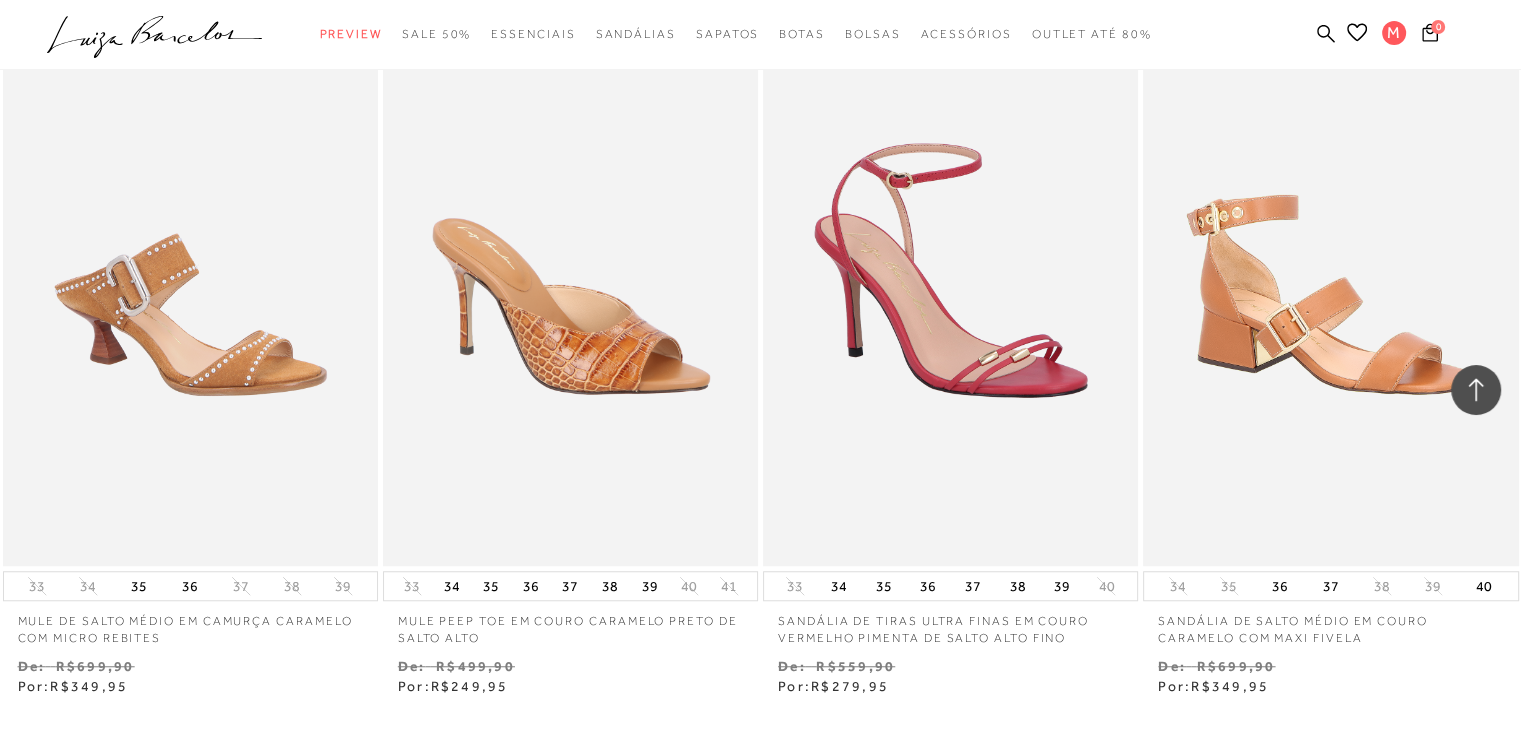 scroll, scrollTop: 17200, scrollLeft: 0, axis: vertical 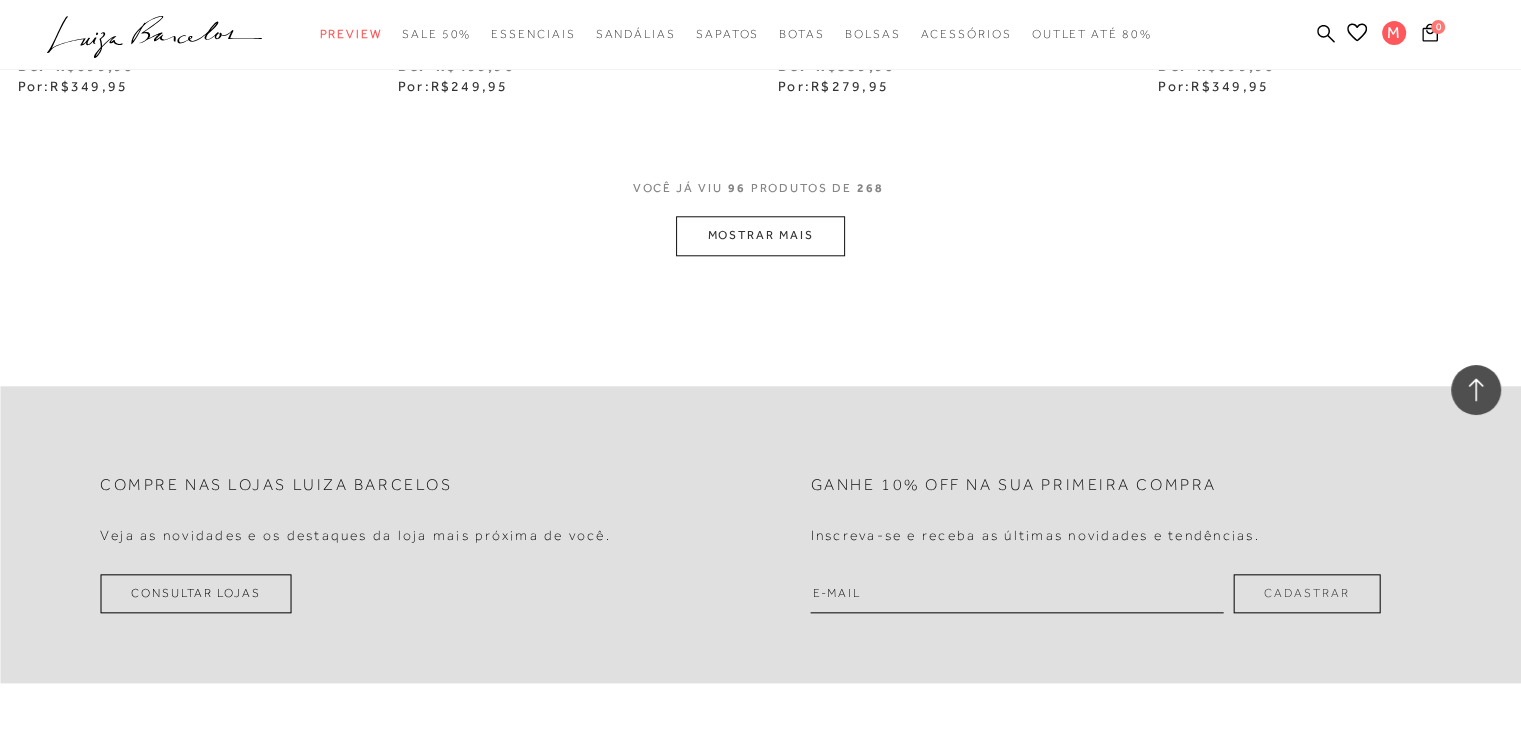 click on "MOSTRAR MAIS" at bounding box center [760, 235] 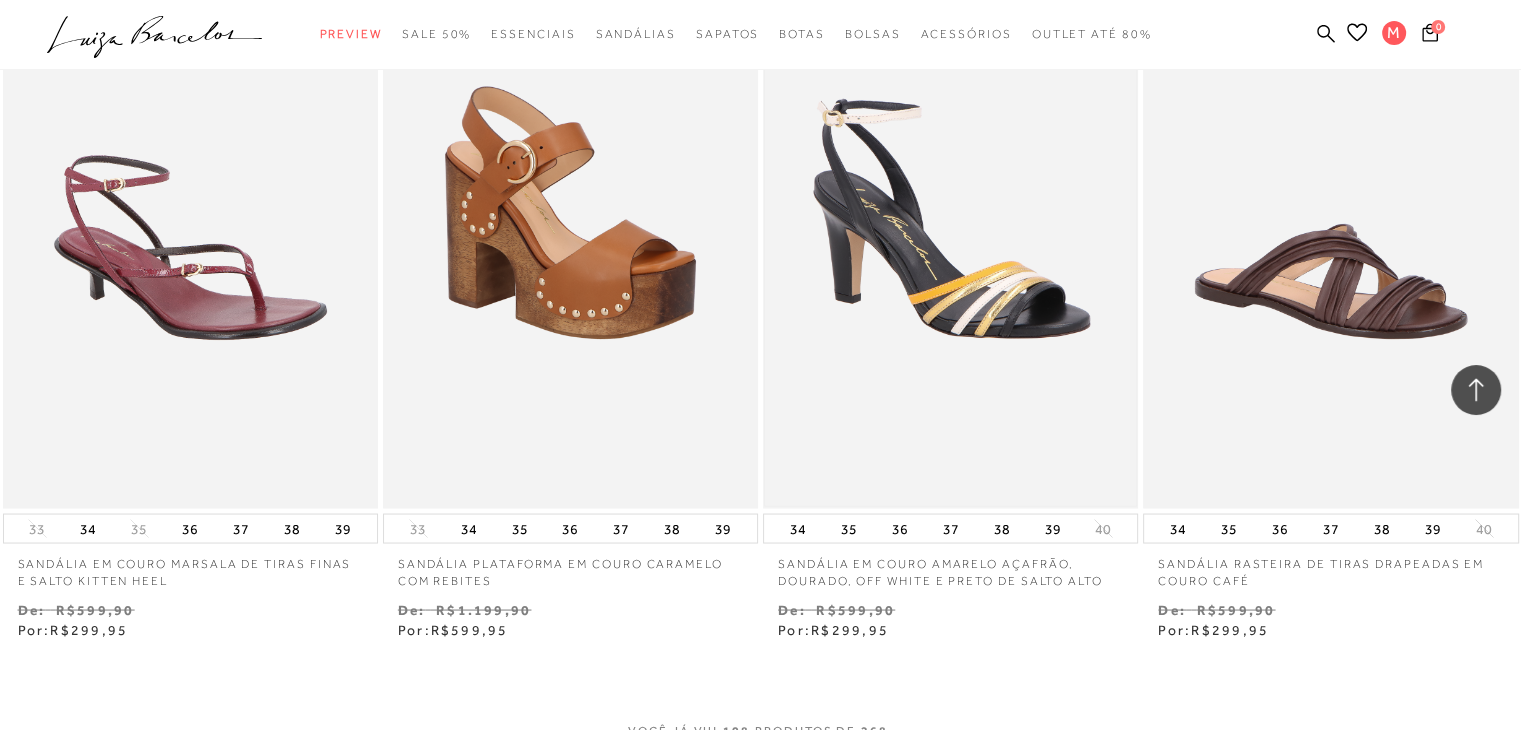 scroll, scrollTop: 19200, scrollLeft: 0, axis: vertical 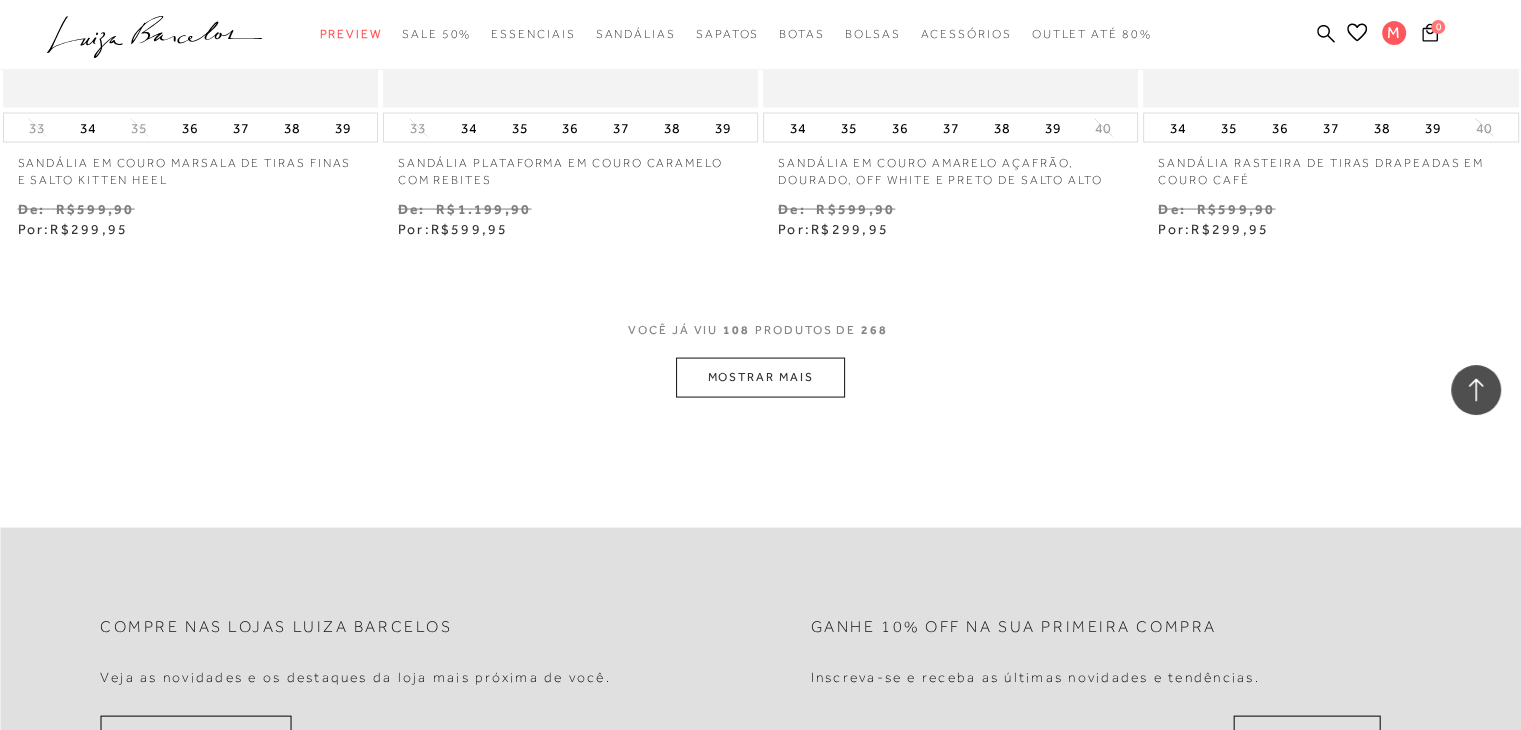 click on "MOSTRAR MAIS" at bounding box center (760, 377) 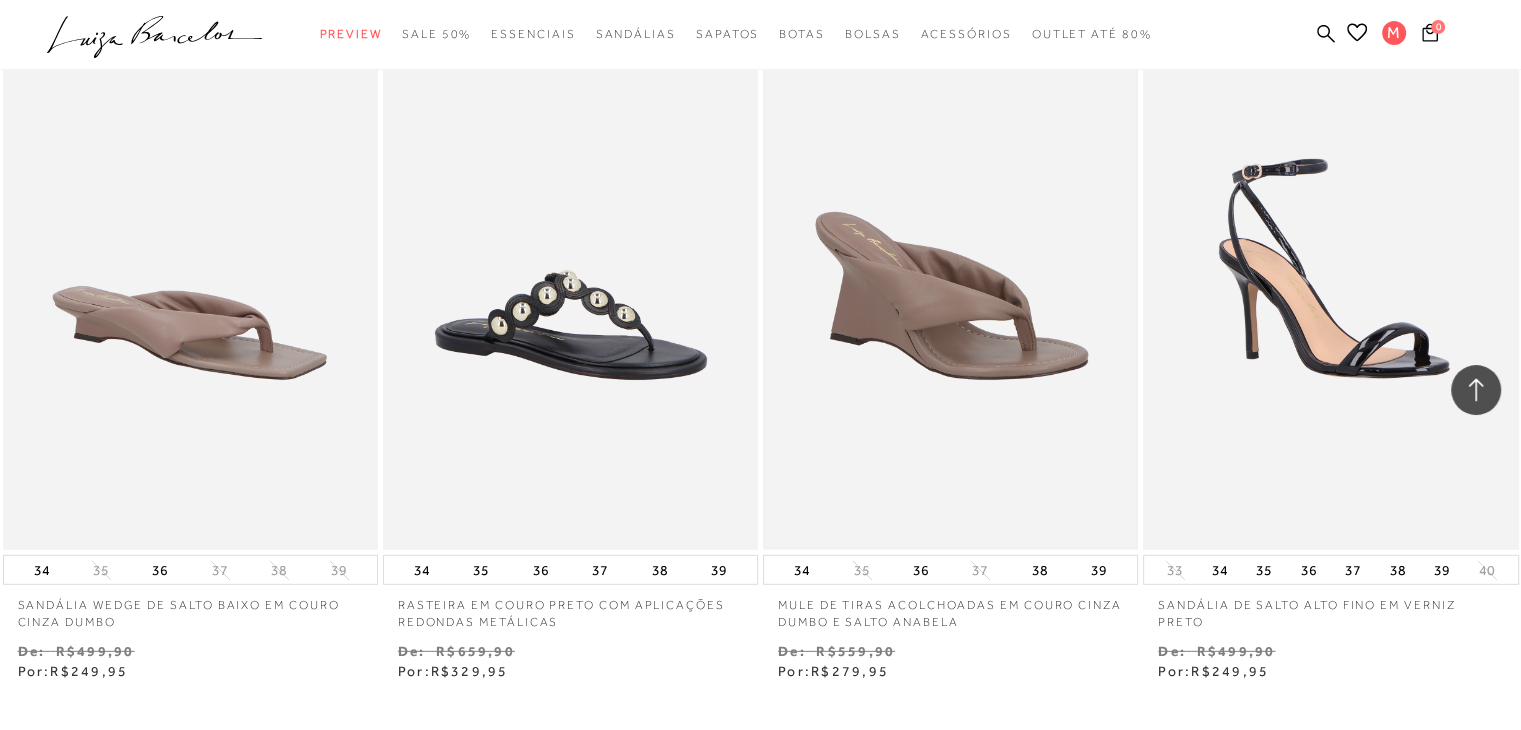 scroll, scrollTop: 21500, scrollLeft: 0, axis: vertical 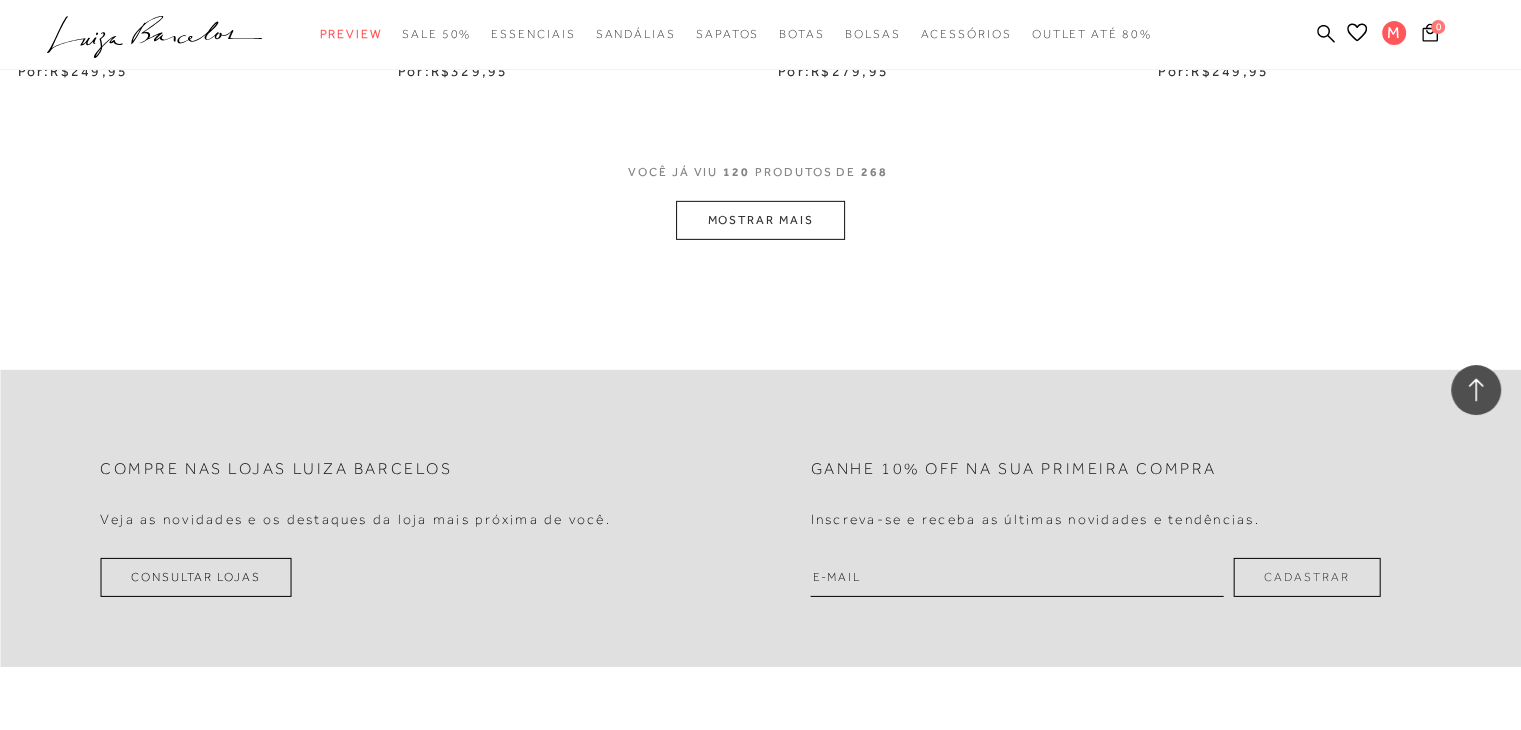 click on "MOSTRAR MAIS" at bounding box center [760, 220] 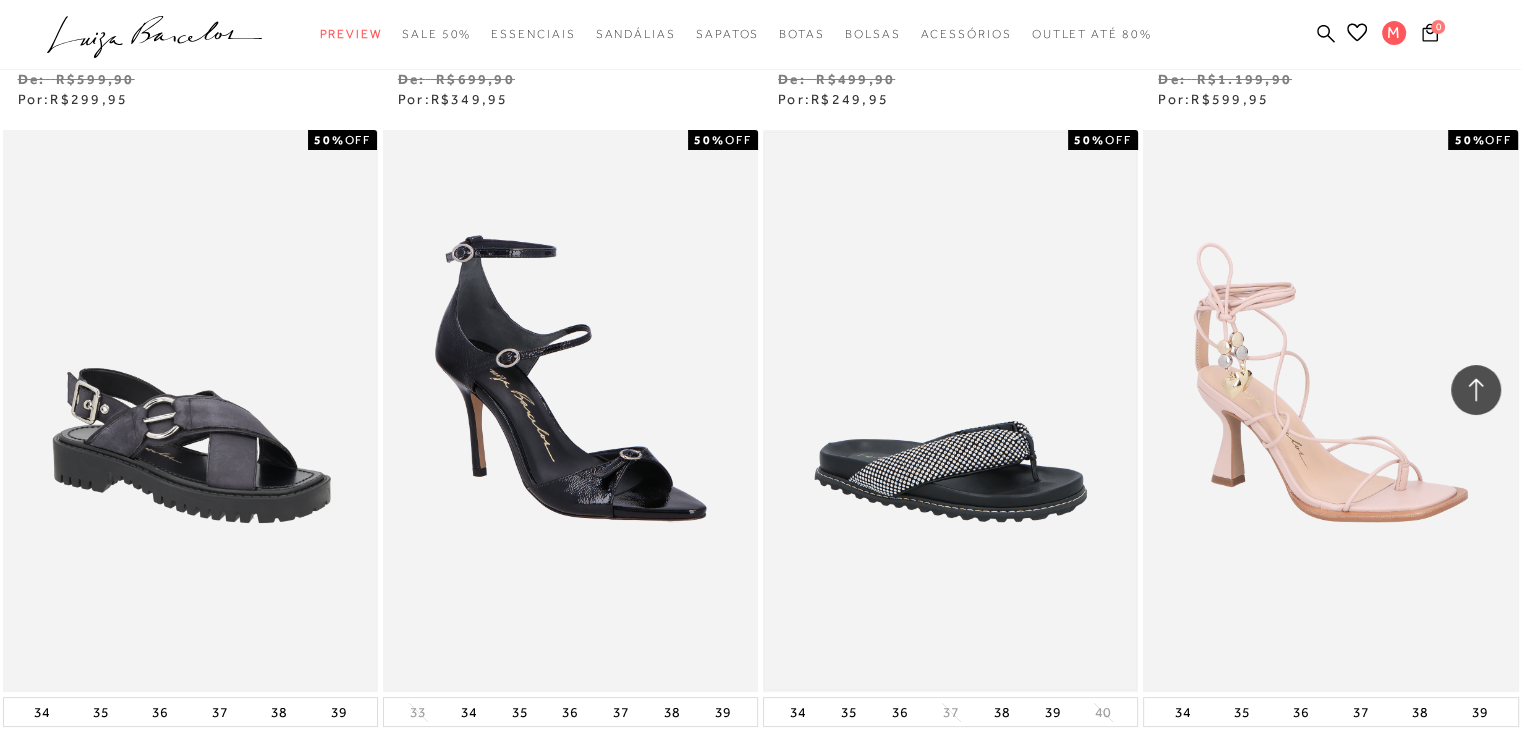 scroll, scrollTop: 23300, scrollLeft: 0, axis: vertical 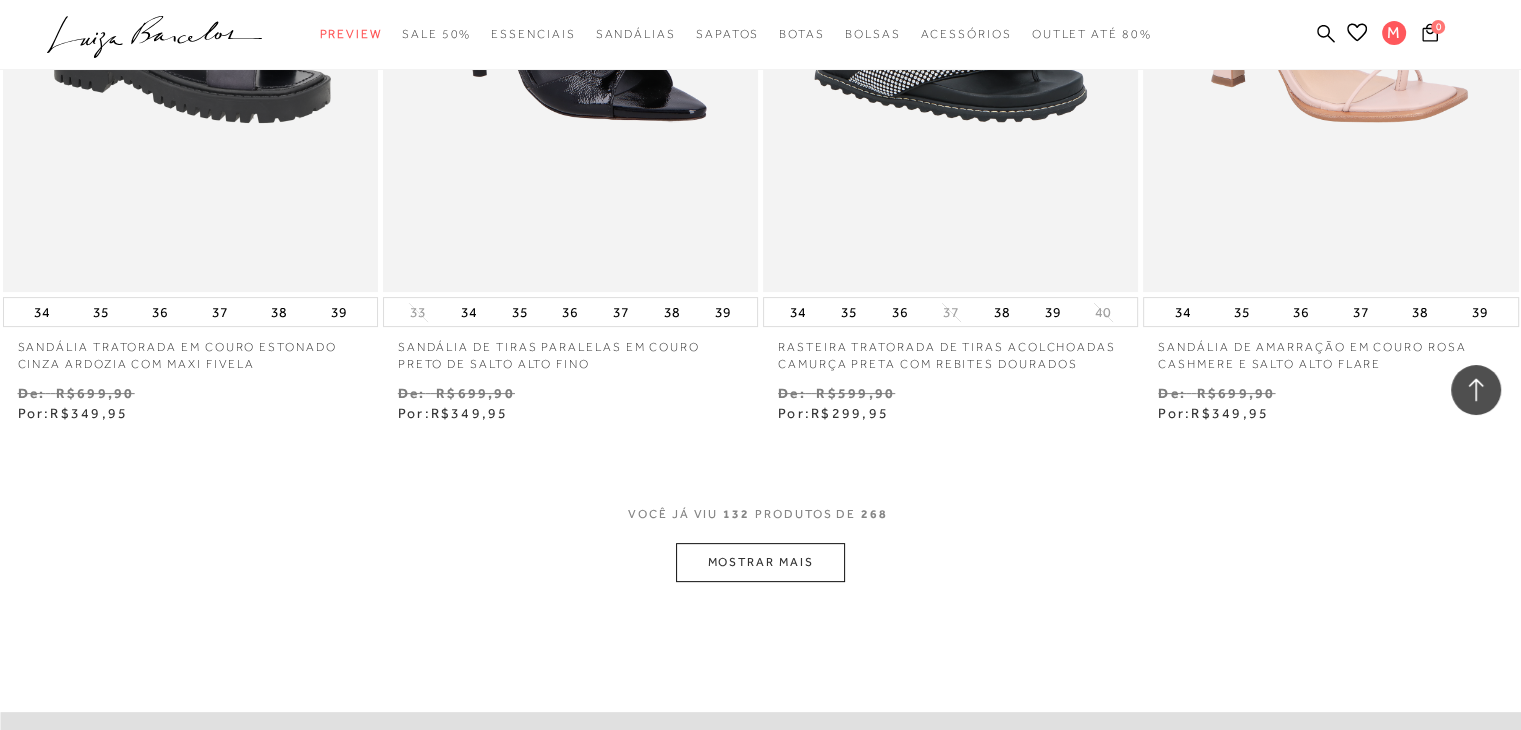 click on "MOSTRAR MAIS" at bounding box center (760, 562) 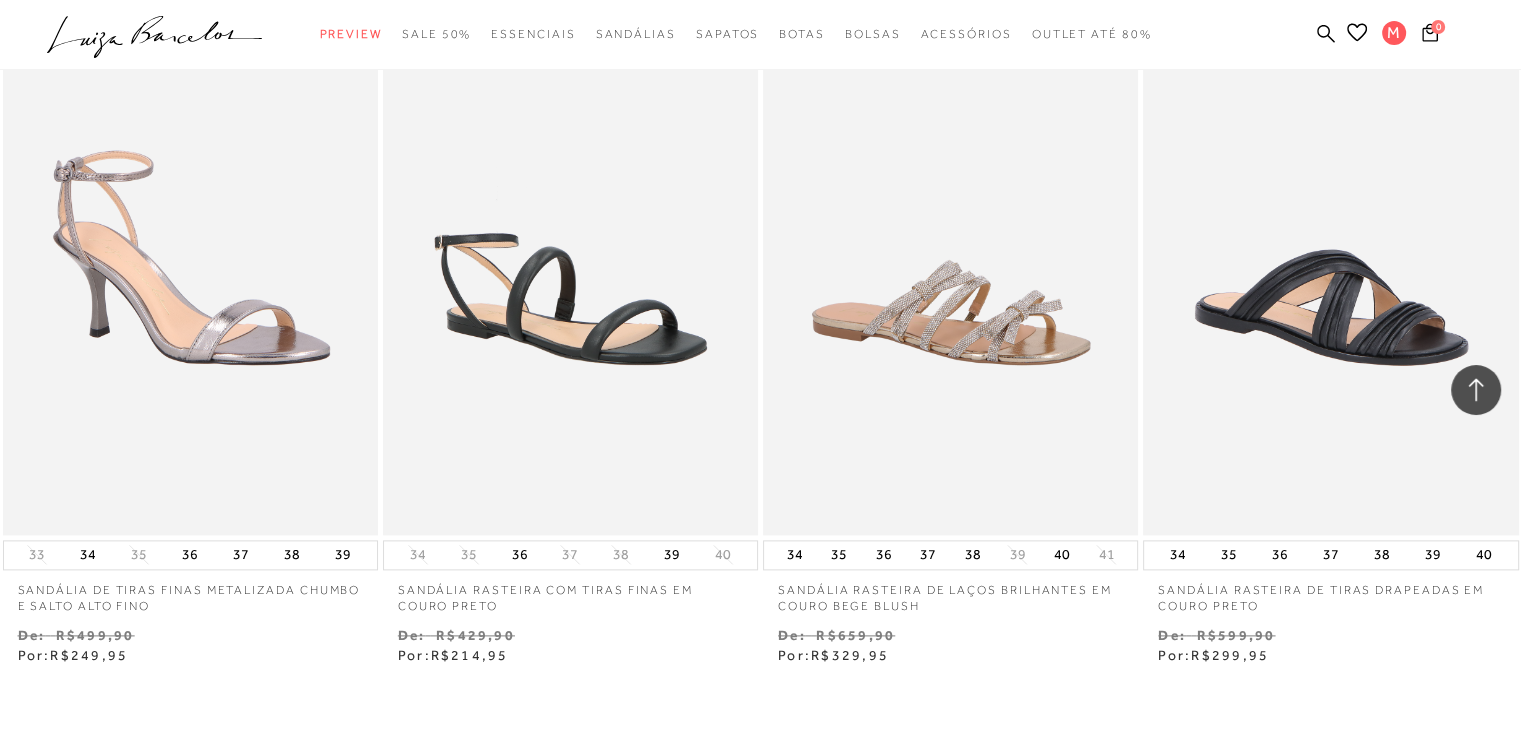 scroll, scrollTop: 25800, scrollLeft: 0, axis: vertical 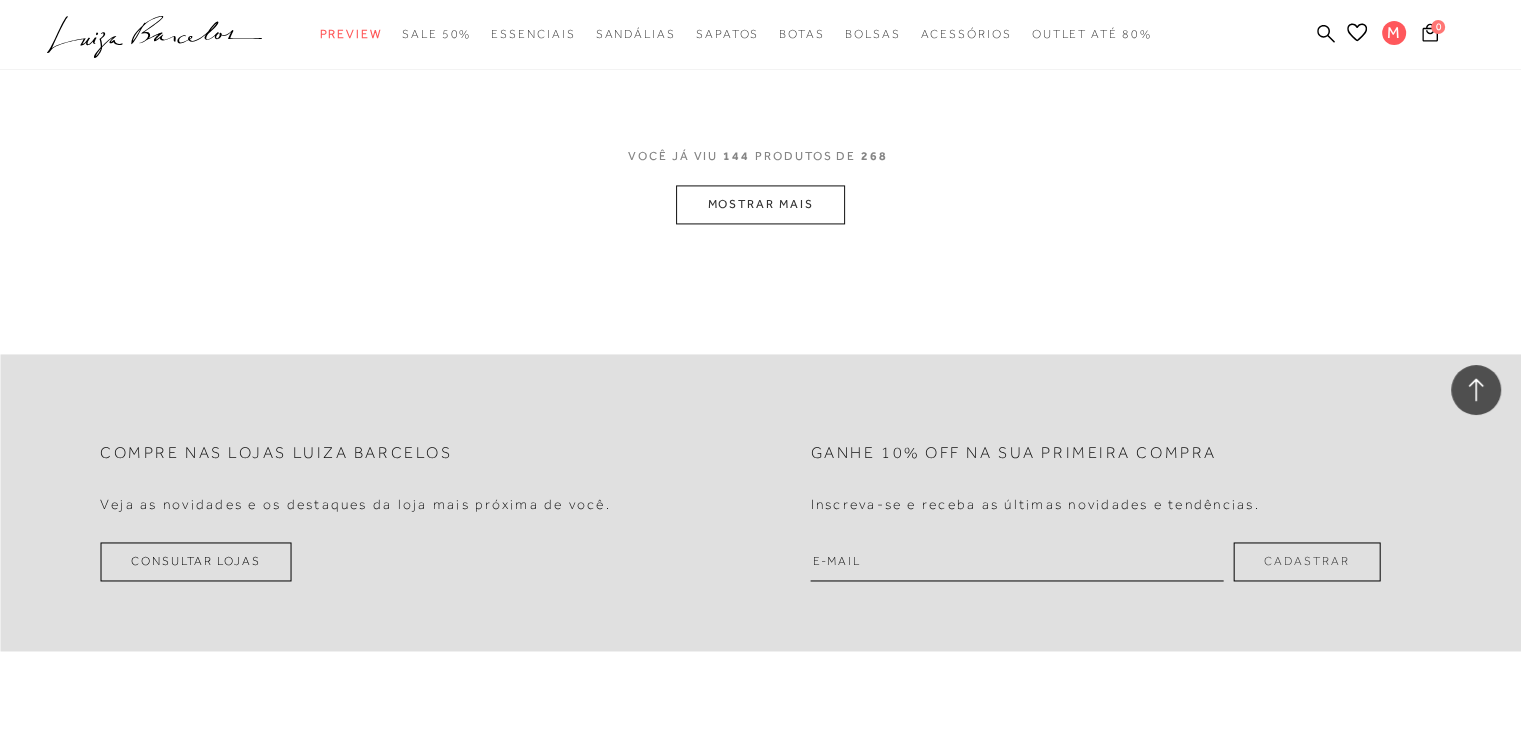 click on "MOSTRAR MAIS" at bounding box center (760, 204) 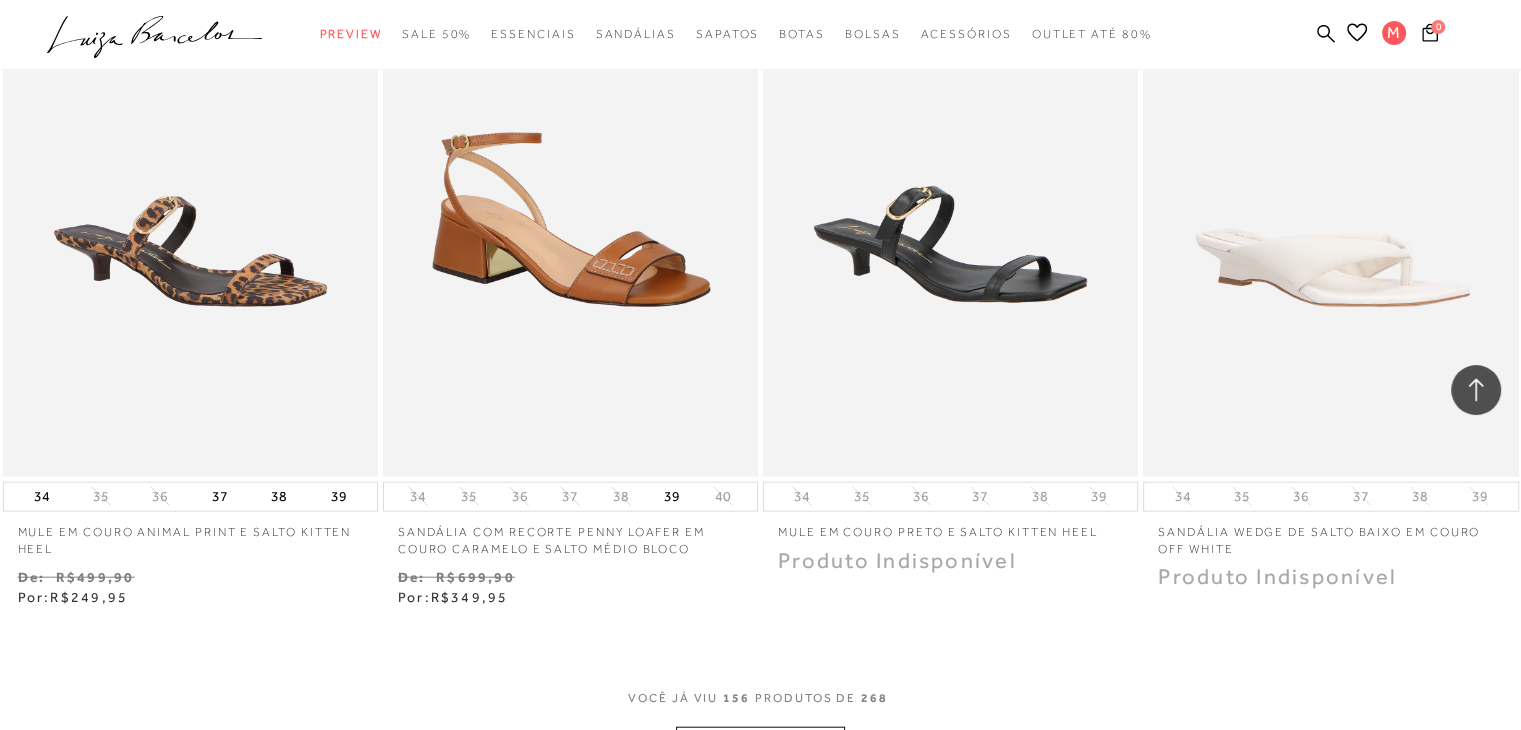 scroll, scrollTop: 27800, scrollLeft: 0, axis: vertical 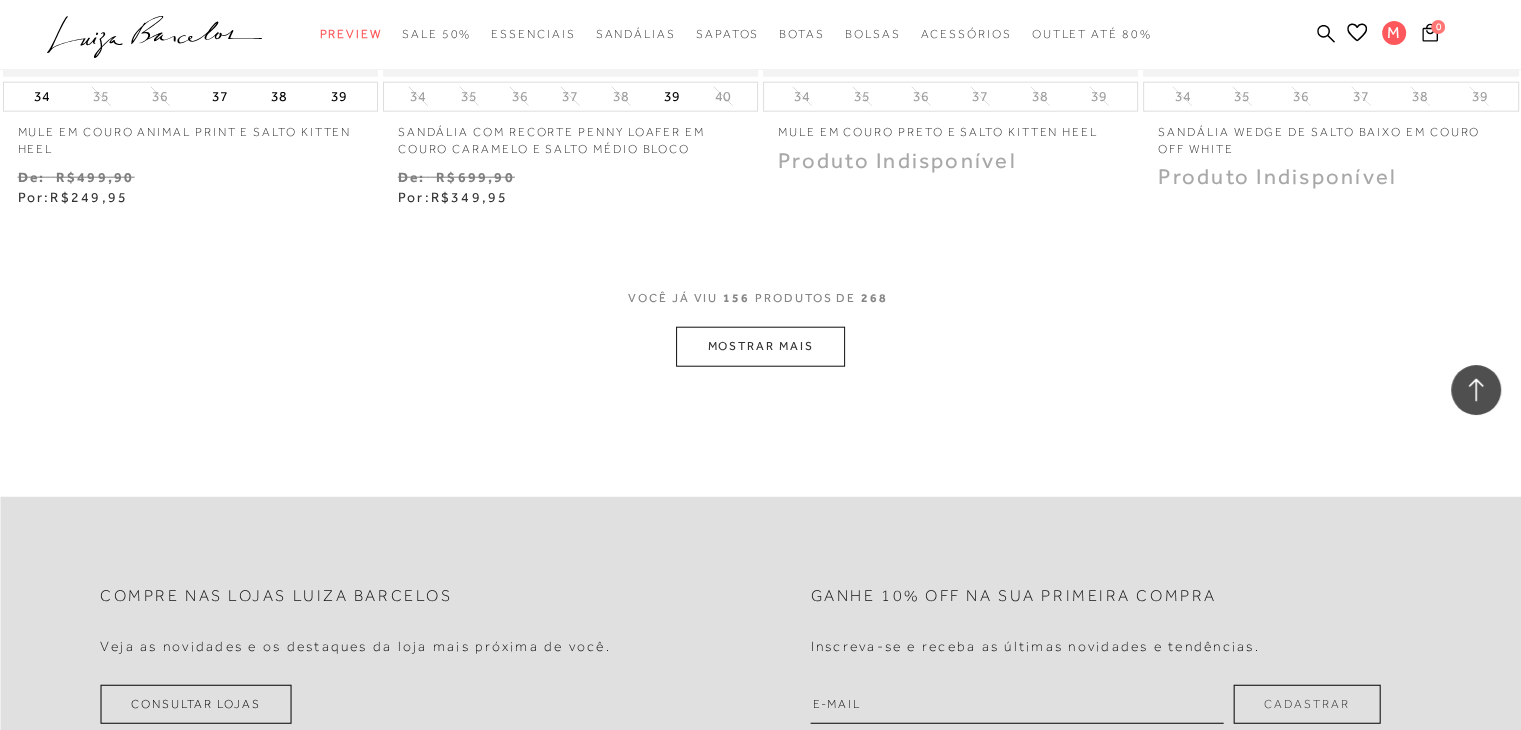 click on "MOSTRAR MAIS" at bounding box center (760, 346) 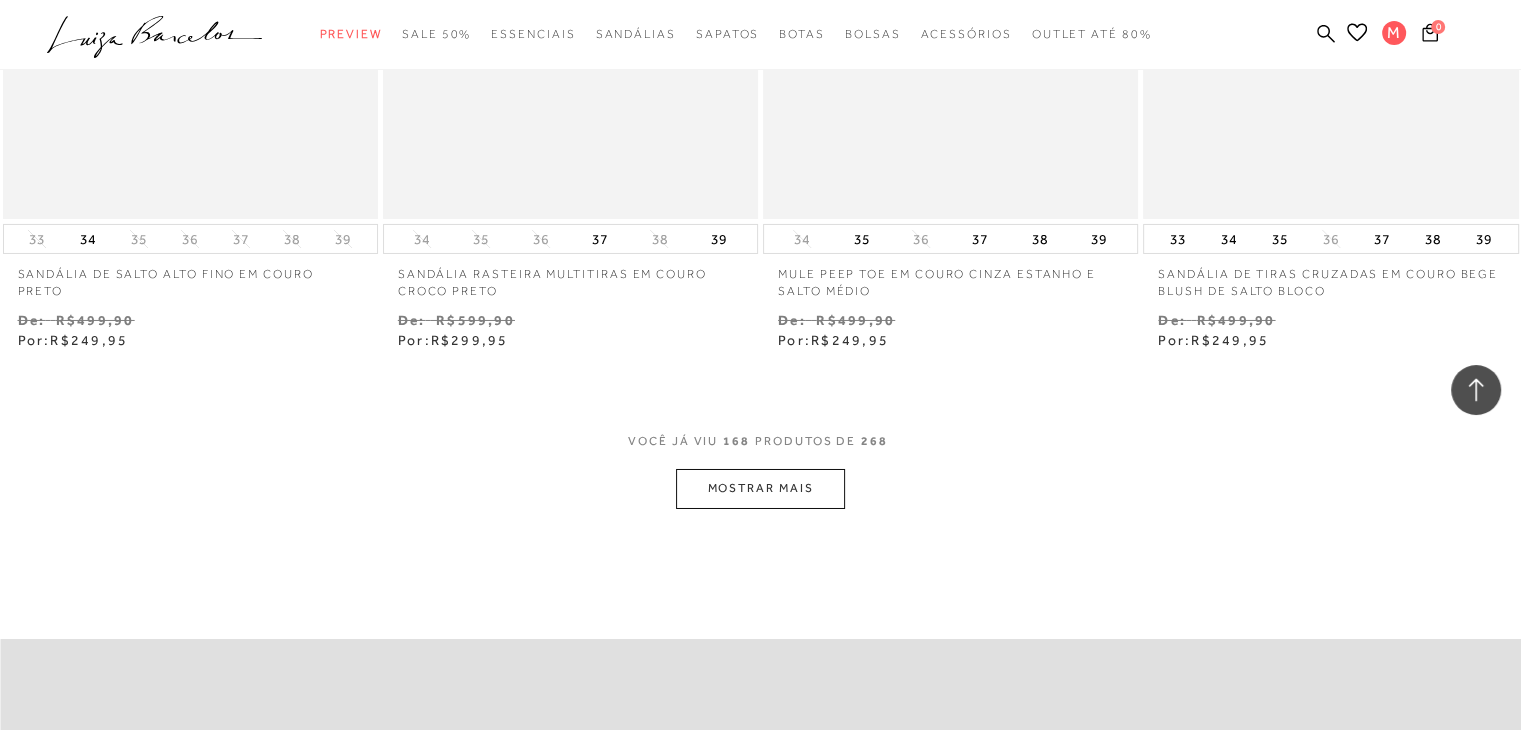scroll, scrollTop: 29900, scrollLeft: 0, axis: vertical 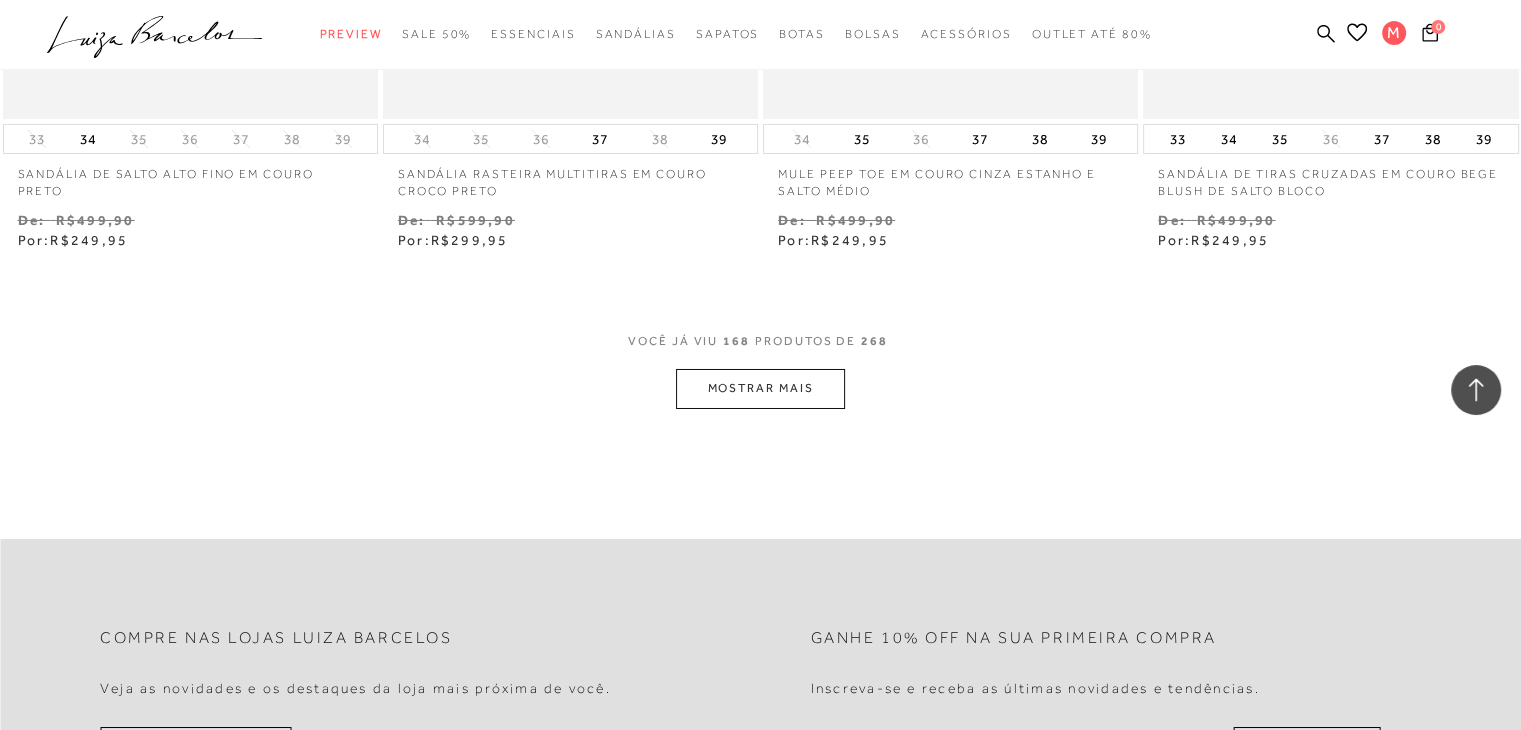 click on "MOSTRAR MAIS" at bounding box center [760, 388] 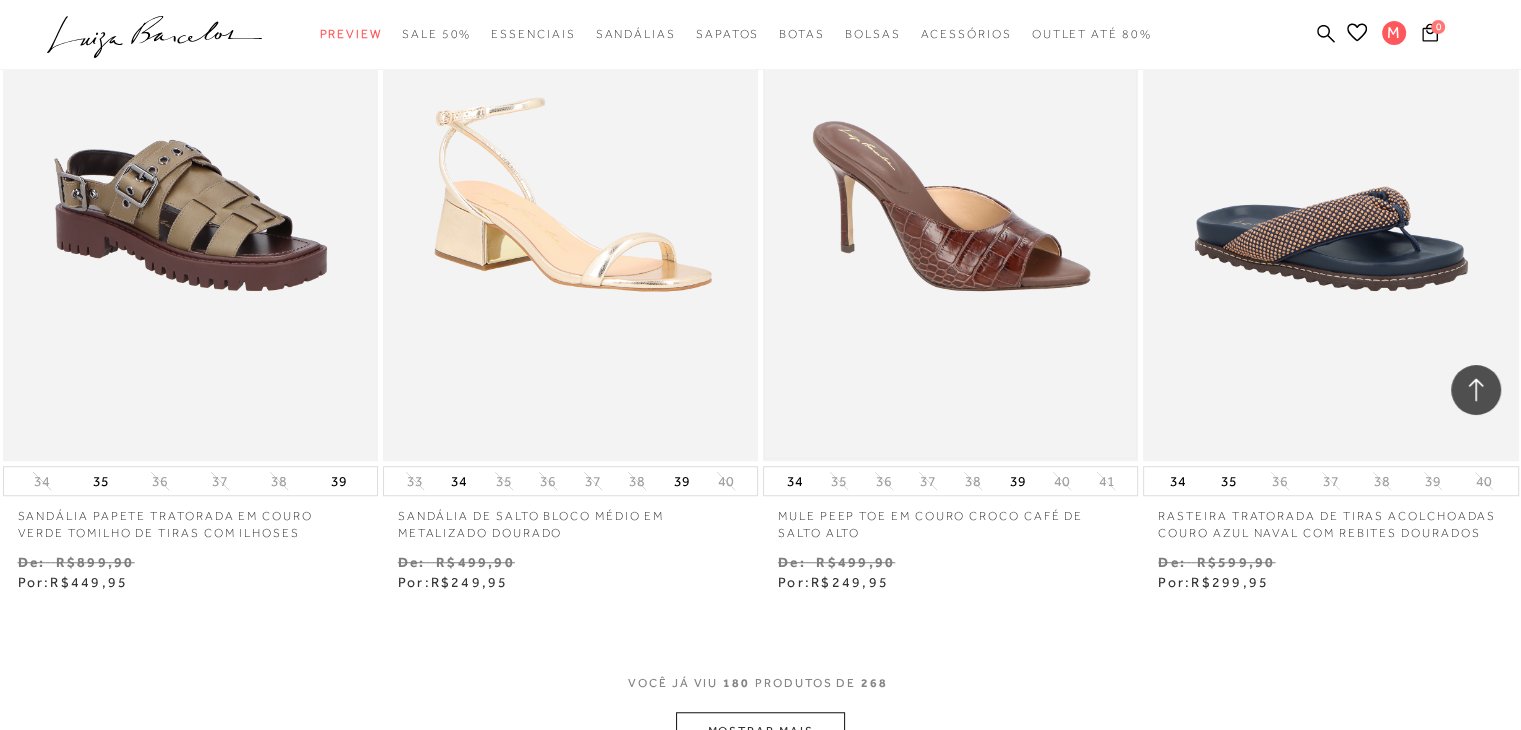 scroll, scrollTop: 31800, scrollLeft: 0, axis: vertical 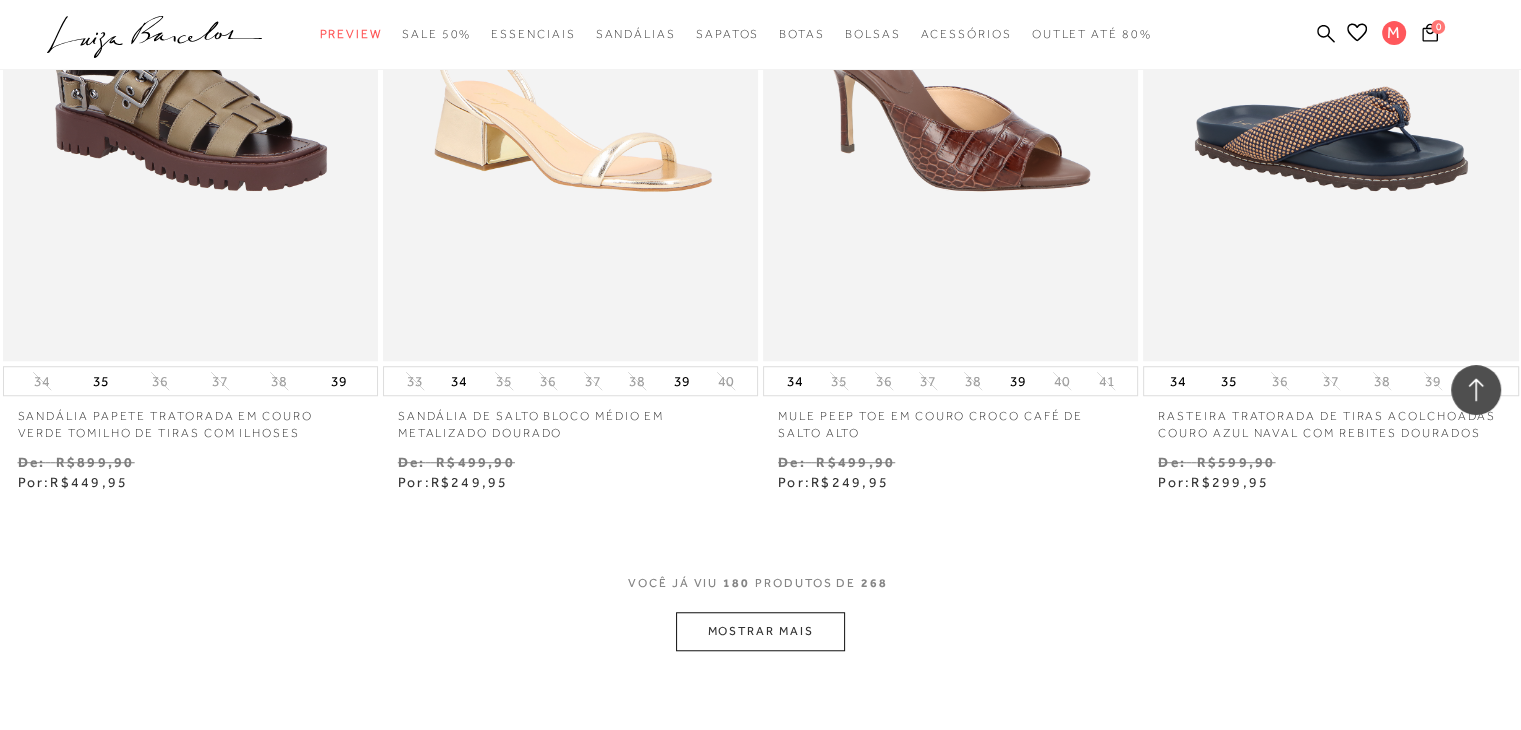 click on "MOSTRAR MAIS" at bounding box center [760, 631] 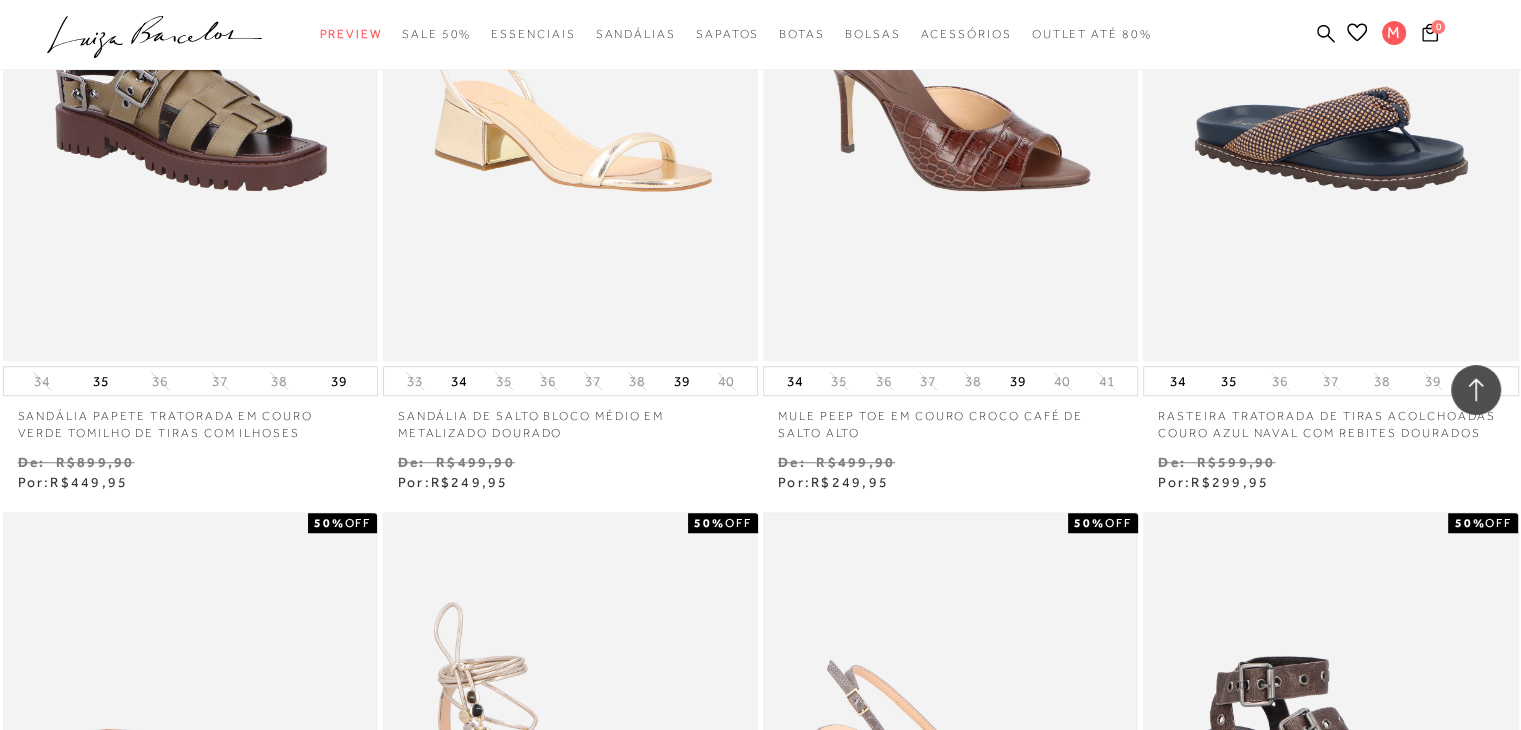 scroll, scrollTop: 32300, scrollLeft: 0, axis: vertical 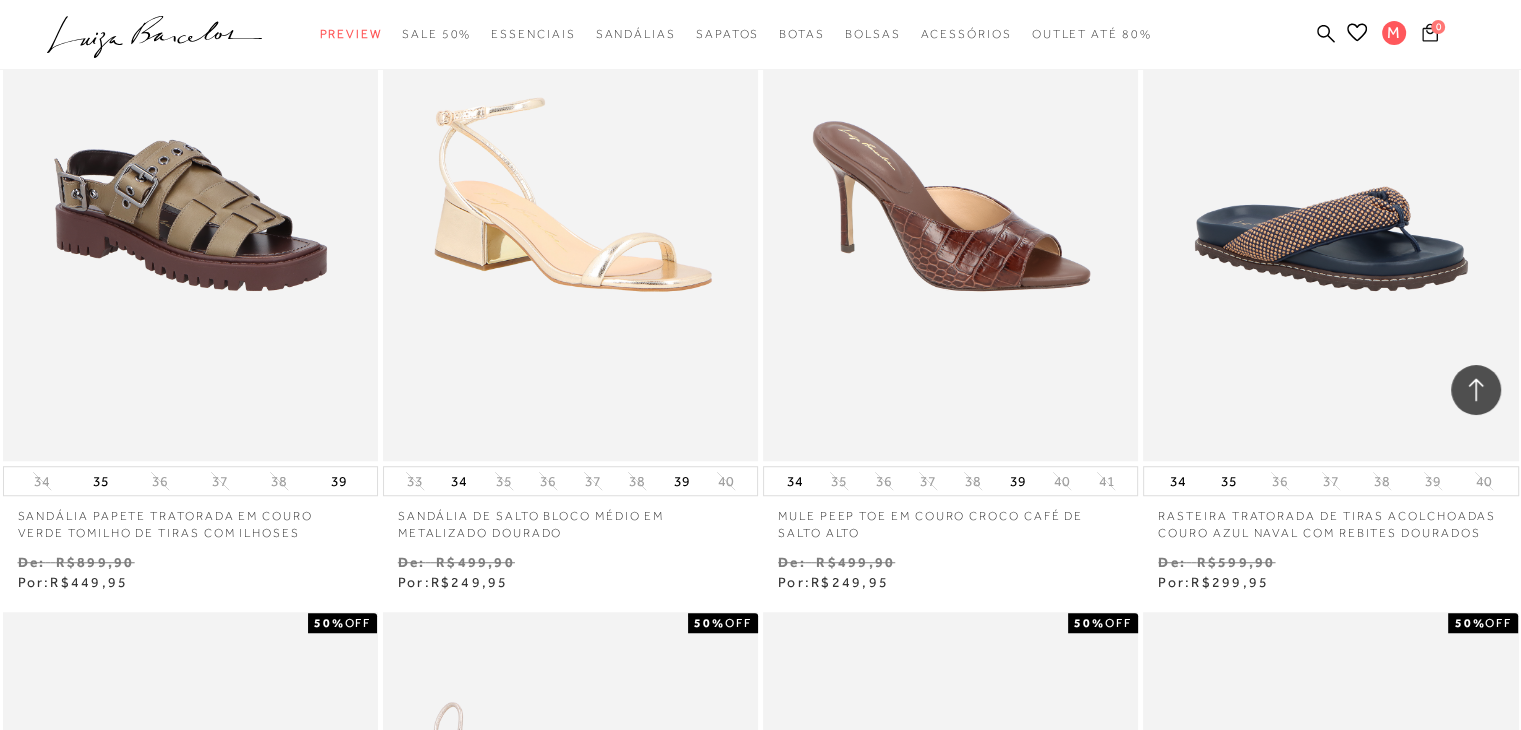 click on "0" at bounding box center (1438, 27) 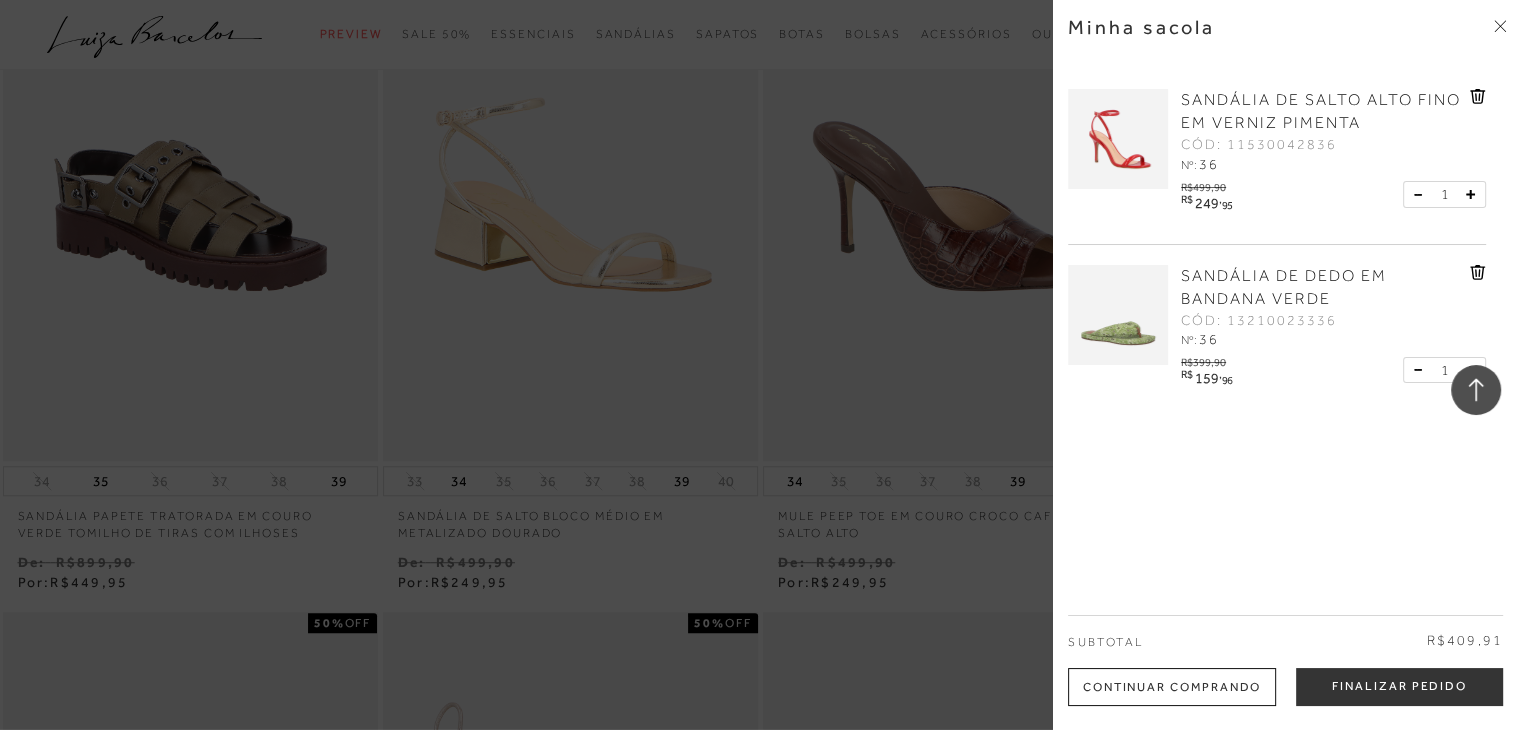 click 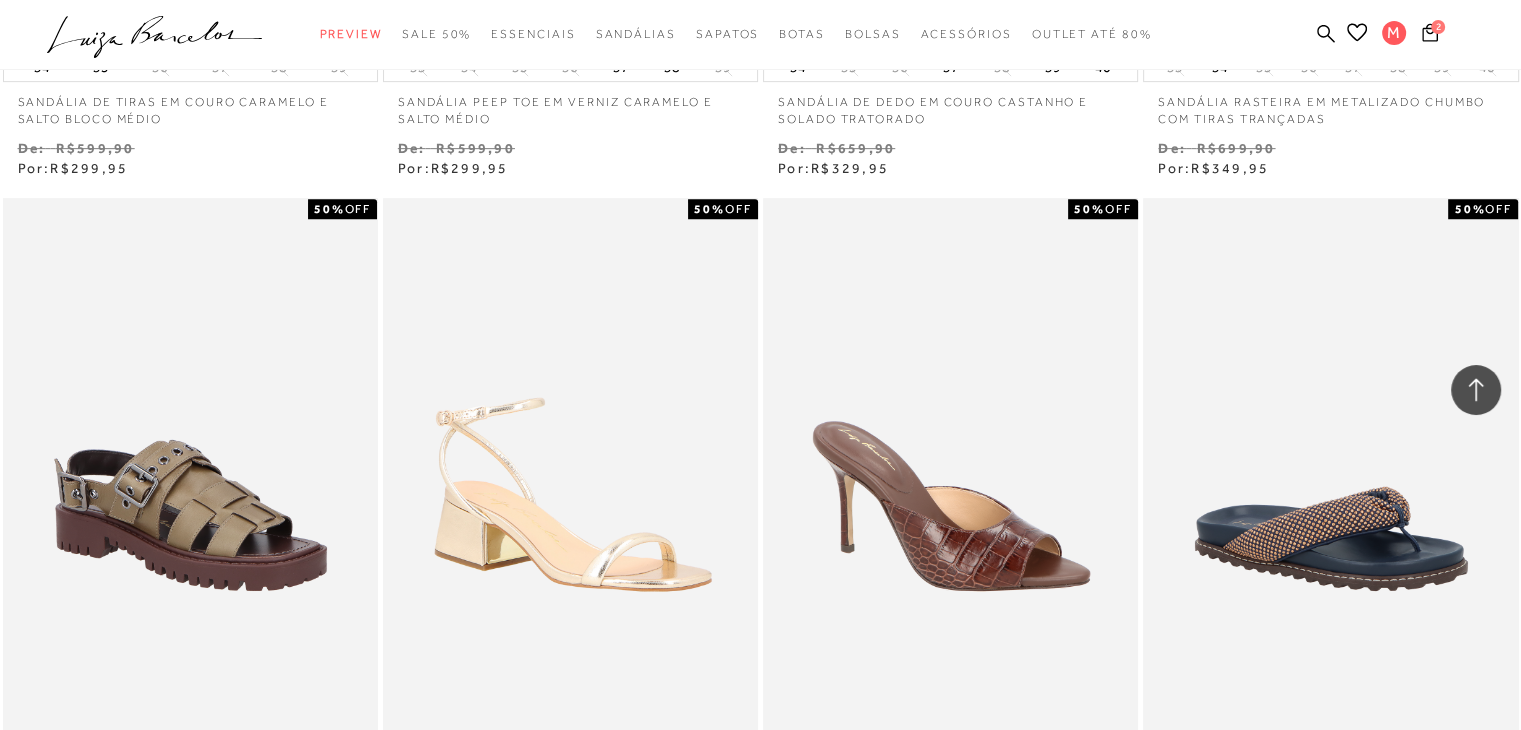 scroll, scrollTop: 31000, scrollLeft: 0, axis: vertical 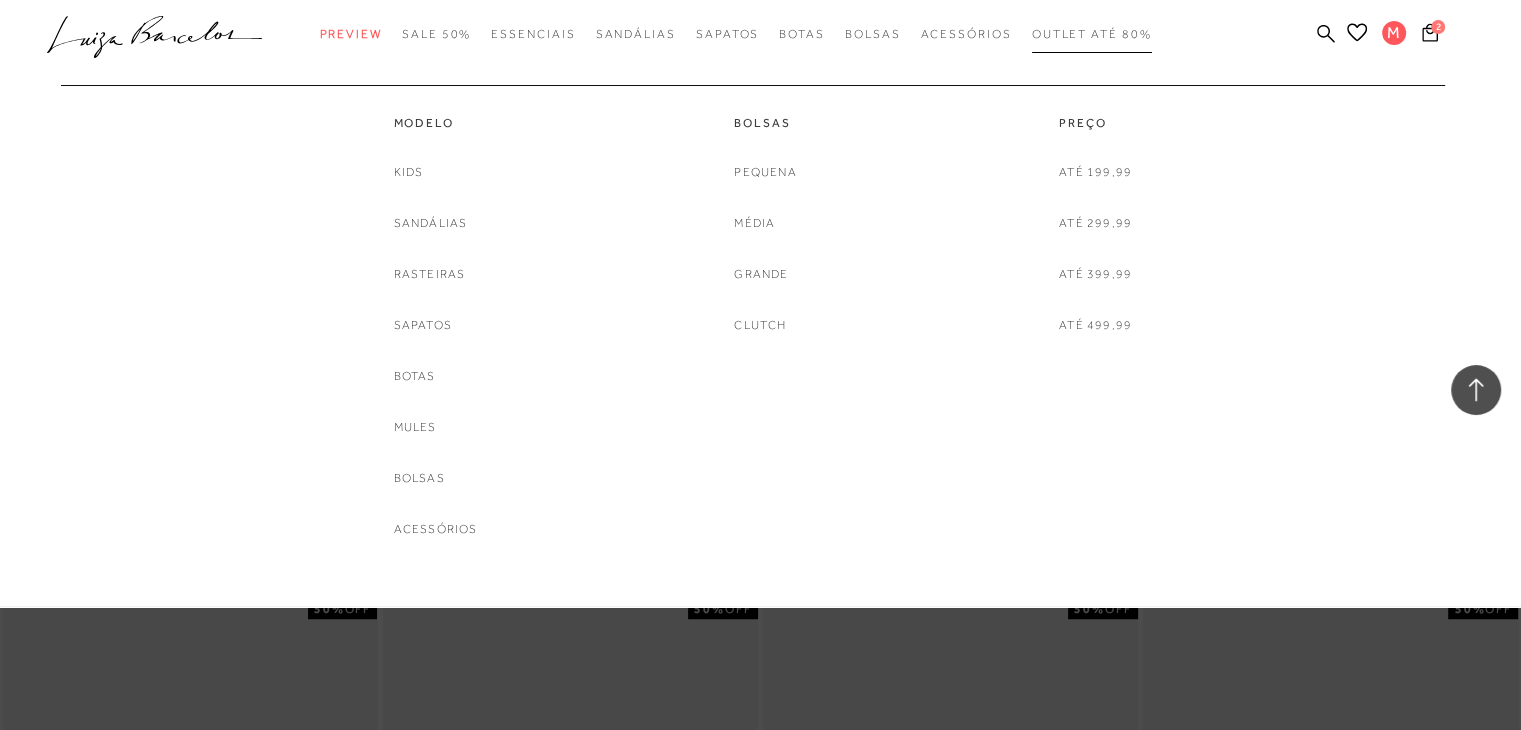 click on "Outlet até 80%" at bounding box center (1092, 34) 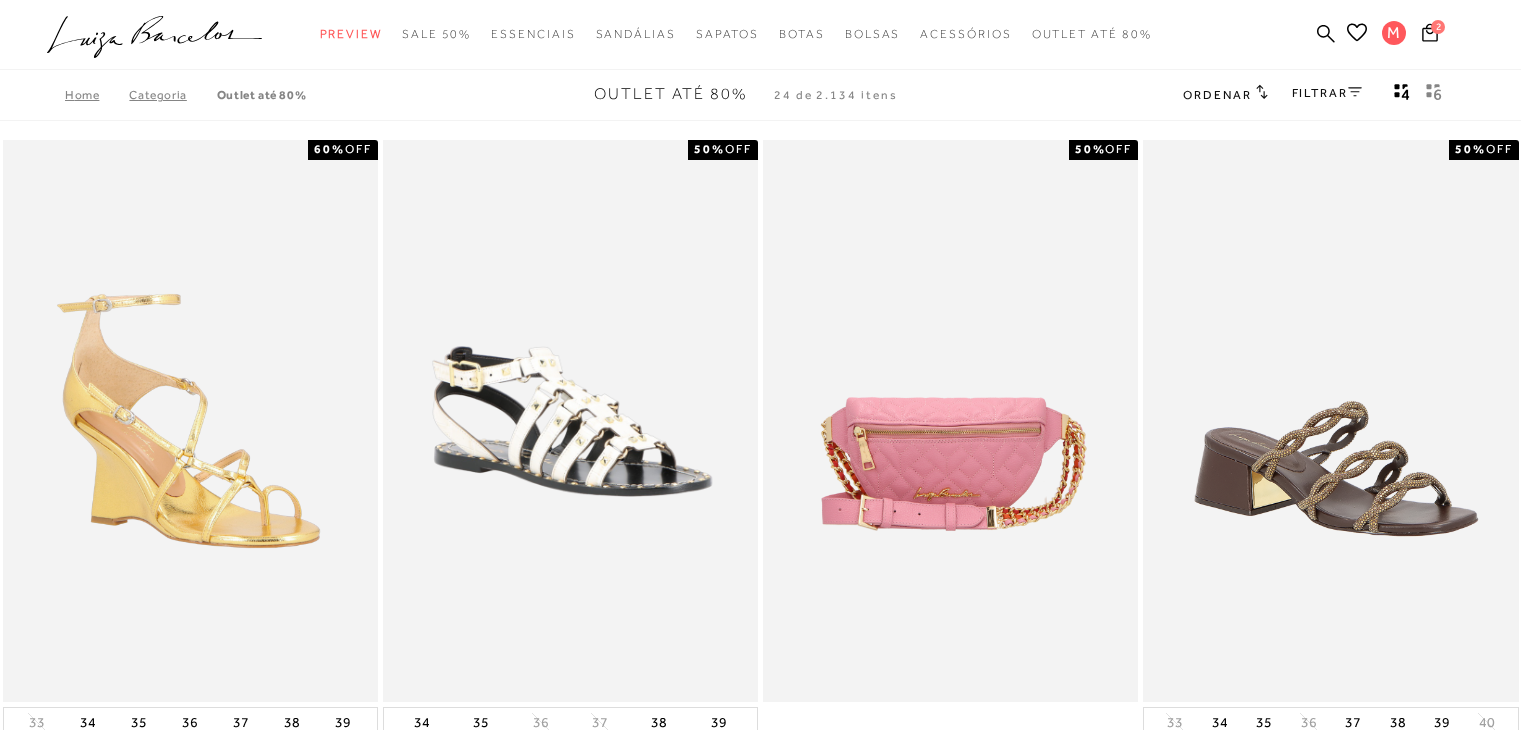 scroll, scrollTop: 0, scrollLeft: 0, axis: both 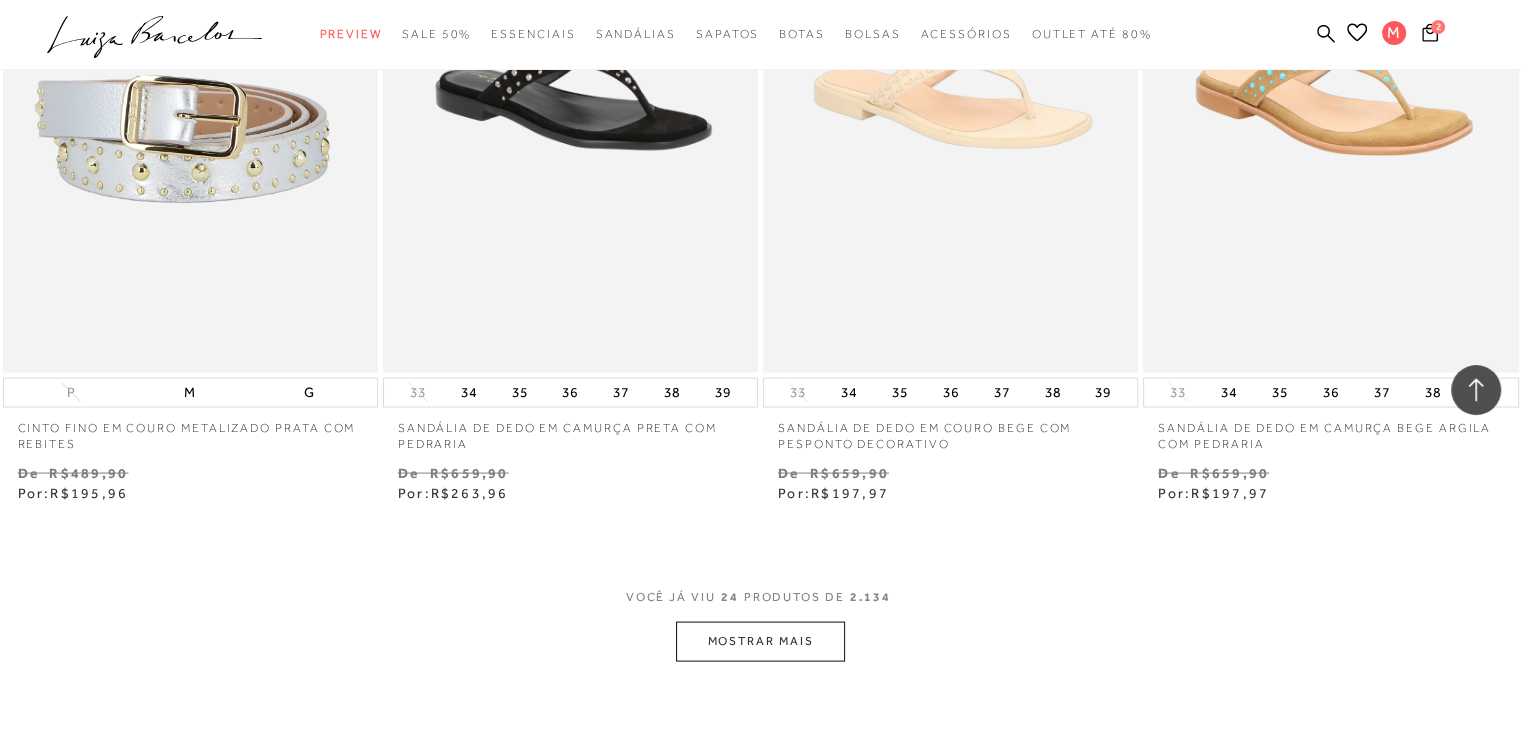 click on "MOSTRAR MAIS" at bounding box center [760, 641] 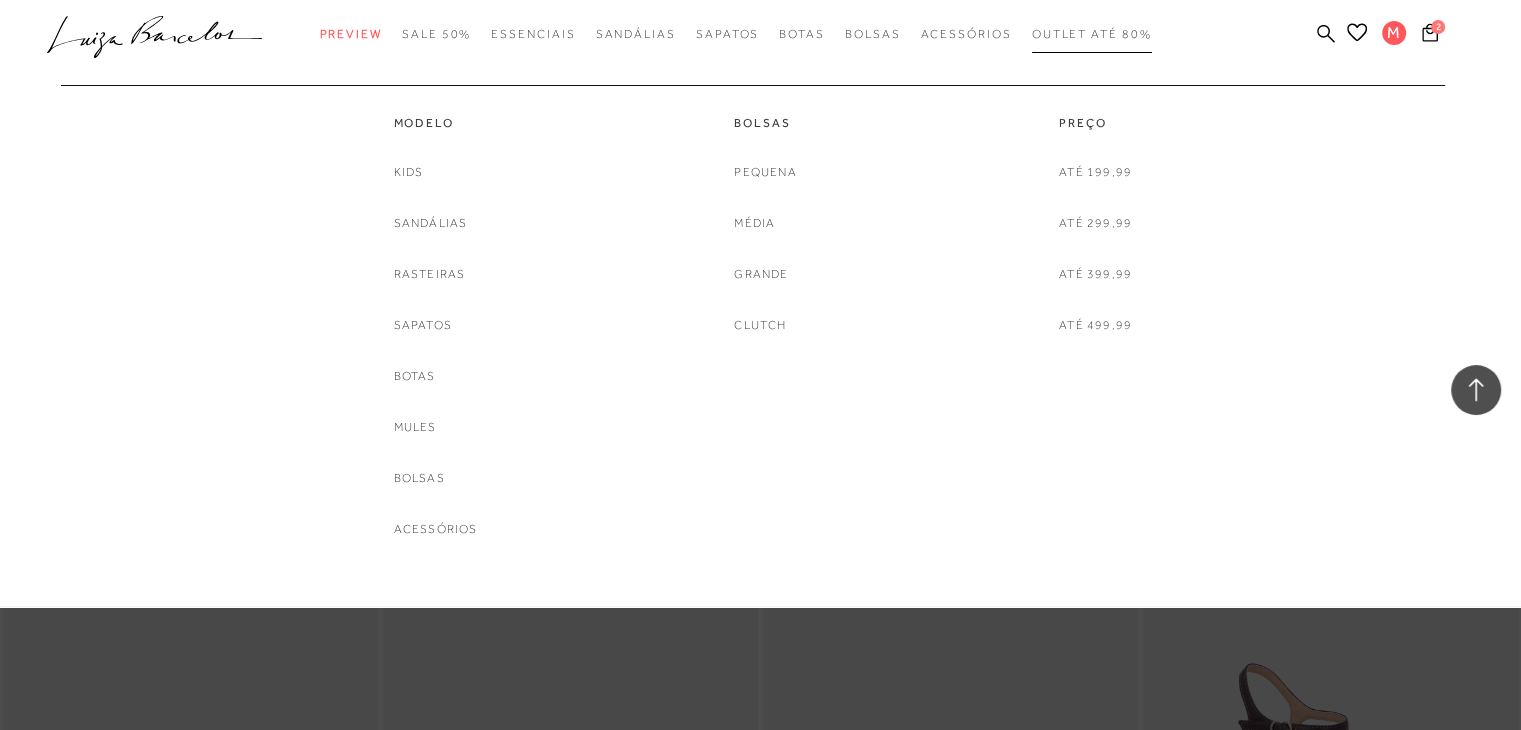 click on "Outlet até 80%" at bounding box center (1092, 34) 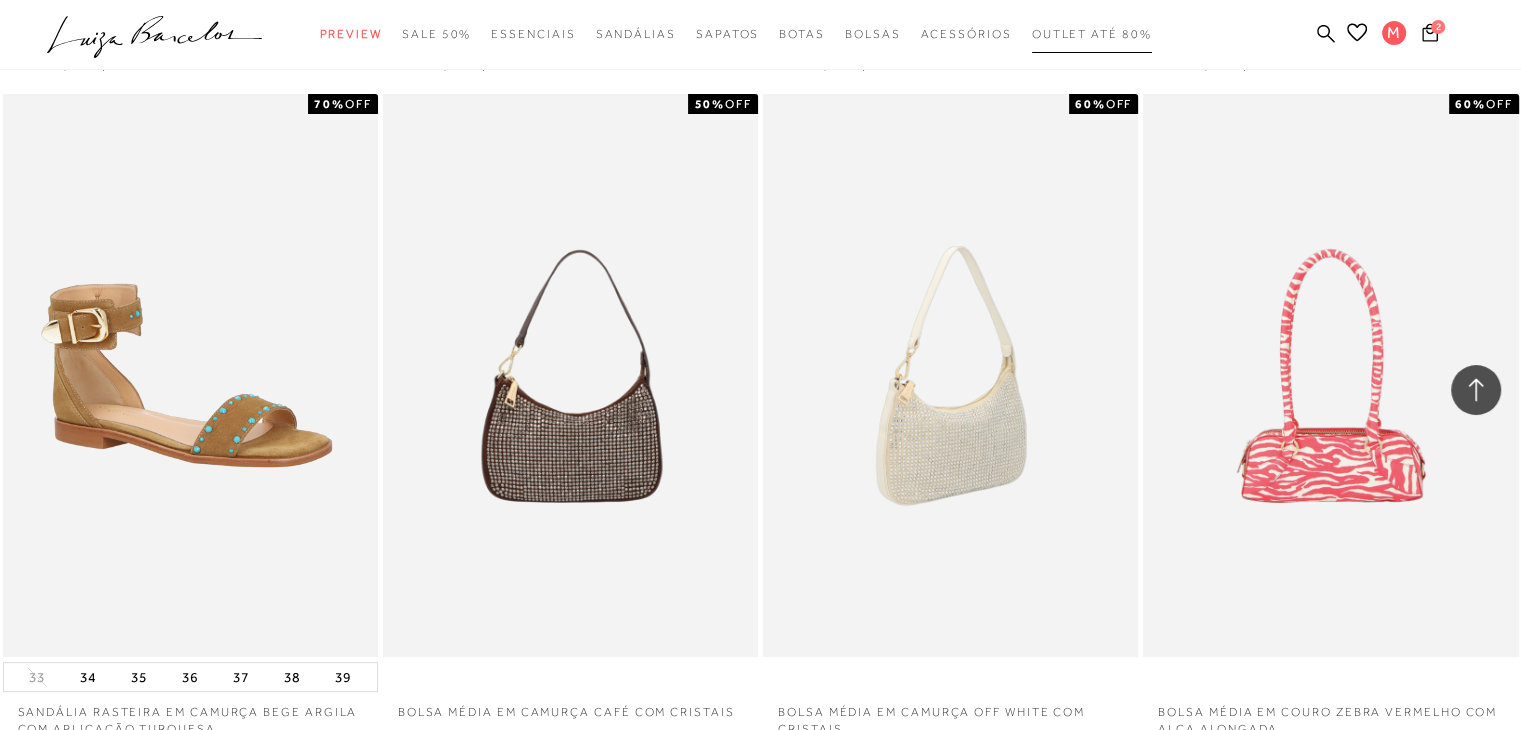 scroll, scrollTop: 8500, scrollLeft: 0, axis: vertical 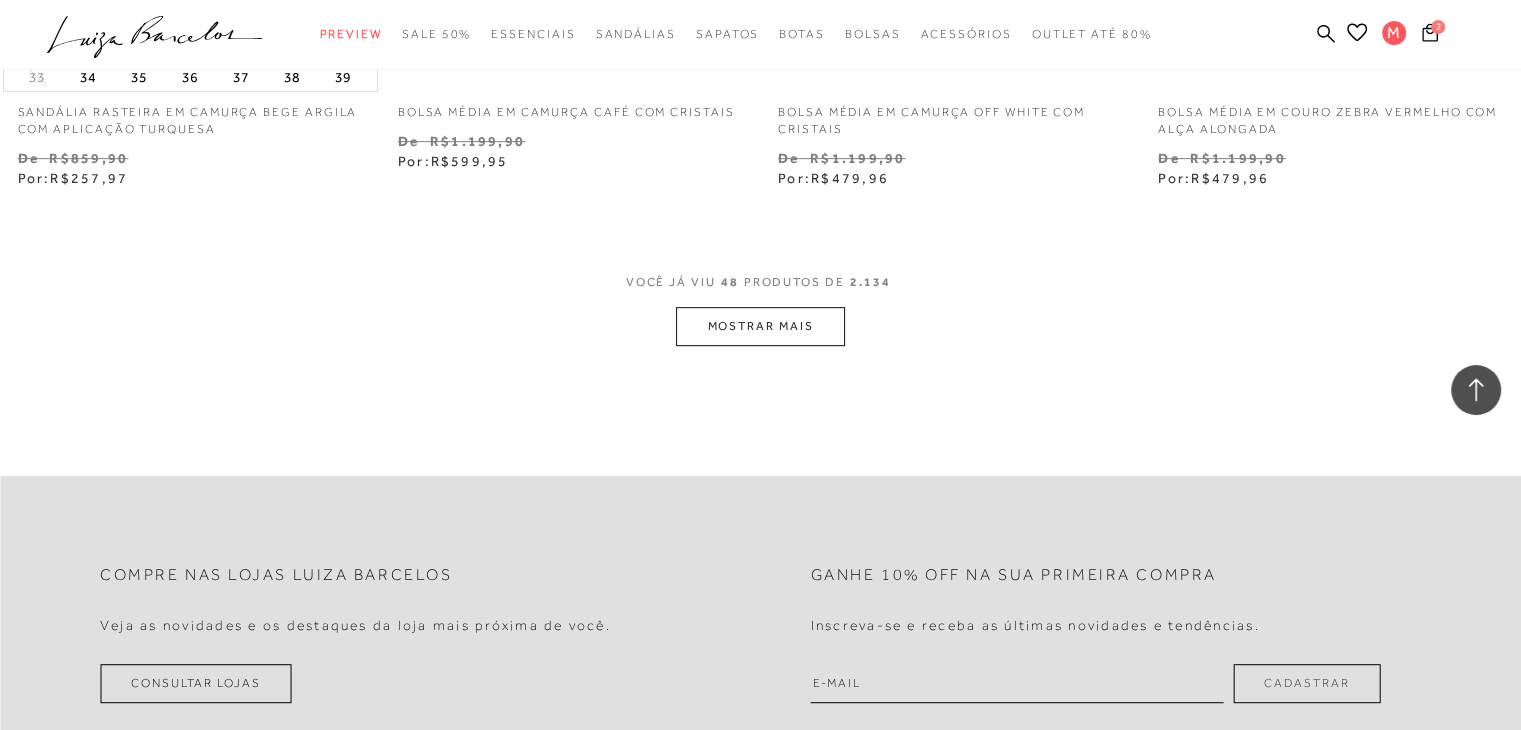 click on "MOSTRAR MAIS" at bounding box center [760, 326] 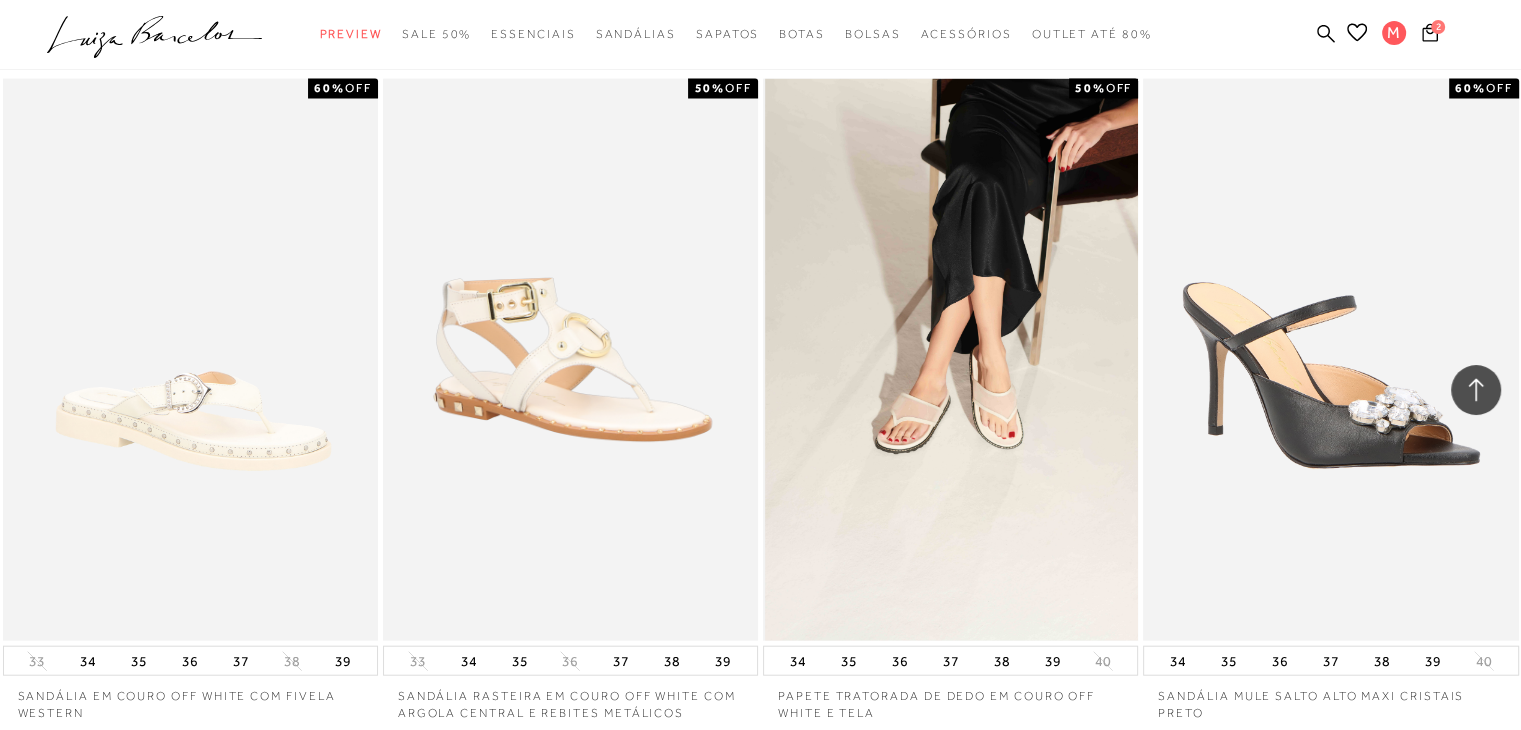 scroll, scrollTop: 12600, scrollLeft: 0, axis: vertical 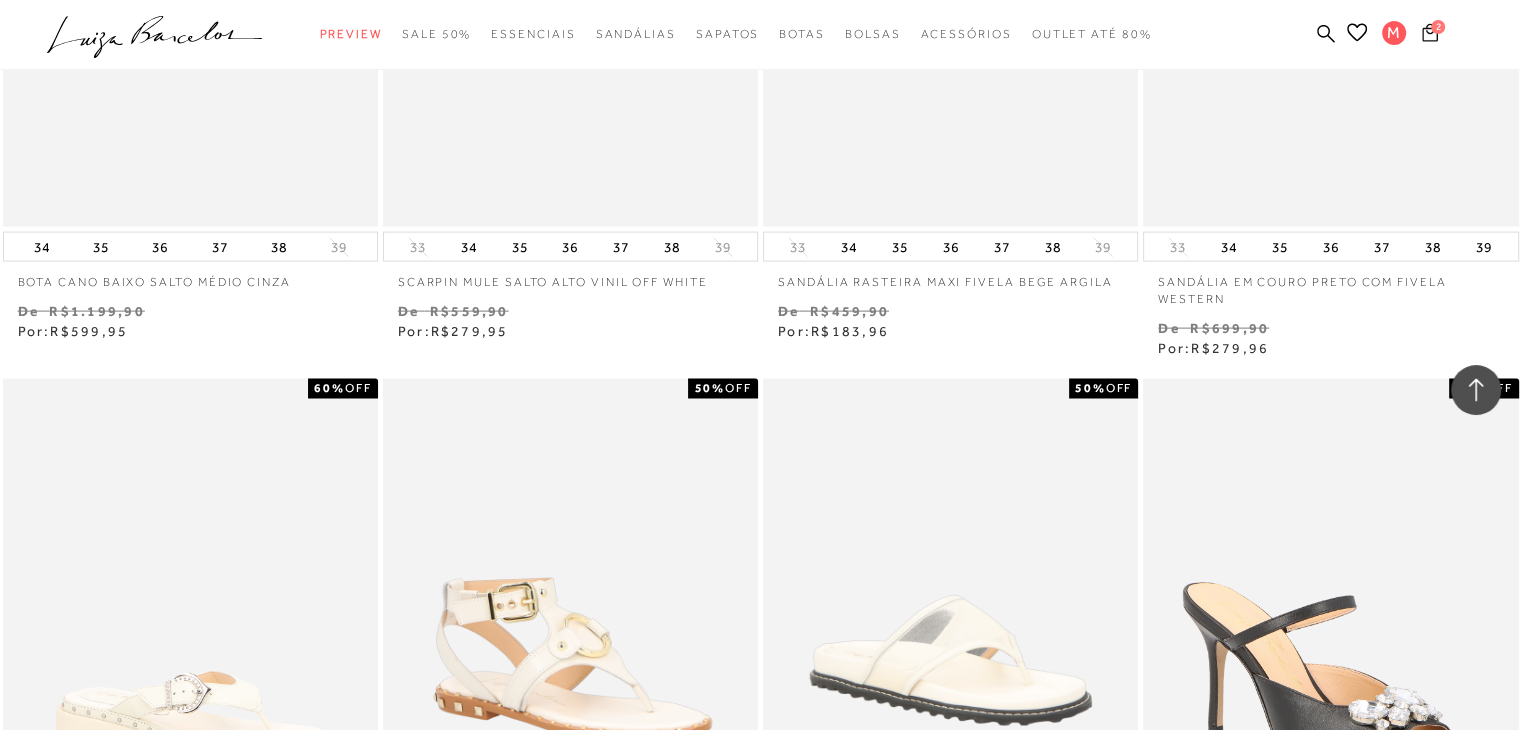 click 